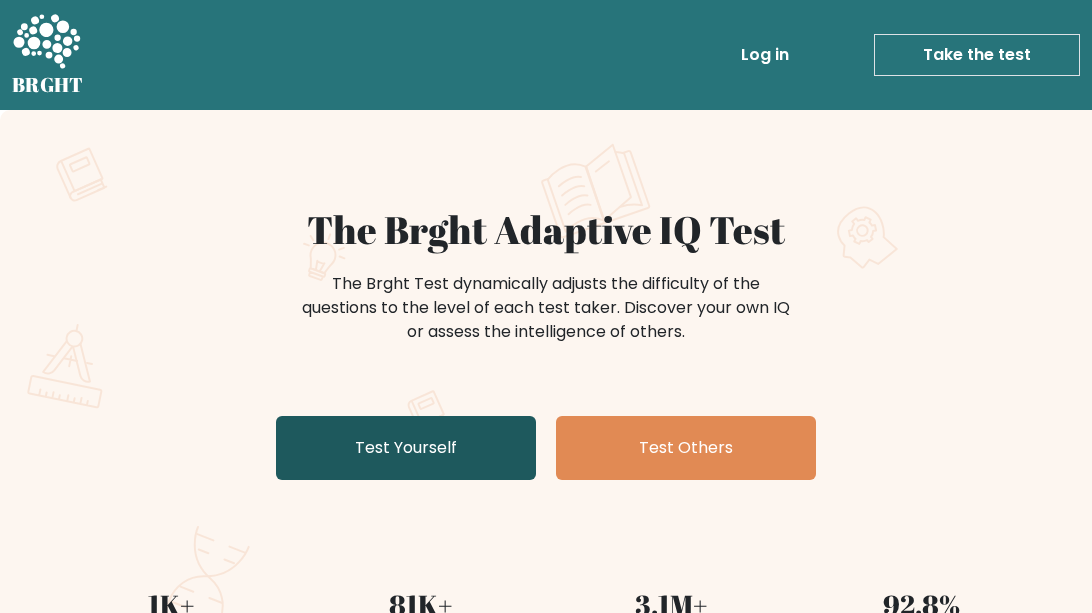 scroll, scrollTop: 0, scrollLeft: 0, axis: both 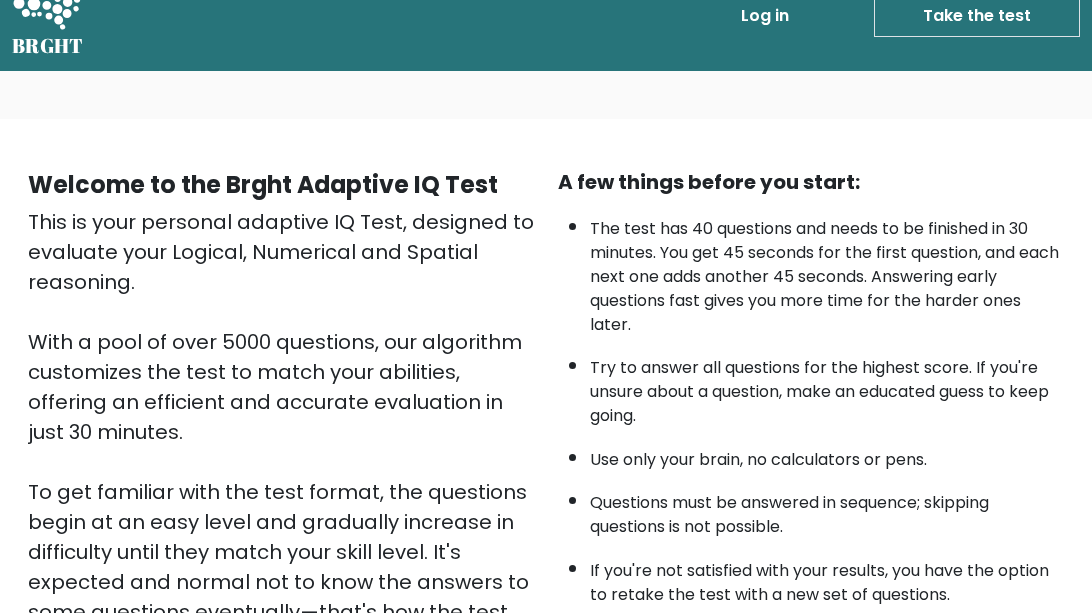 click on "Take the test" at bounding box center (977, 16) 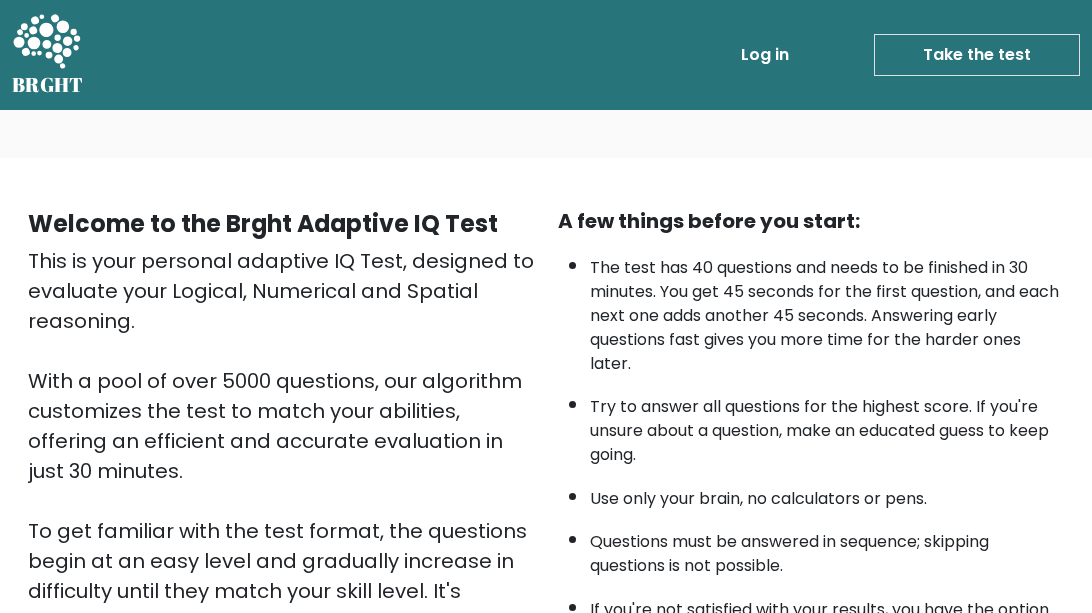 scroll, scrollTop: 0, scrollLeft: 0, axis: both 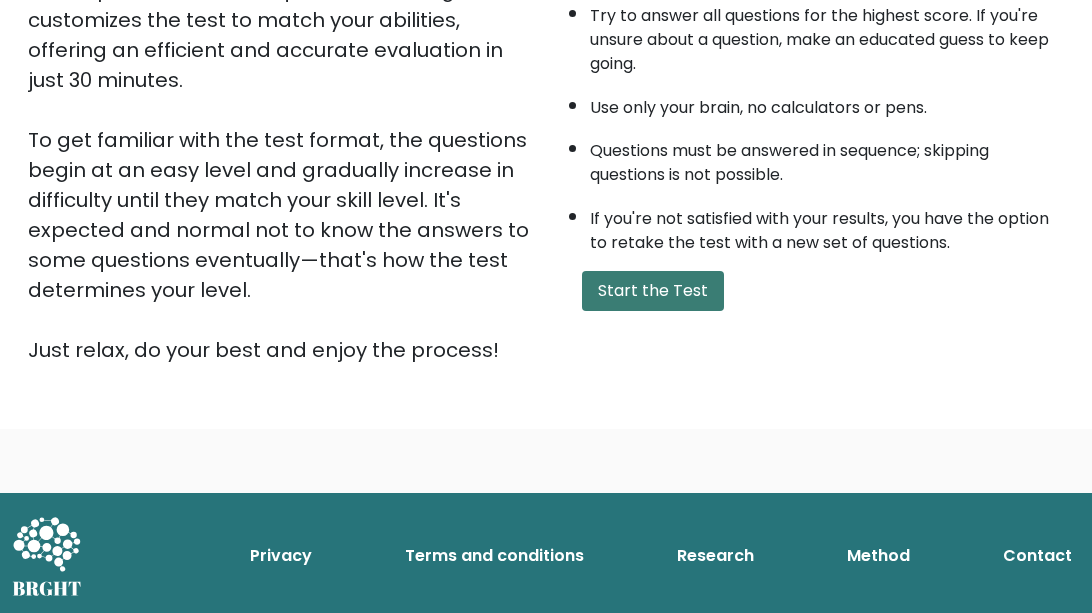 click on "Start the Test" at bounding box center (653, 291) 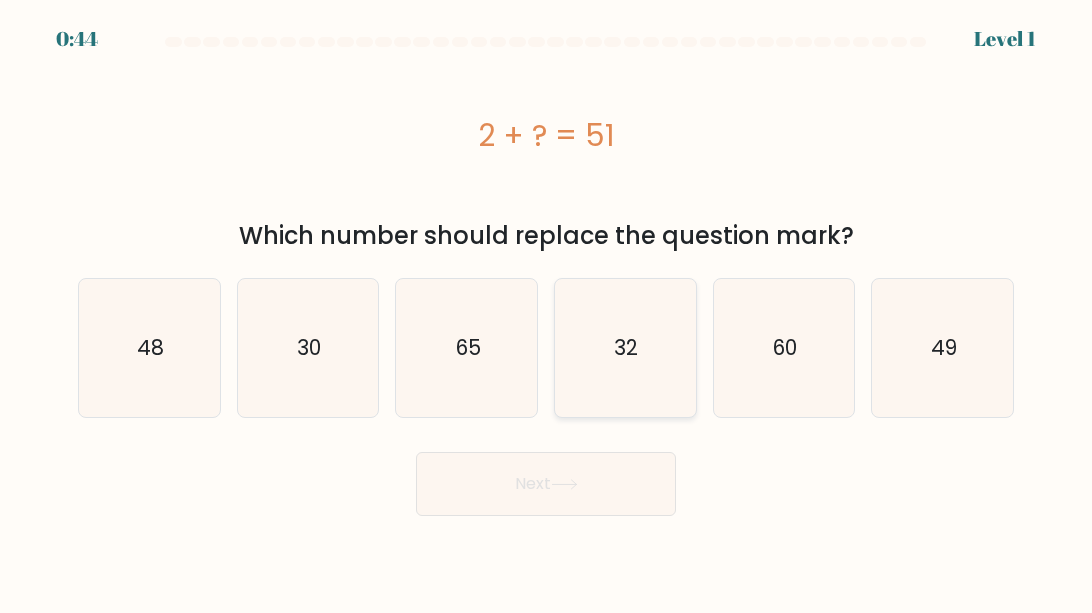 scroll, scrollTop: 0, scrollLeft: 0, axis: both 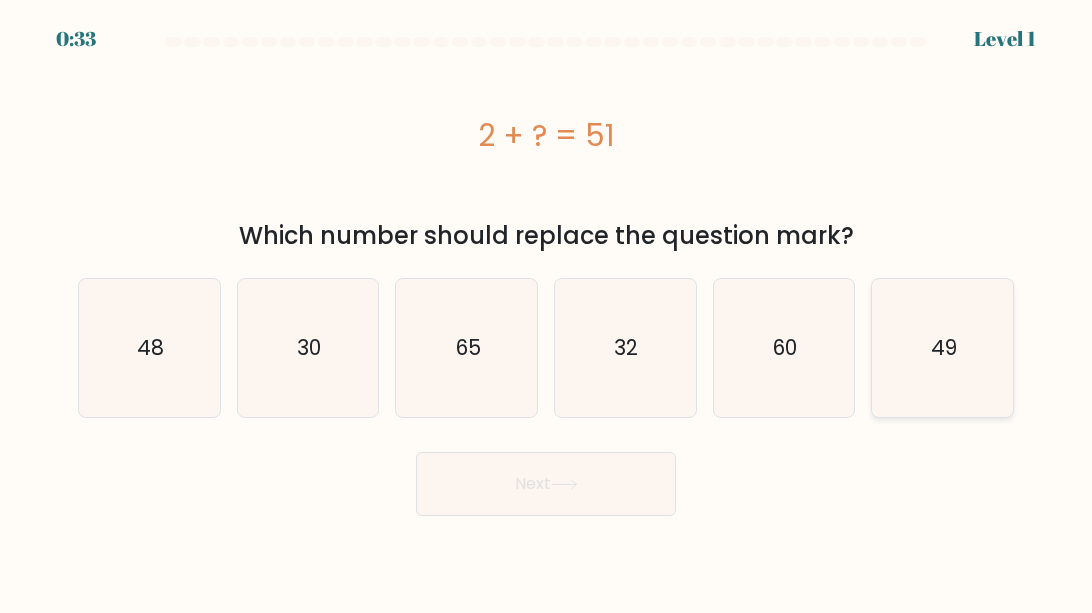 click on "49" at bounding box center [943, 348] 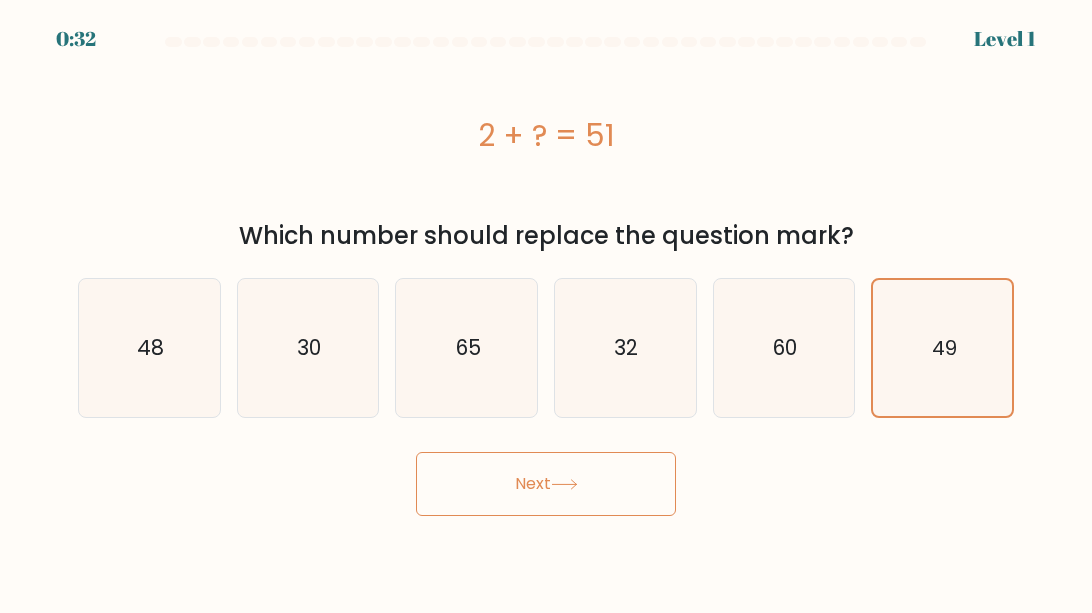 click on "Next" at bounding box center [546, 484] 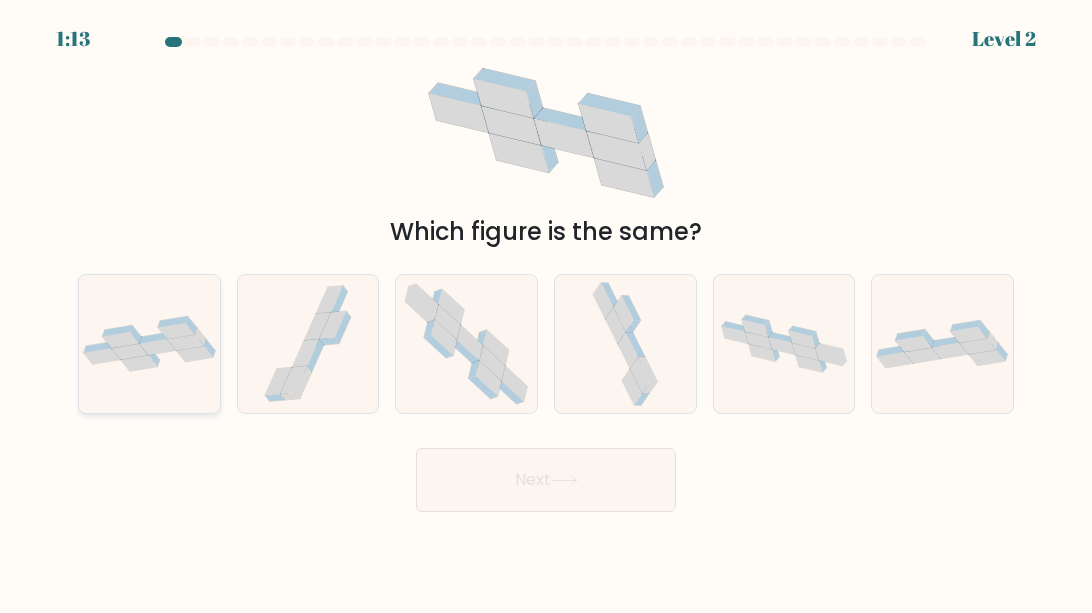 click at bounding box center [149, 343] 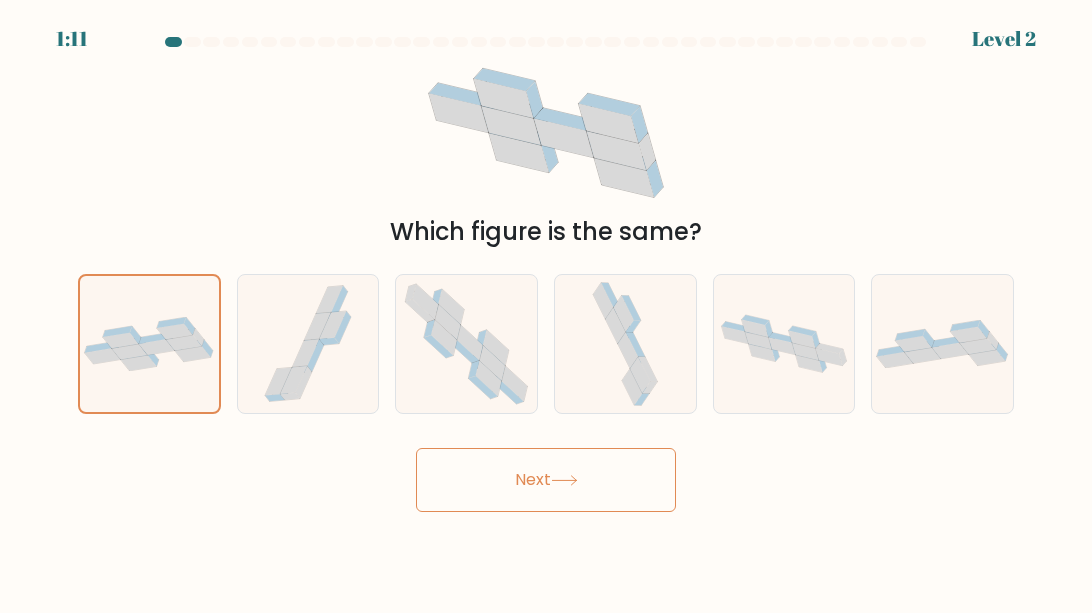 click on "Next" at bounding box center (546, 480) 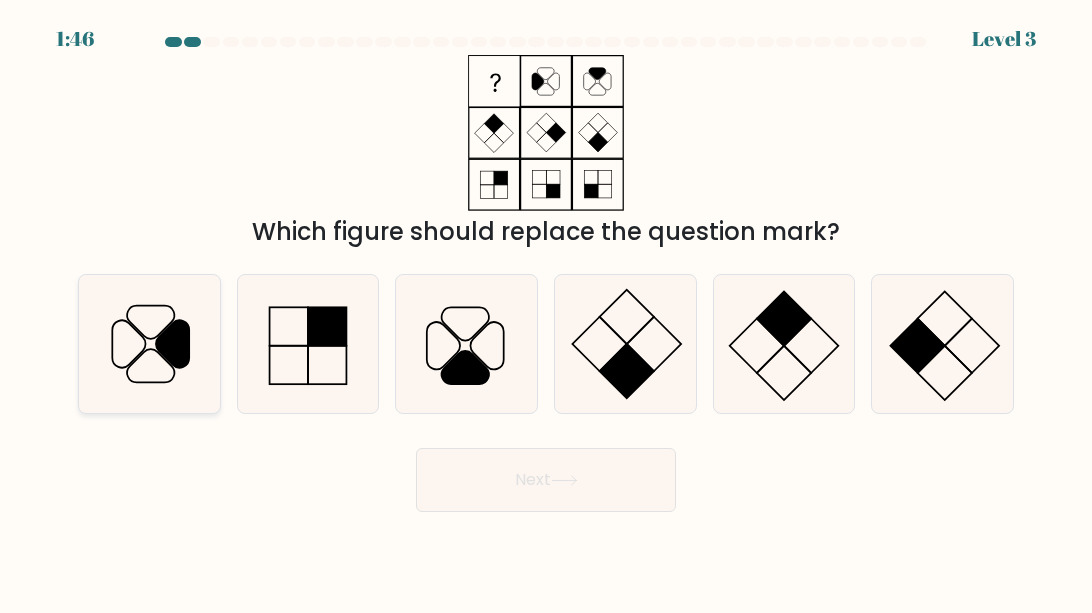 click at bounding box center (149, 344) 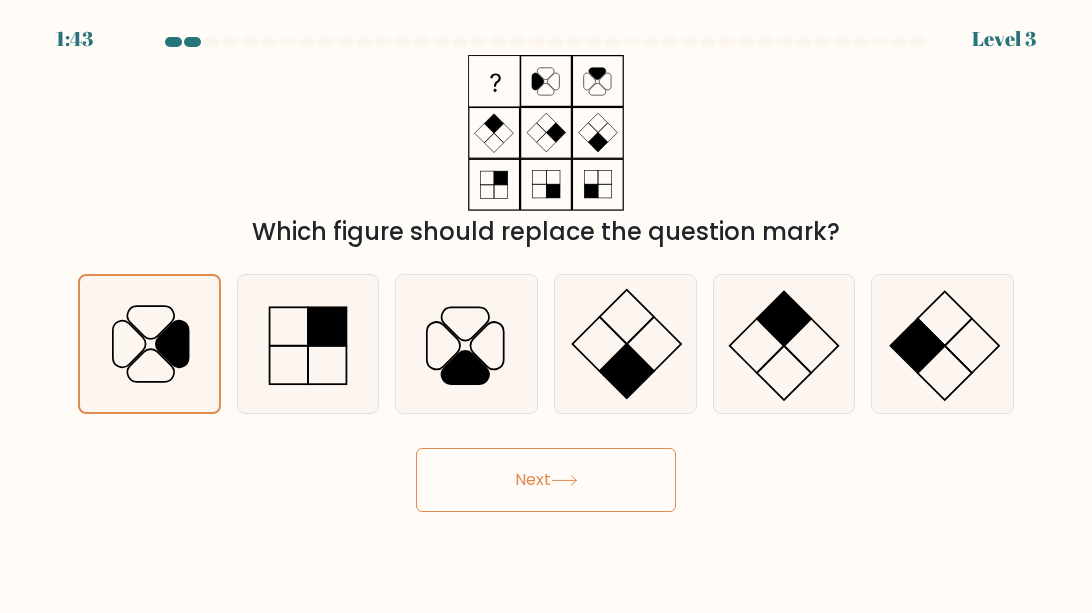 click on "Next" at bounding box center [546, 480] 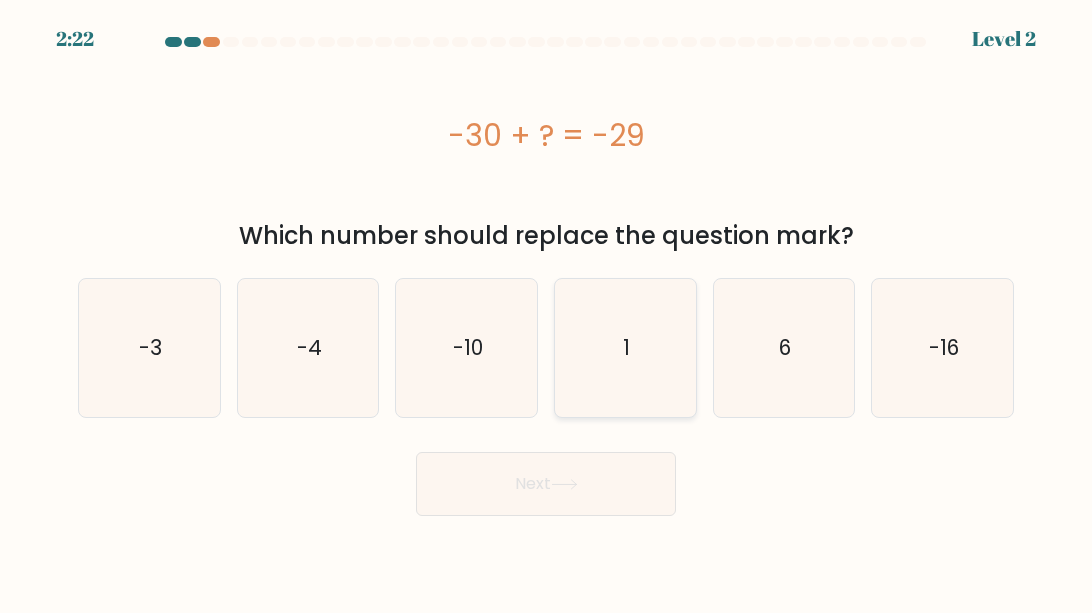 click on "1" at bounding box center (625, 348) 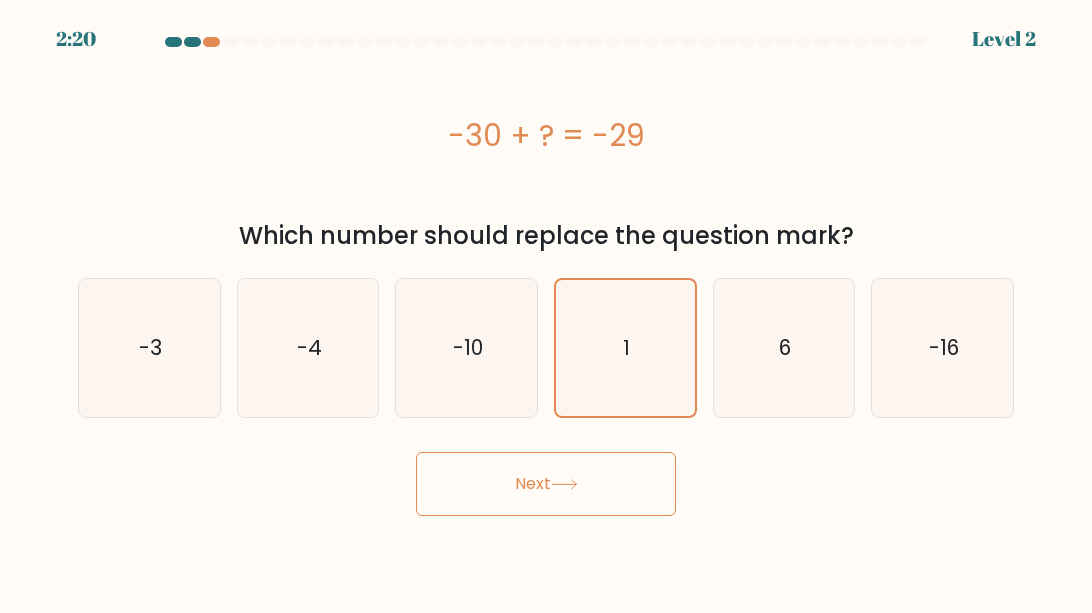 click on "Next" at bounding box center (546, 484) 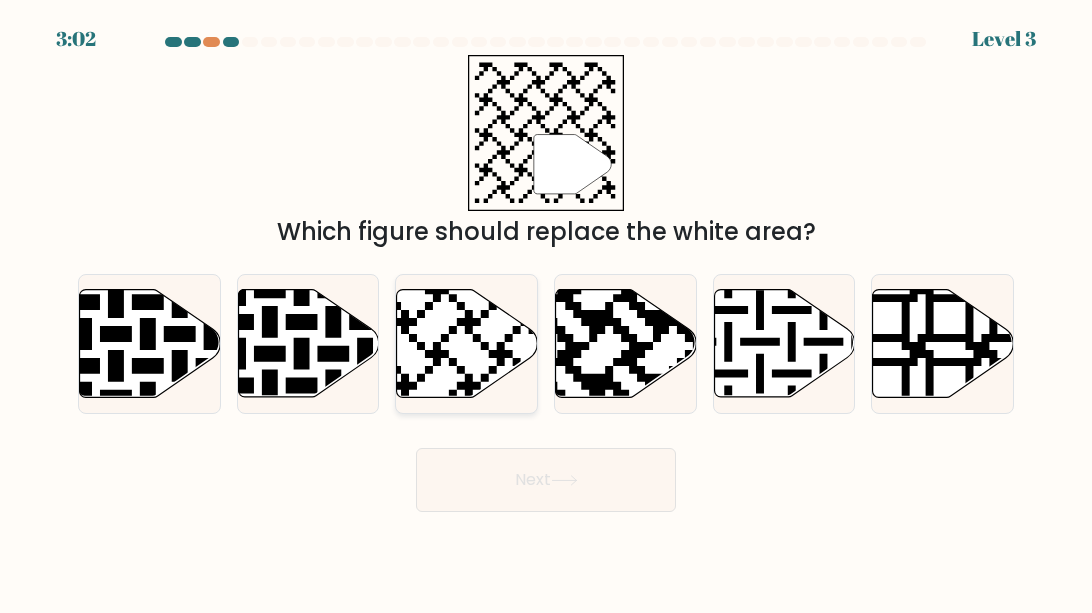 click at bounding box center [467, 343] 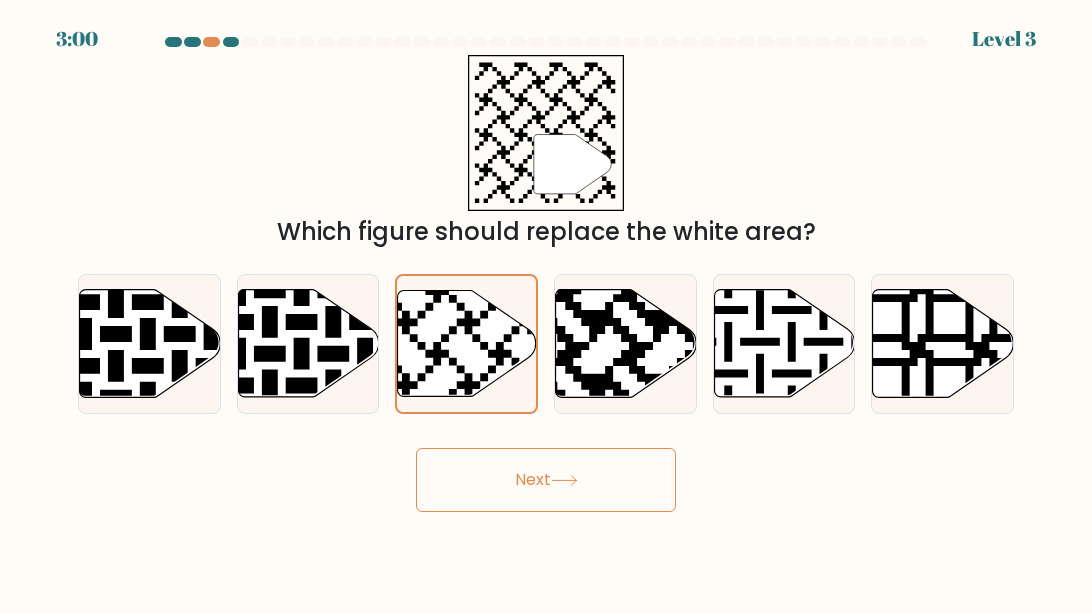 click on "Next" at bounding box center [546, 480] 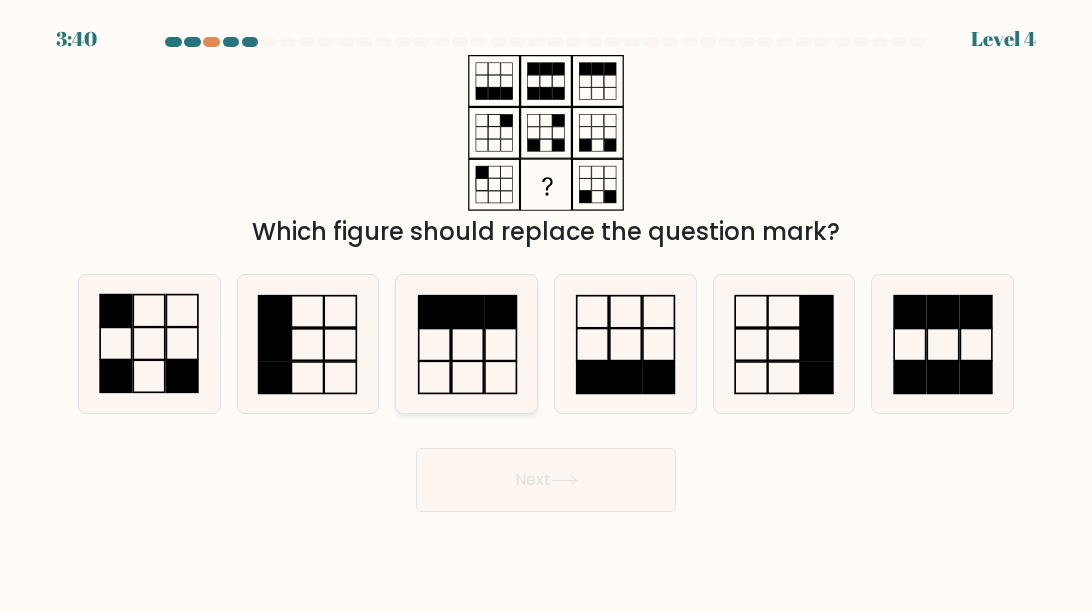 click at bounding box center [467, 344] 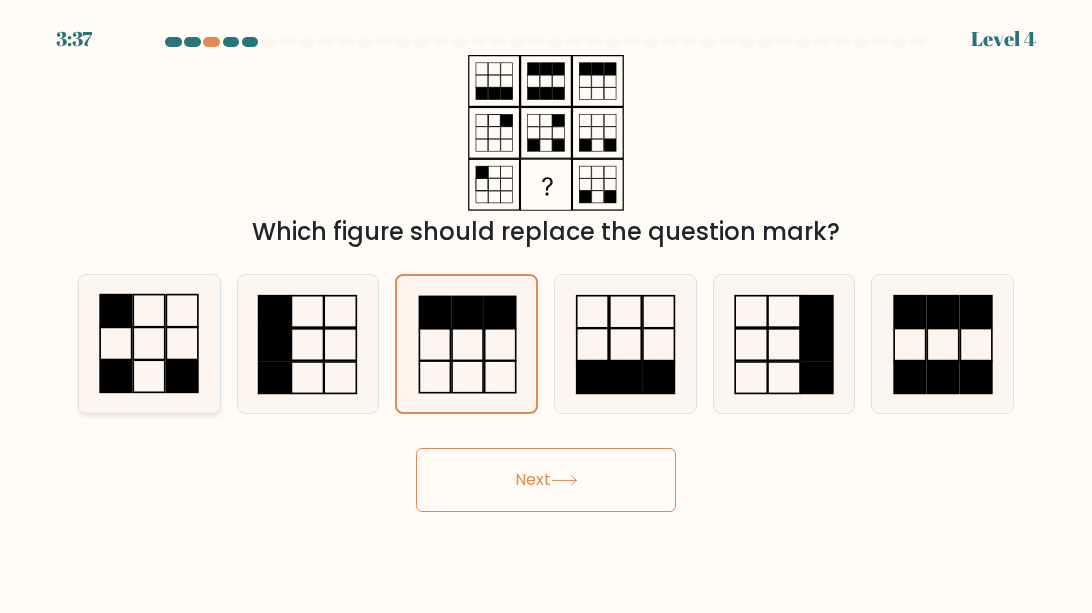 click at bounding box center (149, 344) 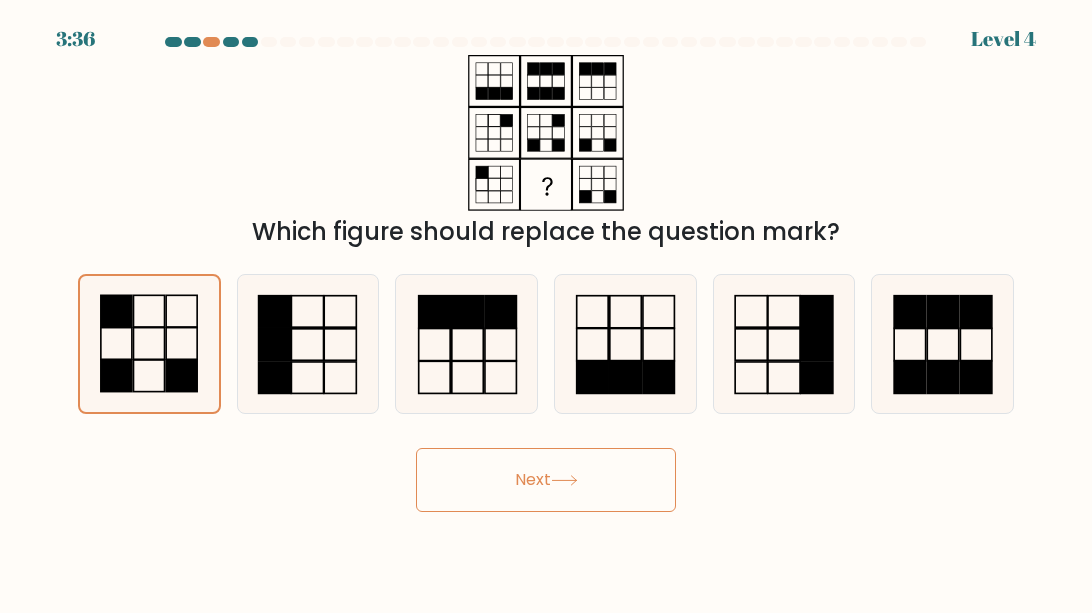 click on "Next" at bounding box center [546, 480] 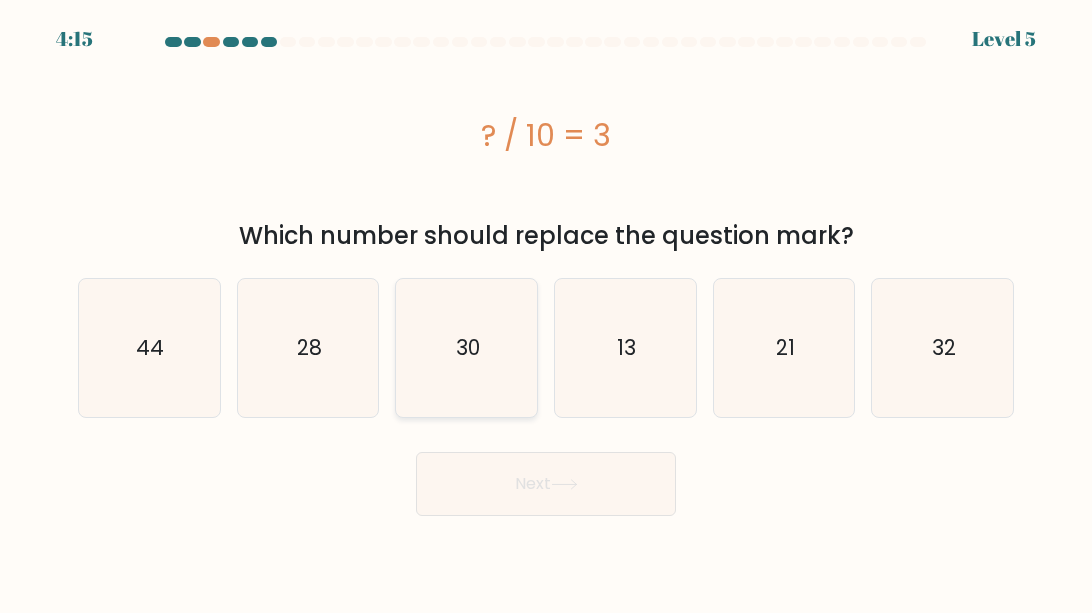 click on "30" at bounding box center [467, 348] 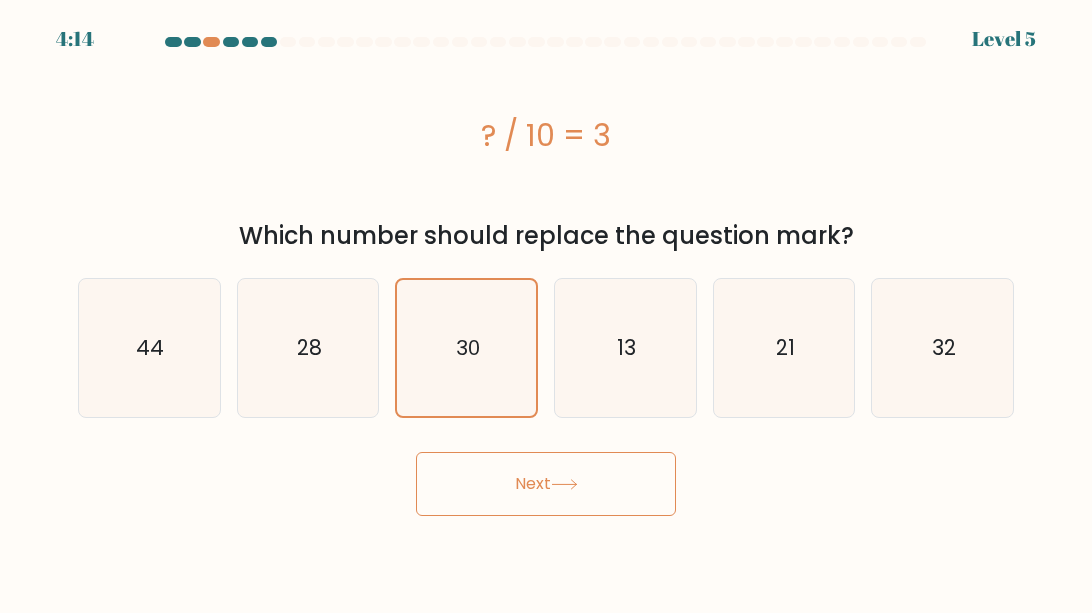 click on "Next" at bounding box center (546, 484) 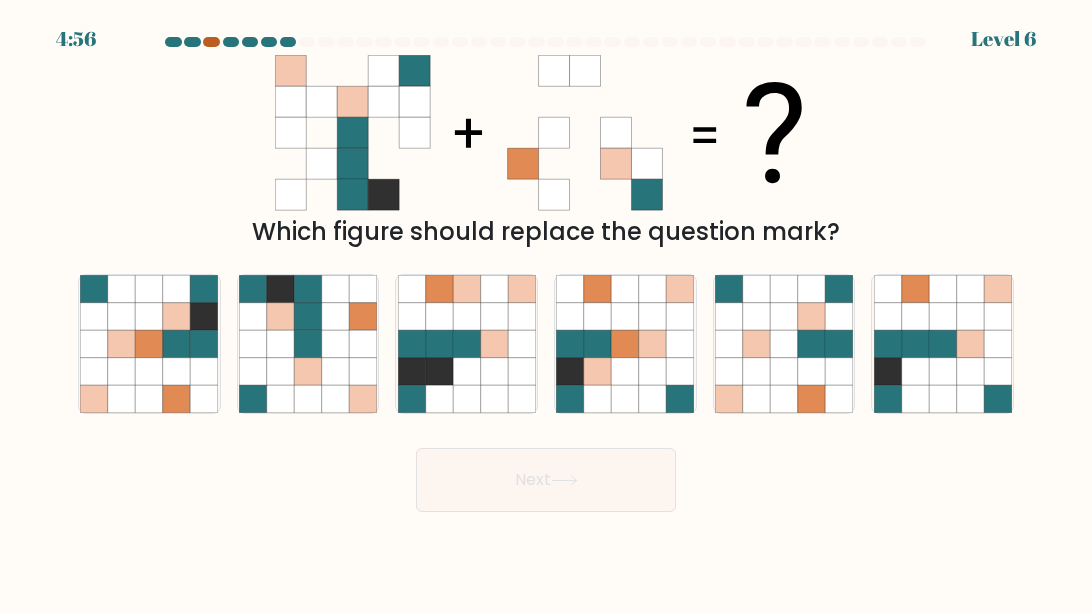 click at bounding box center (211, 42) 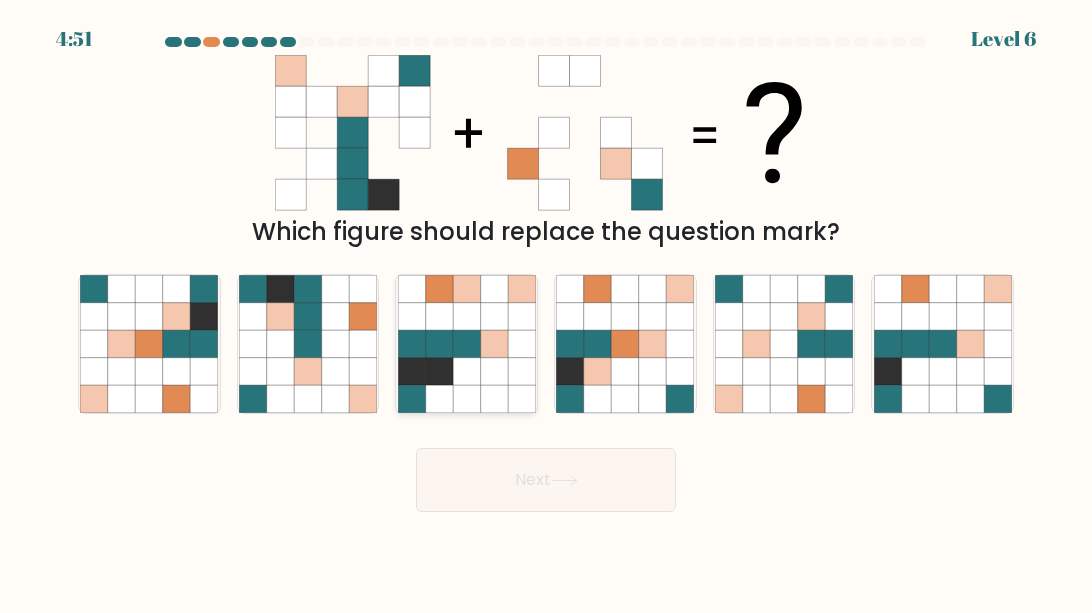 click at bounding box center [493, 343] 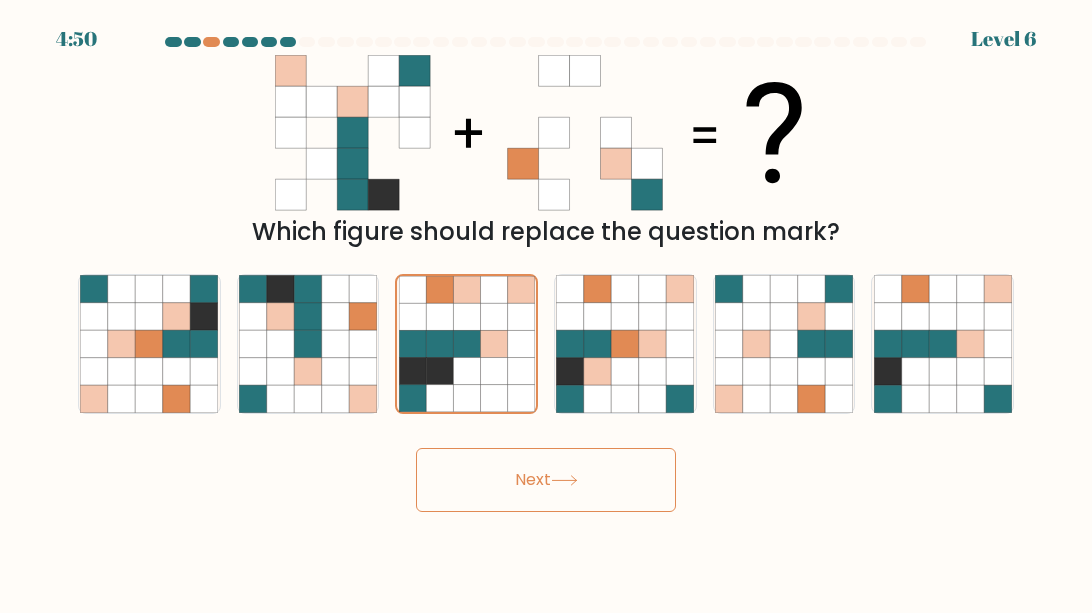 click on "Next" at bounding box center [546, 480] 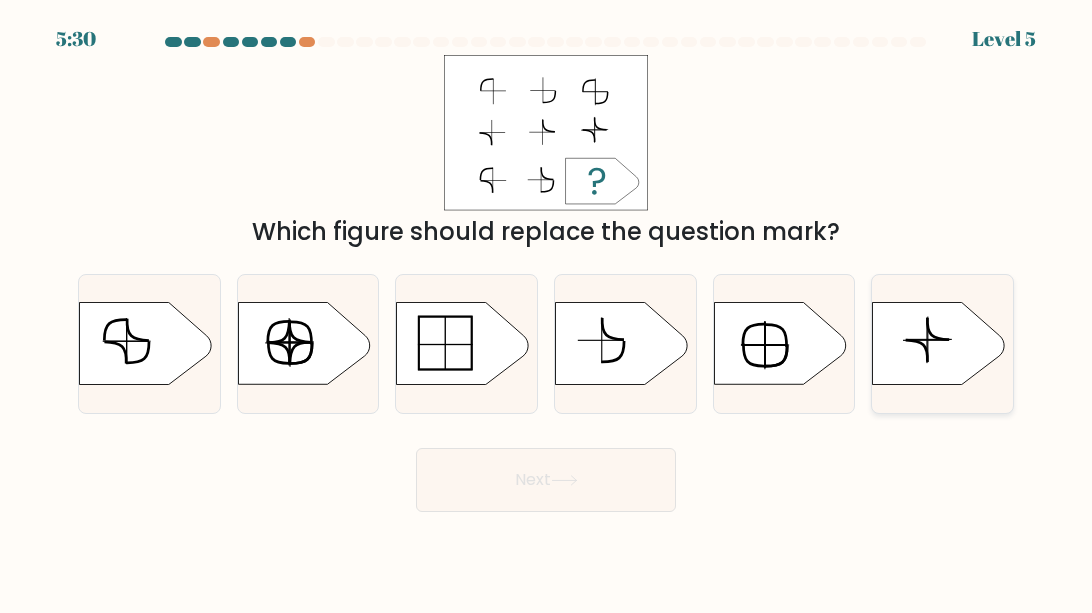 click at bounding box center [939, 344] 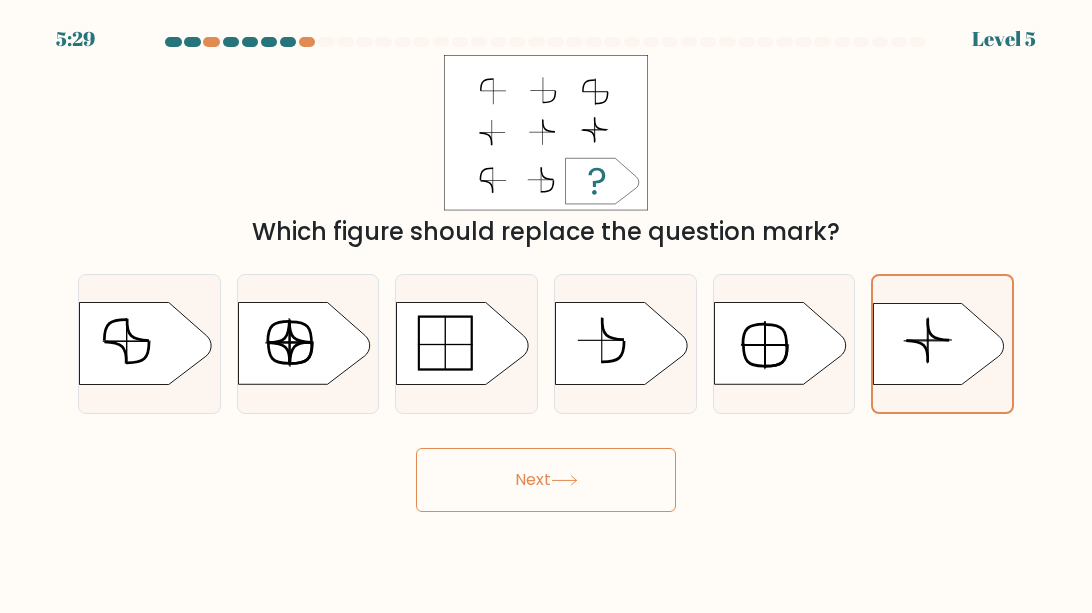 click on "Next" at bounding box center (546, 480) 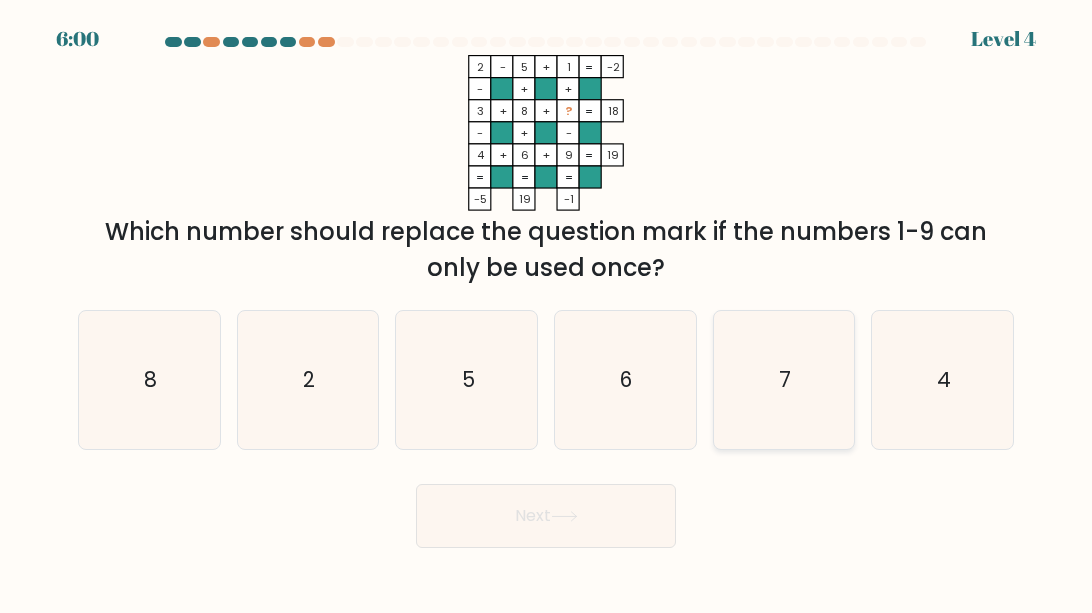 click on "7" at bounding box center [784, 380] 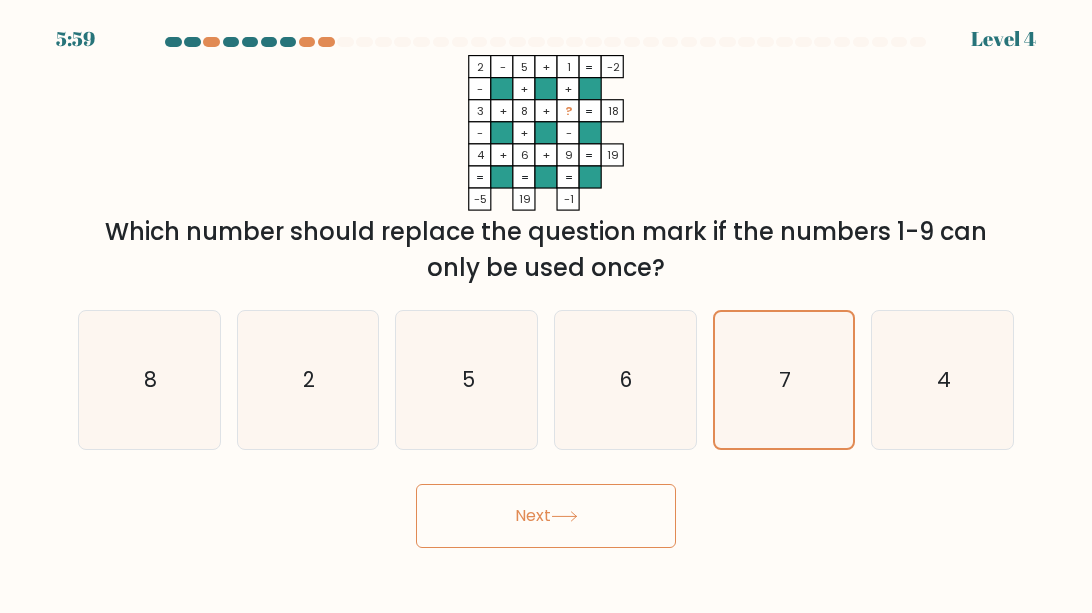 click on "Next" at bounding box center [546, 516] 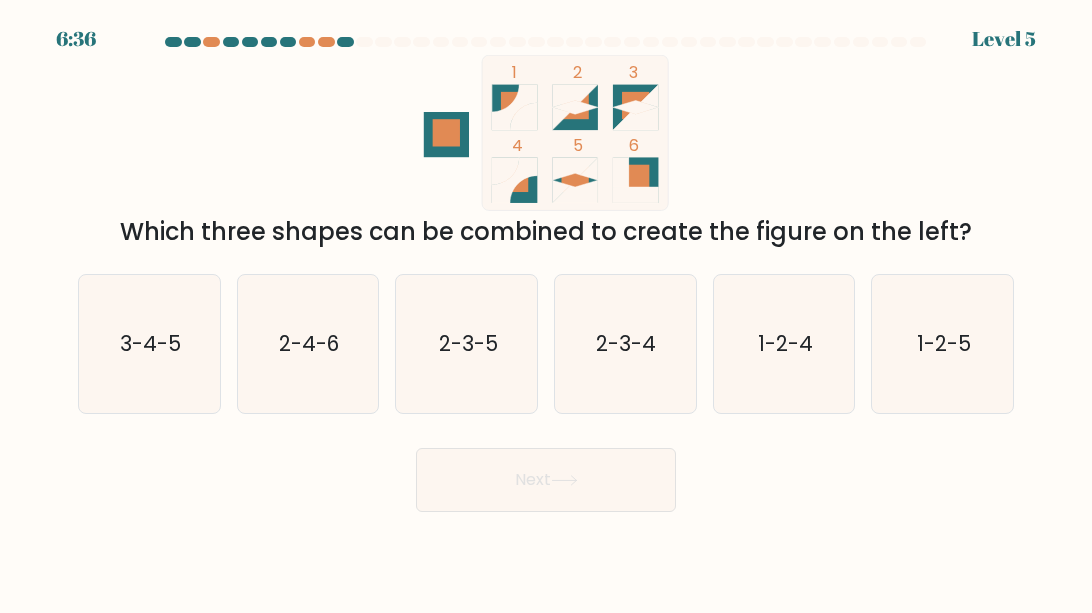 click at bounding box center (546, 274) 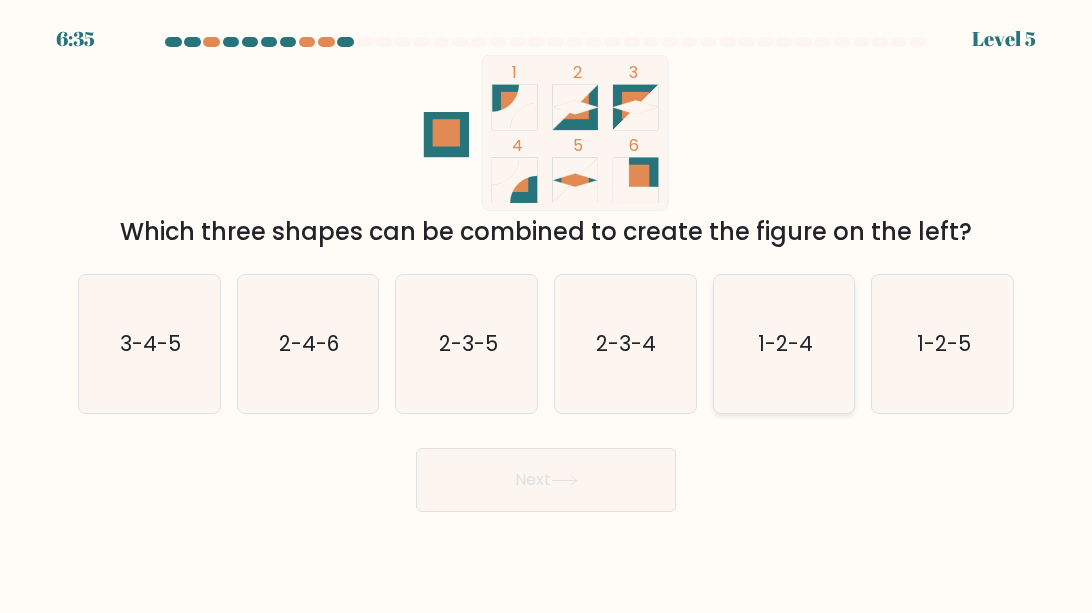 click on "1-2-4" at bounding box center (784, 344) 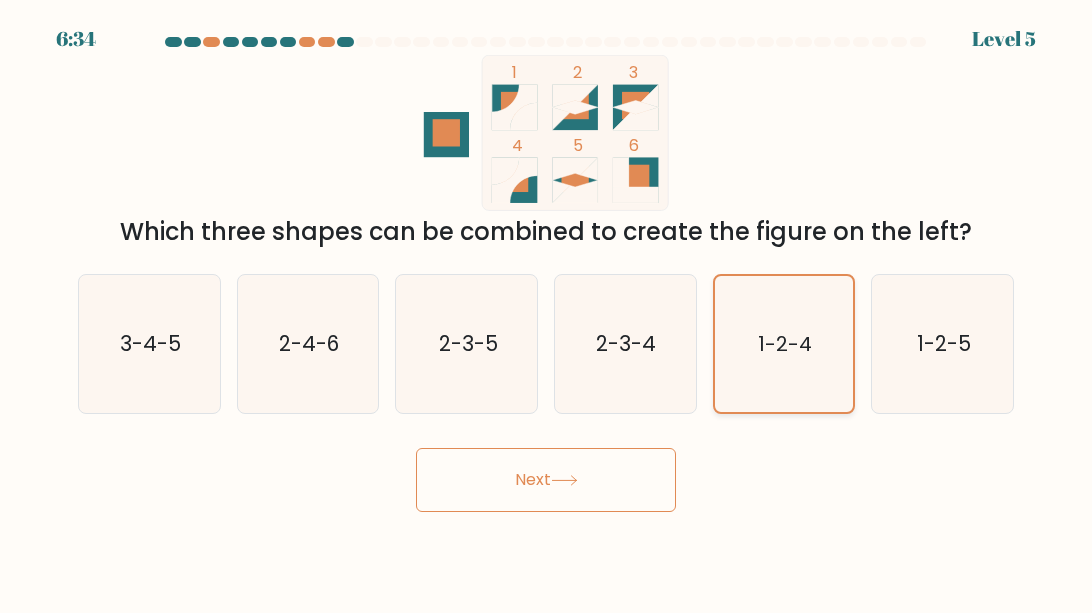 click on "1-2-4" at bounding box center (784, 344) 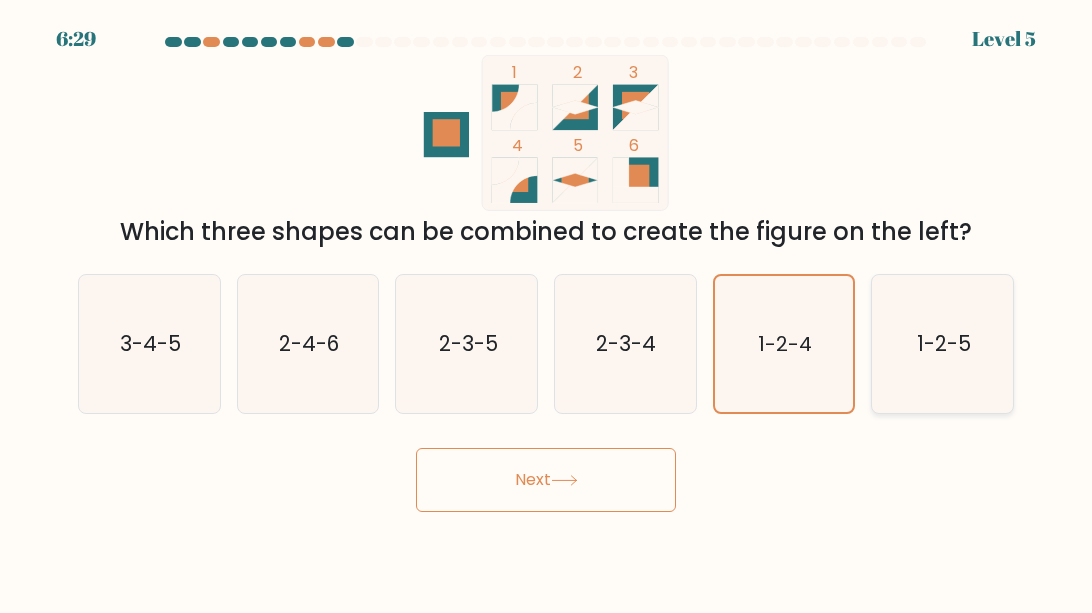 click on "1-2-5" at bounding box center (943, 344) 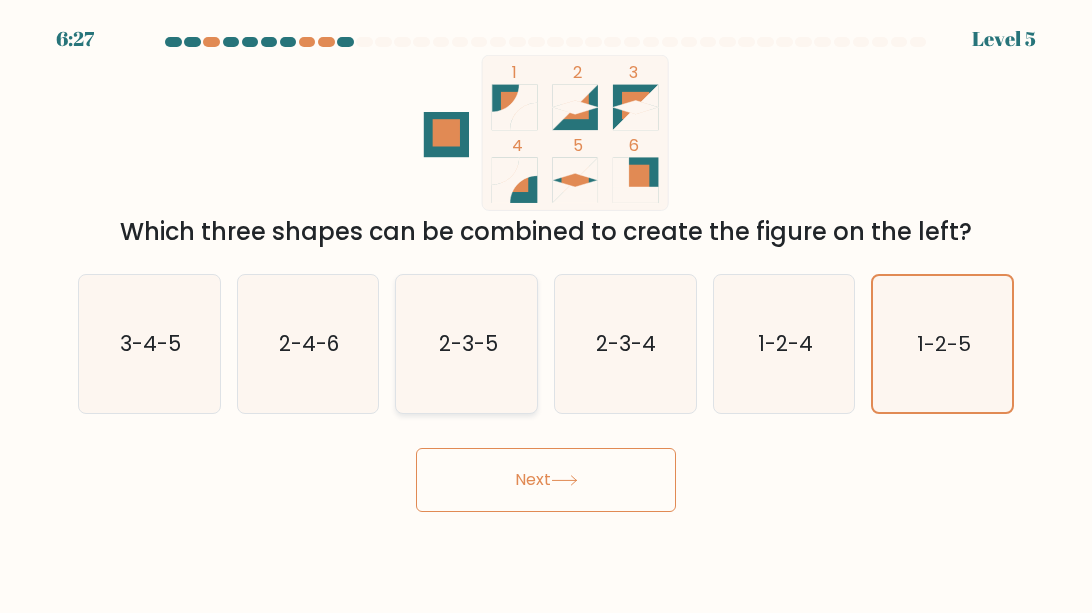 click on "2-3-5" at bounding box center [467, 344] 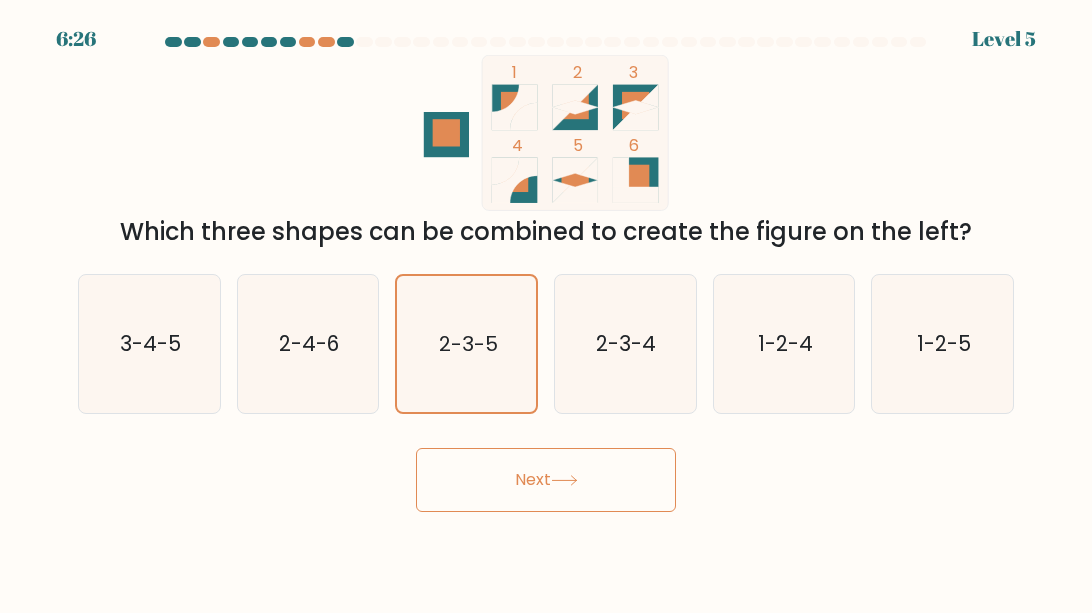 click on "Next" at bounding box center (546, 480) 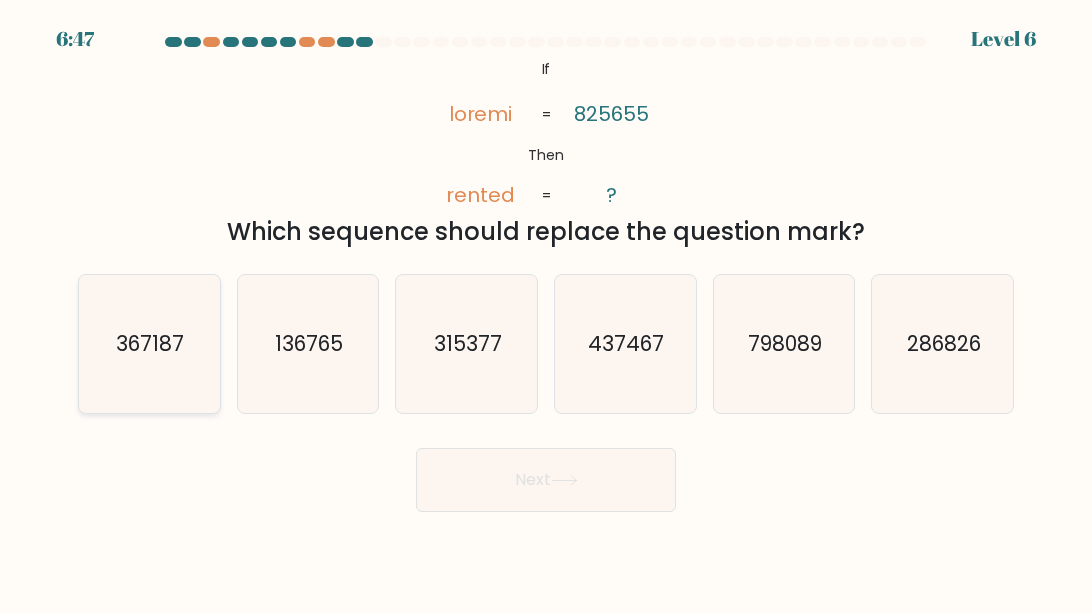 click on "367187" at bounding box center (149, 344) 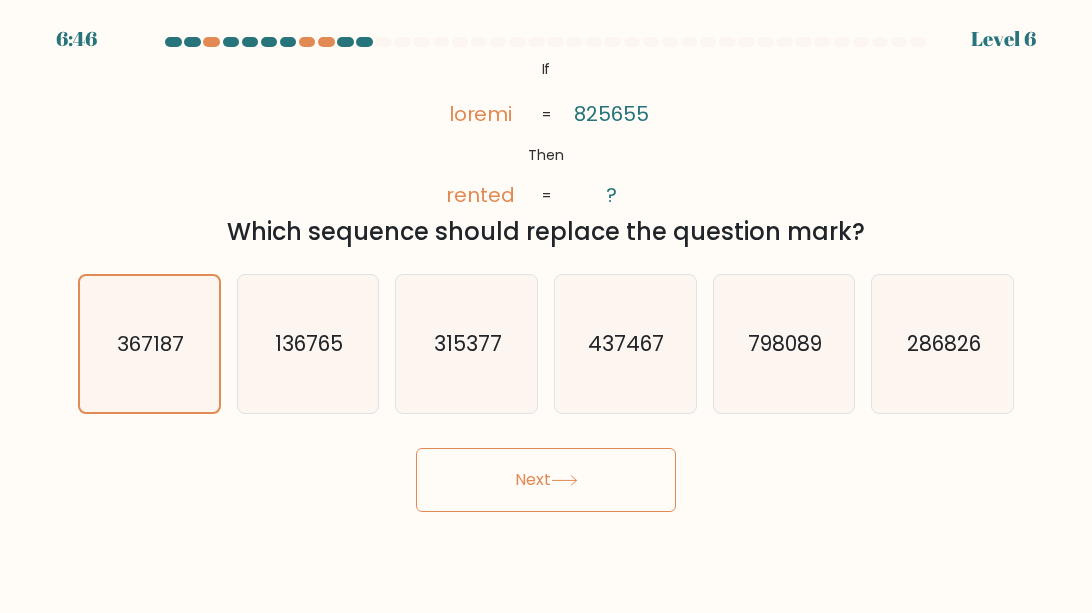 click on "Next" at bounding box center [546, 480] 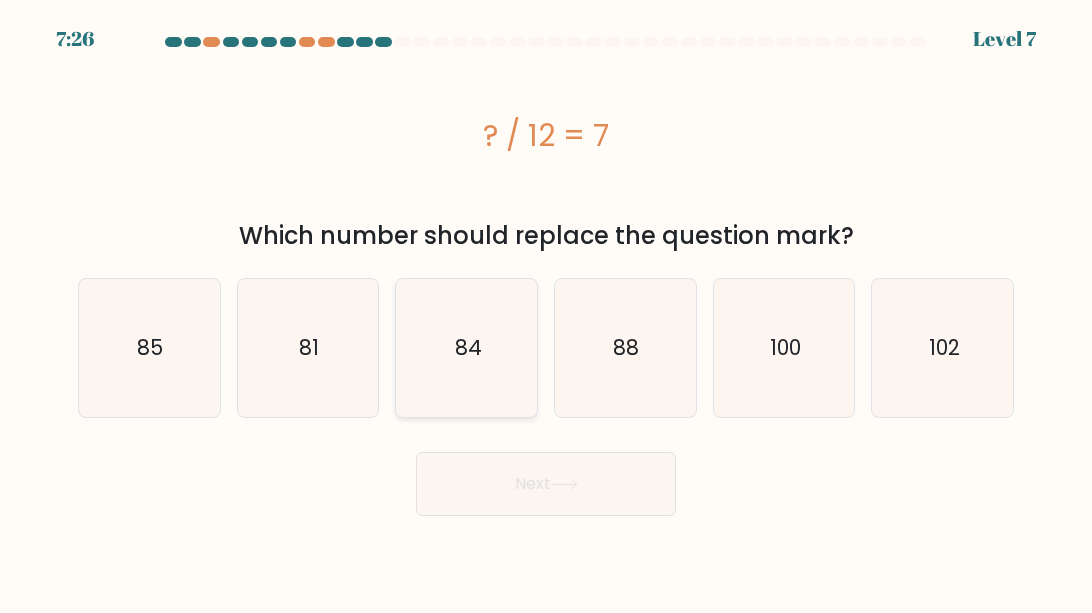 click on "84" at bounding box center (468, 347) 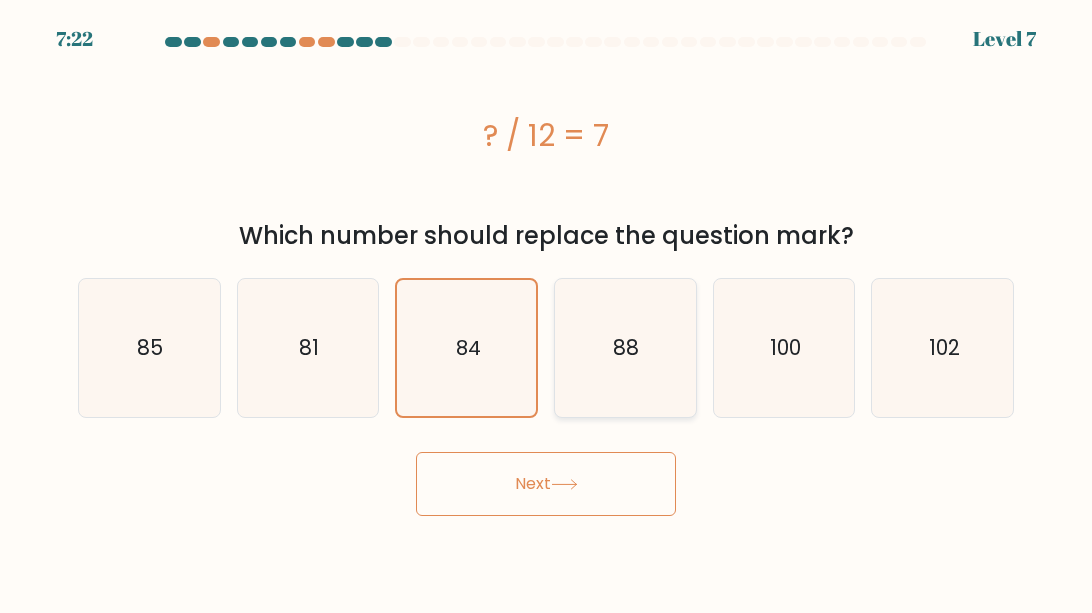 click on "88" at bounding box center [625, 348] 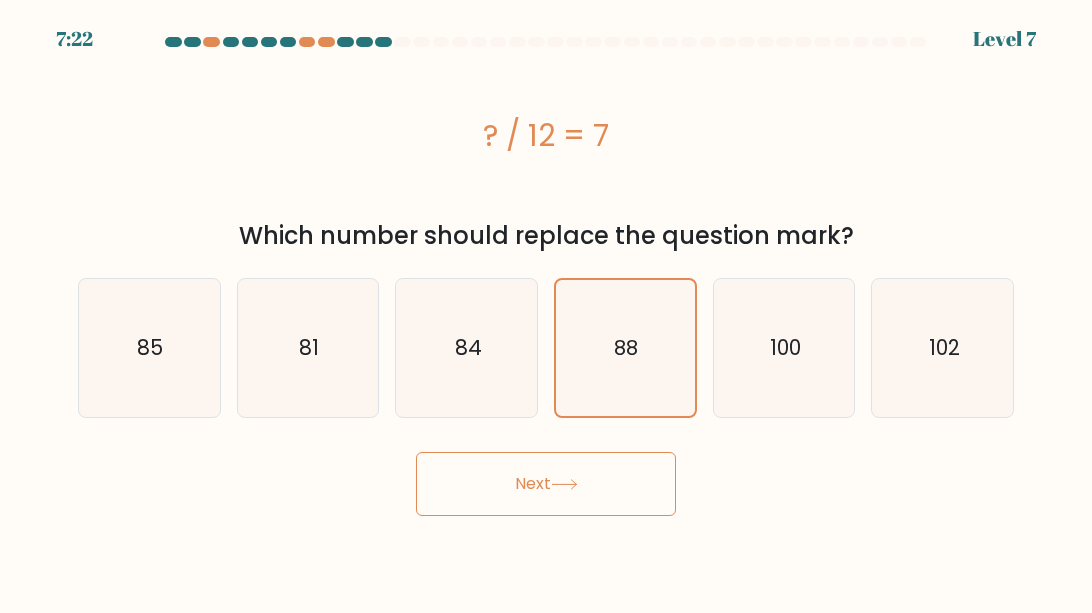 click on "Next" at bounding box center [546, 484] 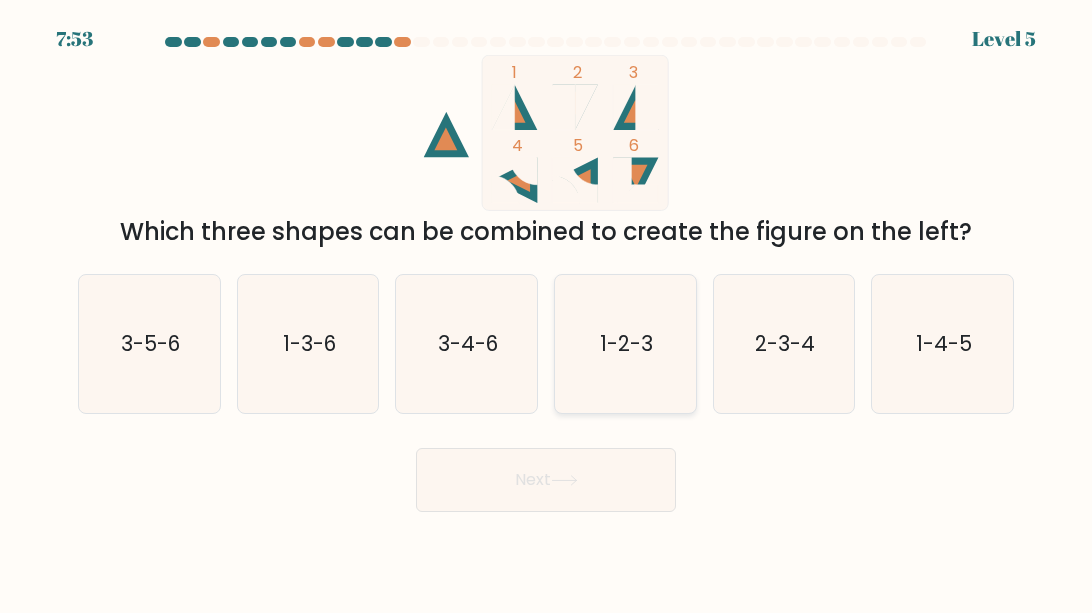 click on "1-2-3" at bounding box center (625, 344) 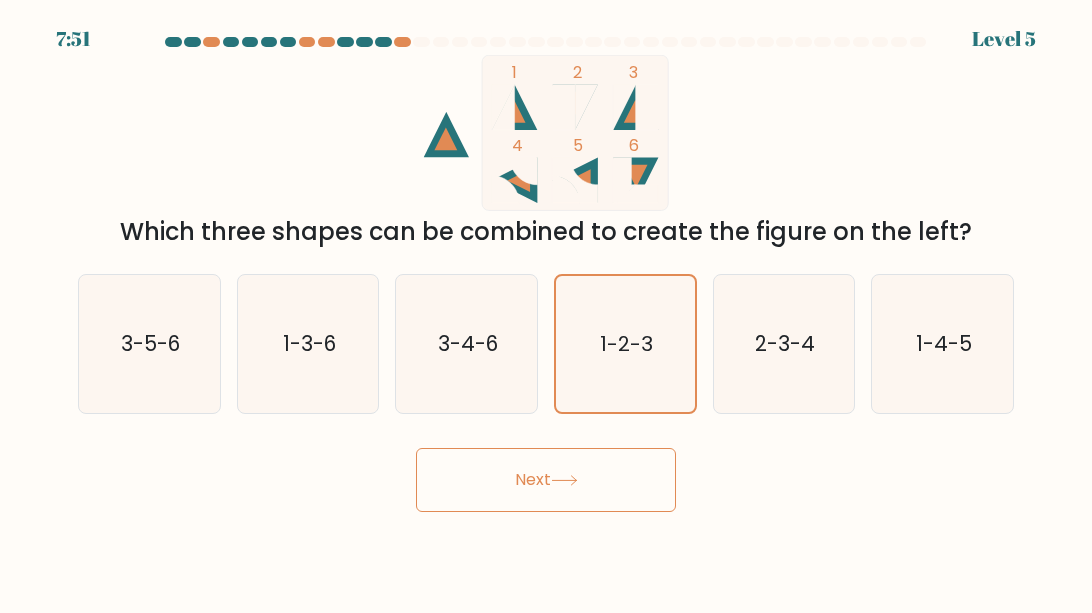 click on "Next" at bounding box center [546, 480] 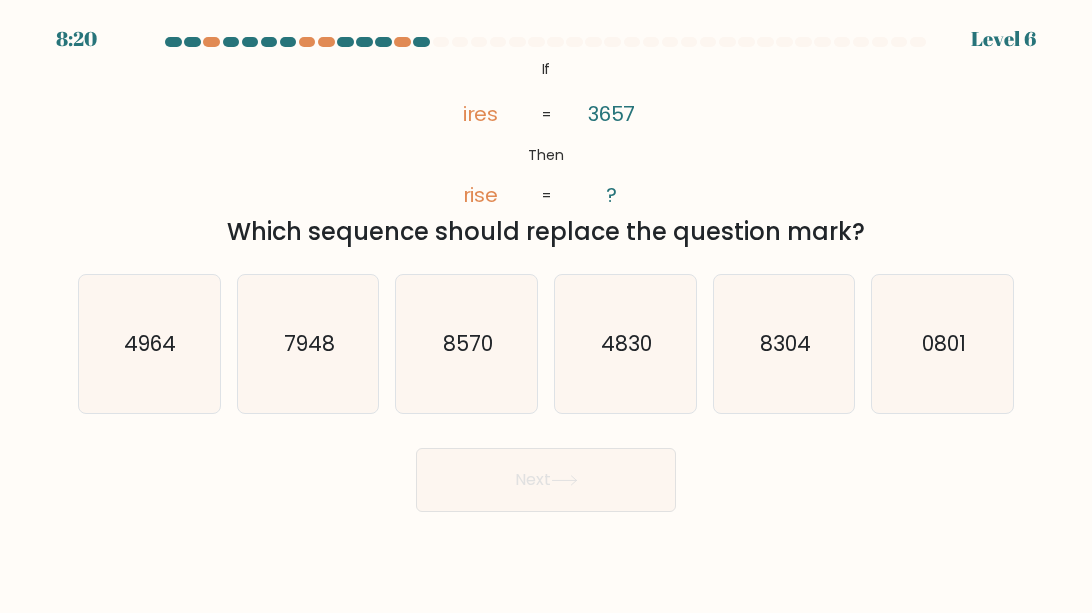 click on "If ?" at bounding box center [546, 274] 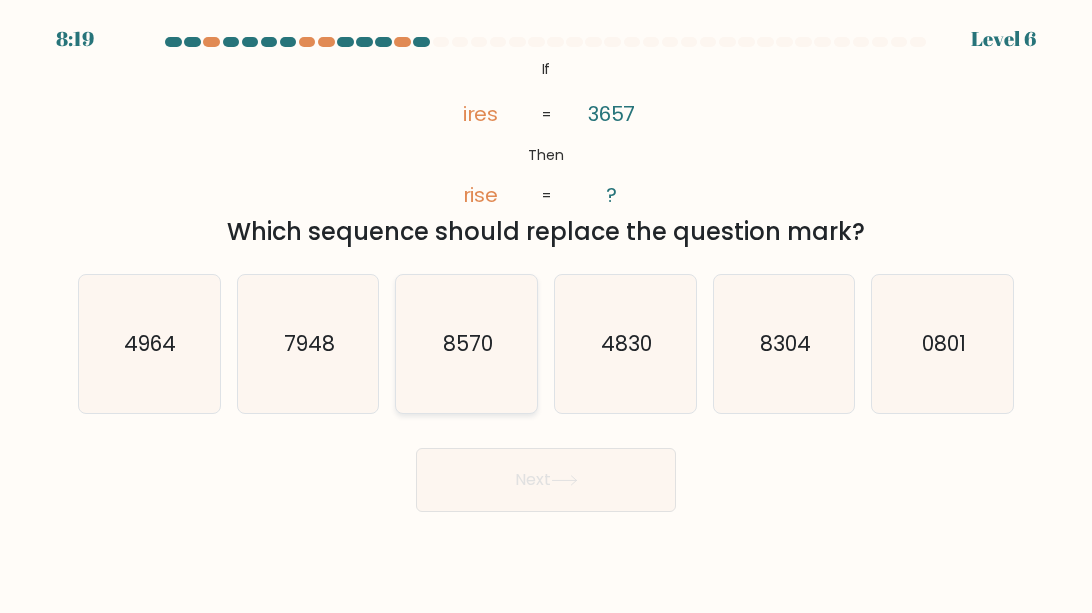 click on "8570" at bounding box center [467, 344] 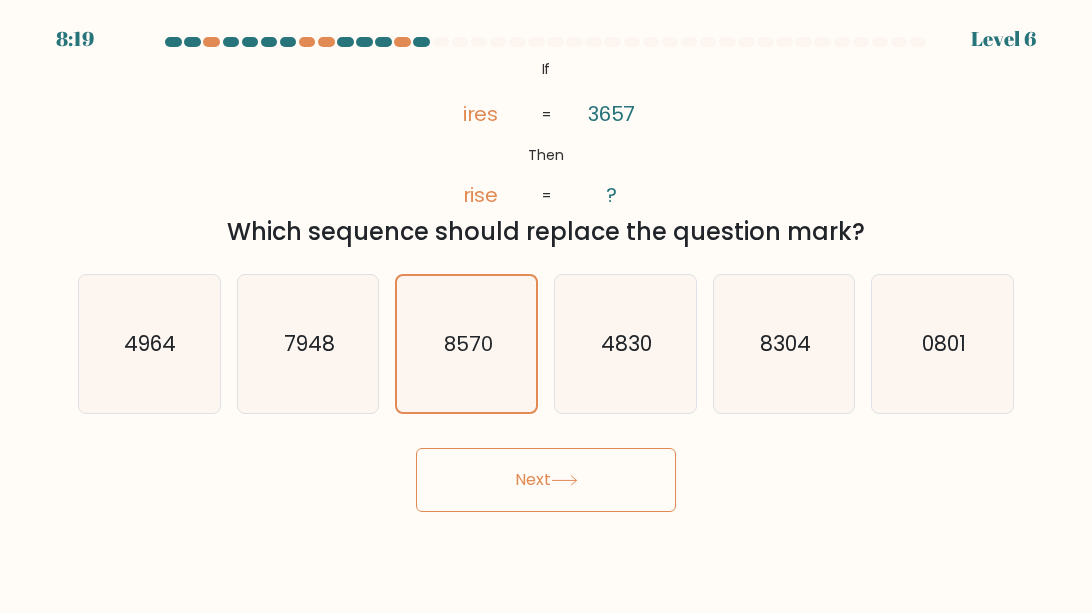click on "6:44
Lorem 2
Ip" at bounding box center (546, 306) 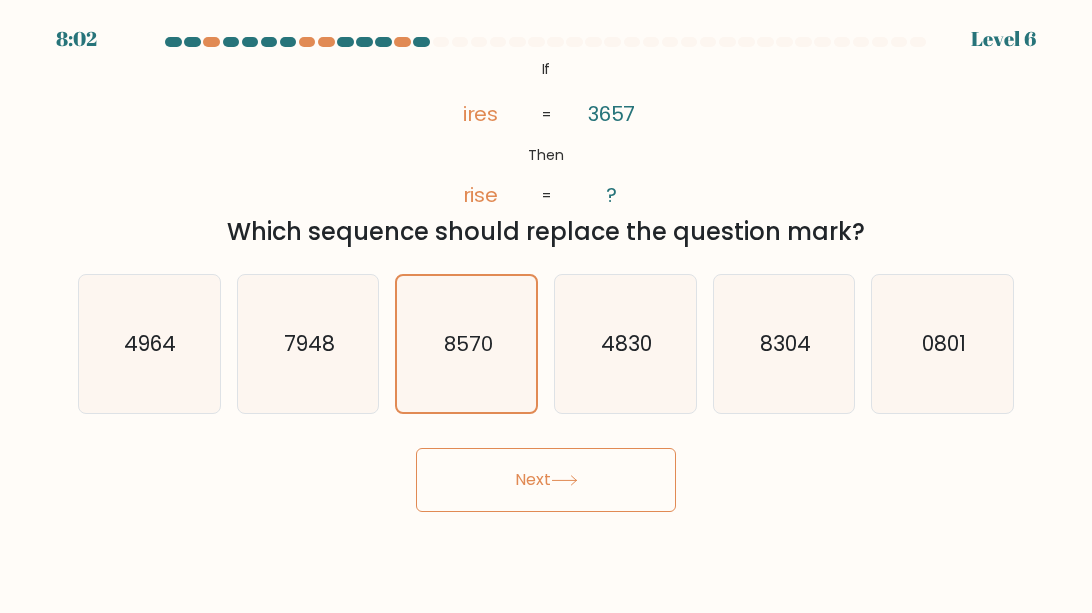 click on "Next" at bounding box center [546, 480] 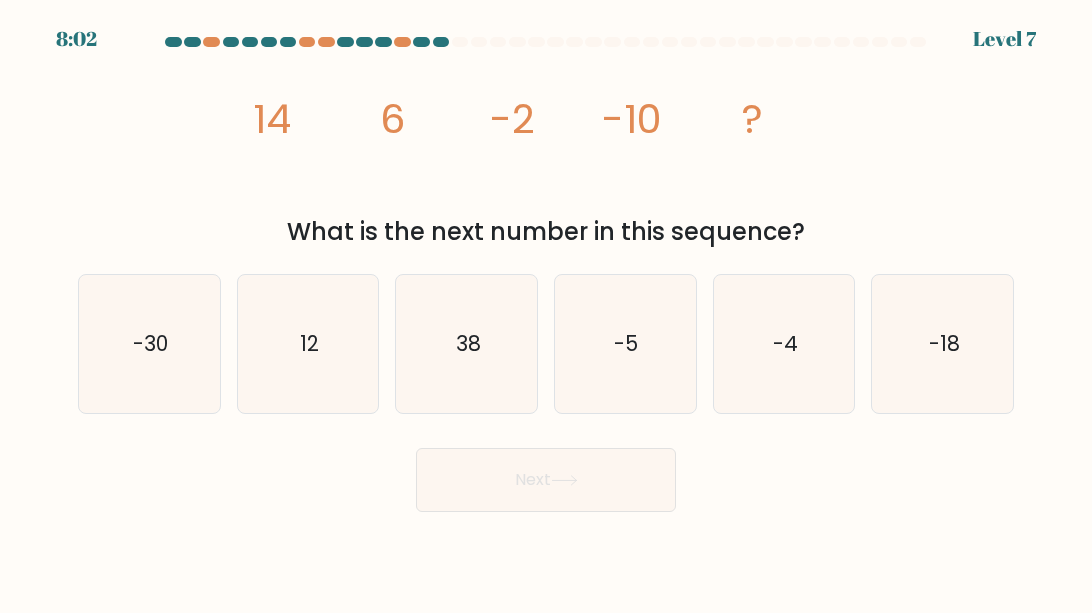 click on "Next" at bounding box center [546, 480] 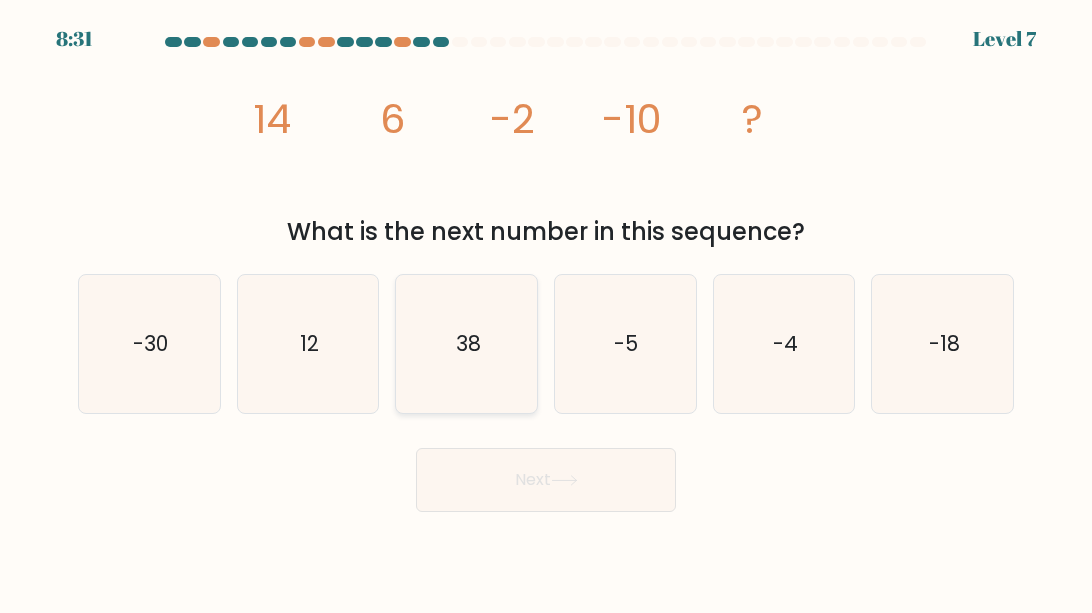 click on "38" at bounding box center (467, 344) 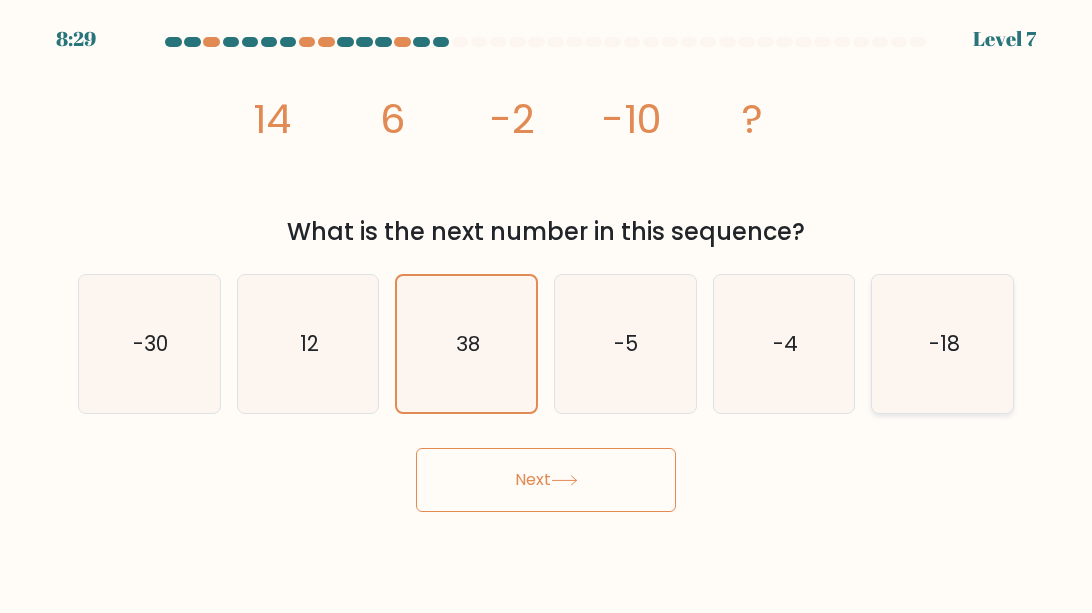 click on "-18" at bounding box center (943, 343) 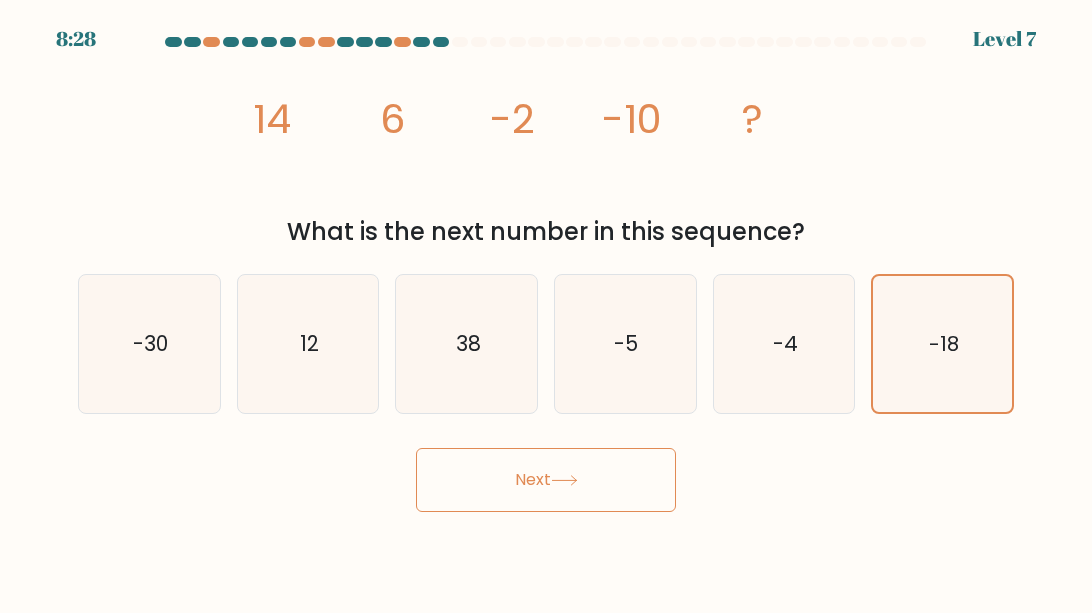 click on "Next" at bounding box center (546, 480) 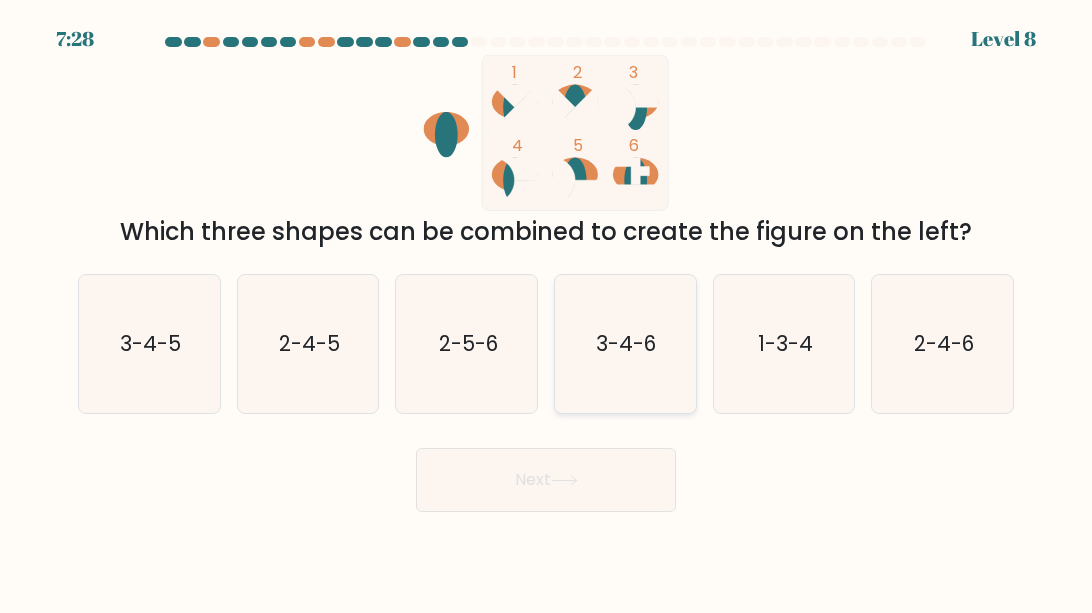click on "3-4-6" at bounding box center (625, 344) 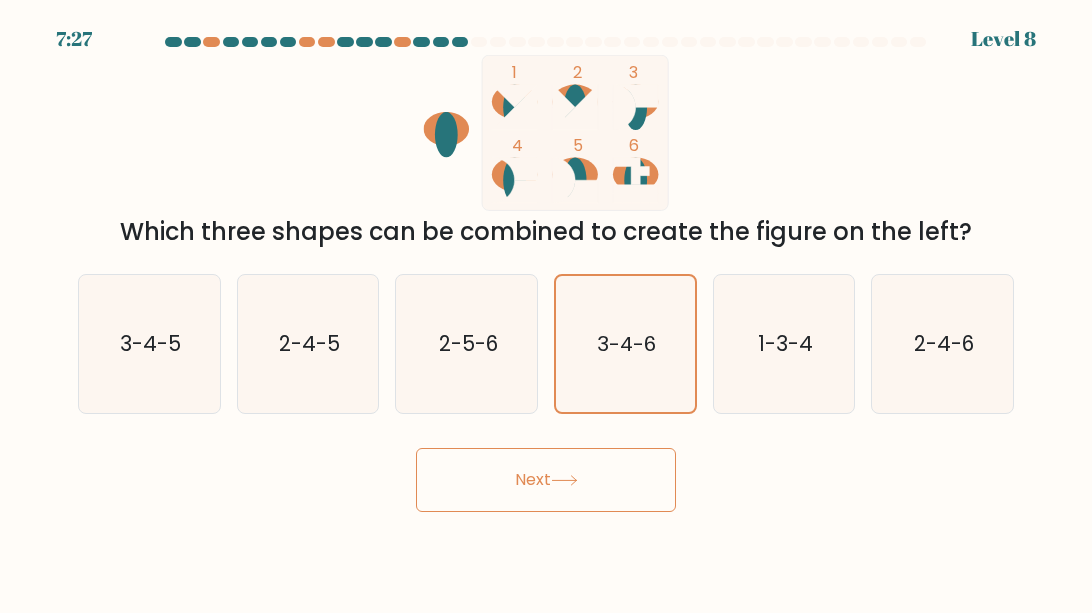 click on "3:37
Lorem 8" at bounding box center [546, 306] 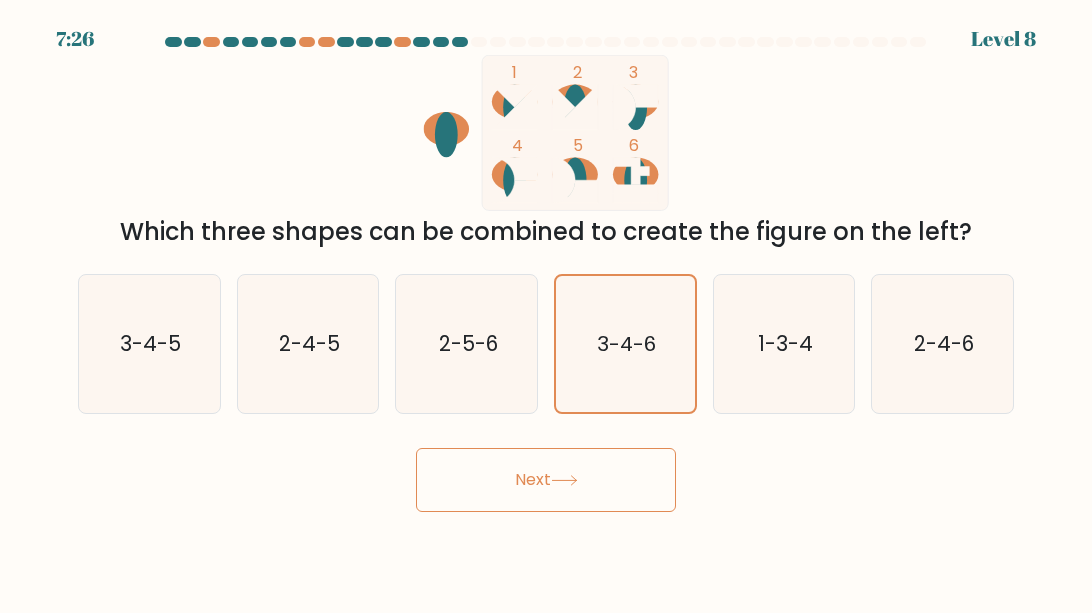 click on "1:34
Lorem 3" at bounding box center (546, 306) 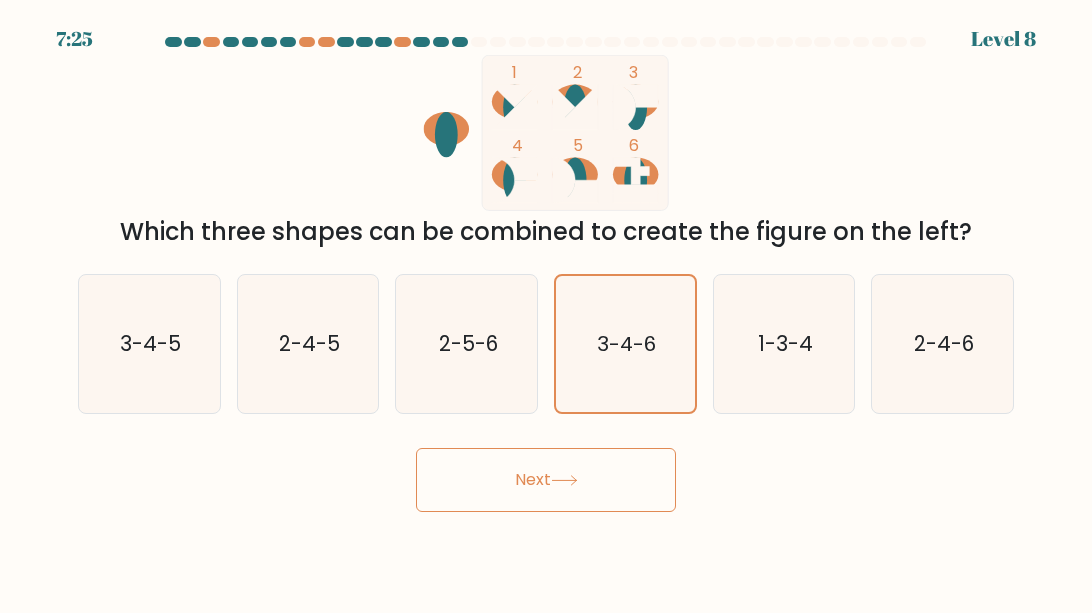click on "Next" at bounding box center [546, 480] 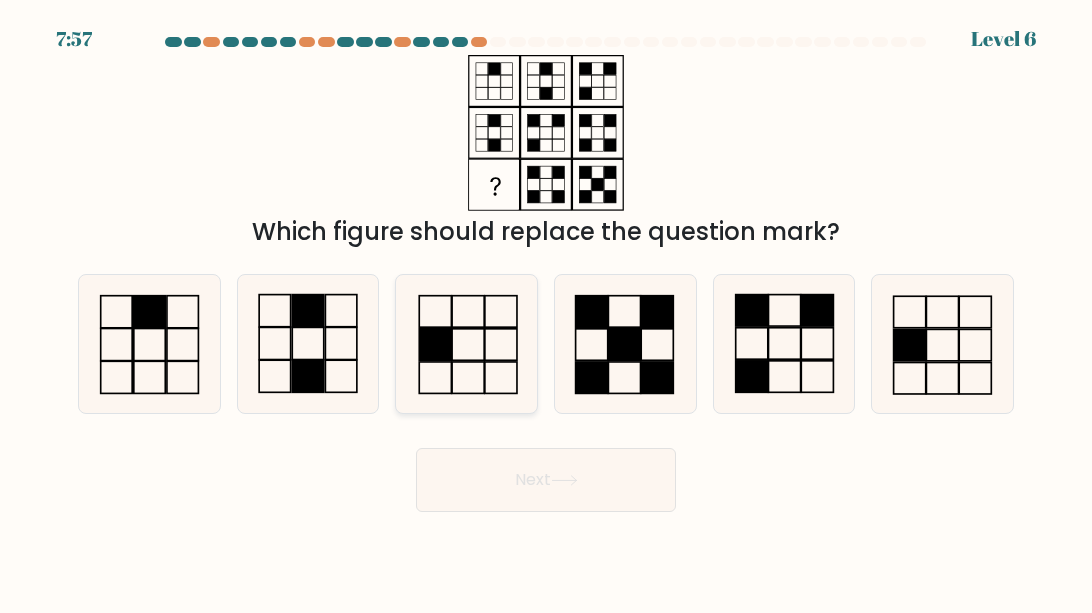 click at bounding box center (467, 344) 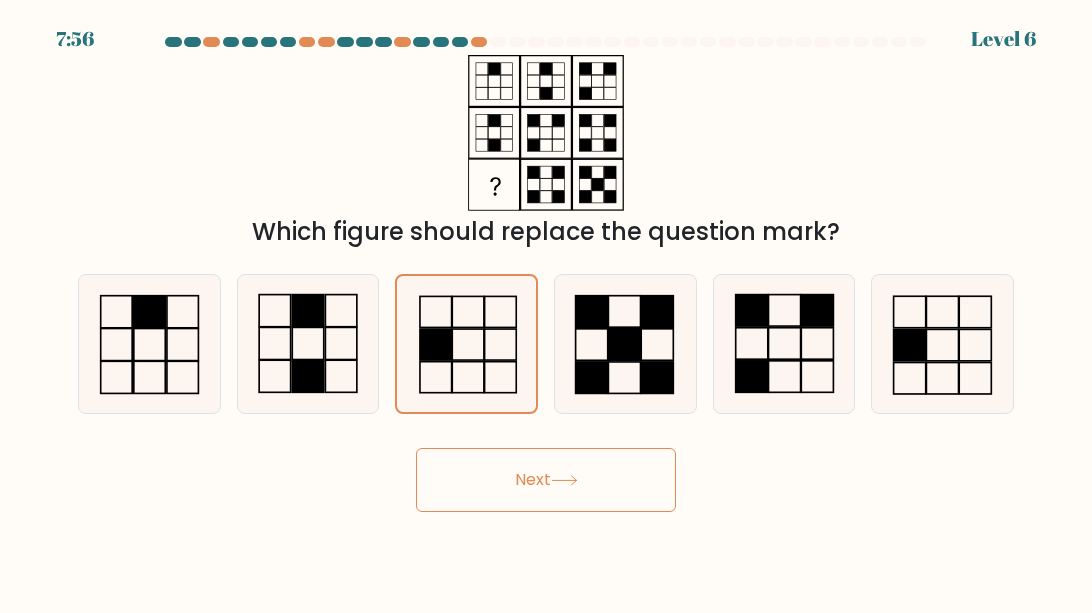 click on "3:07
Lorem 3" at bounding box center [546, 306] 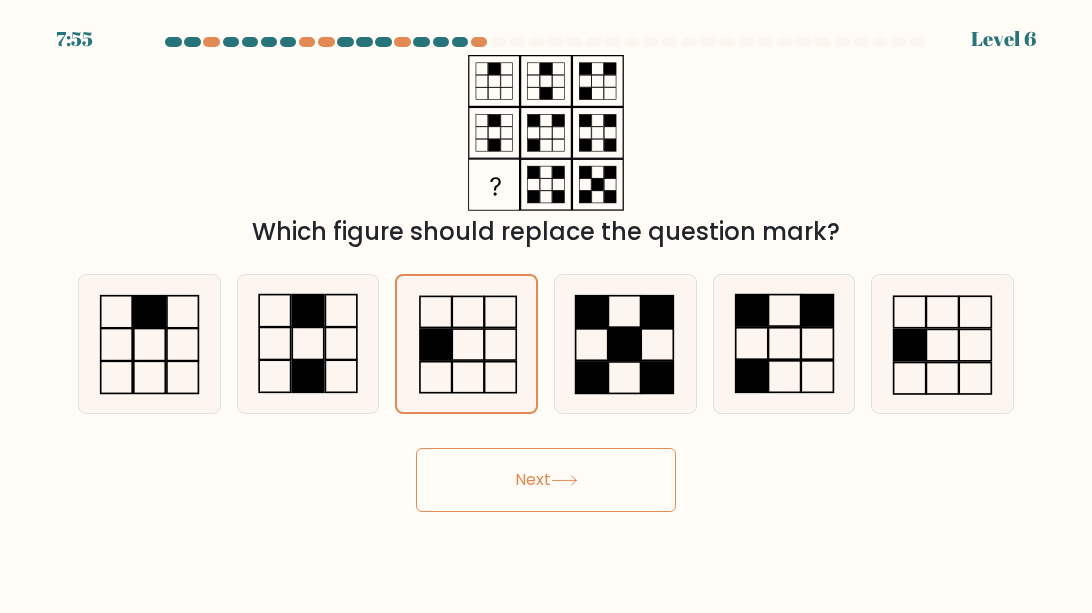 click on "3:48
Lorem 0" at bounding box center [546, 306] 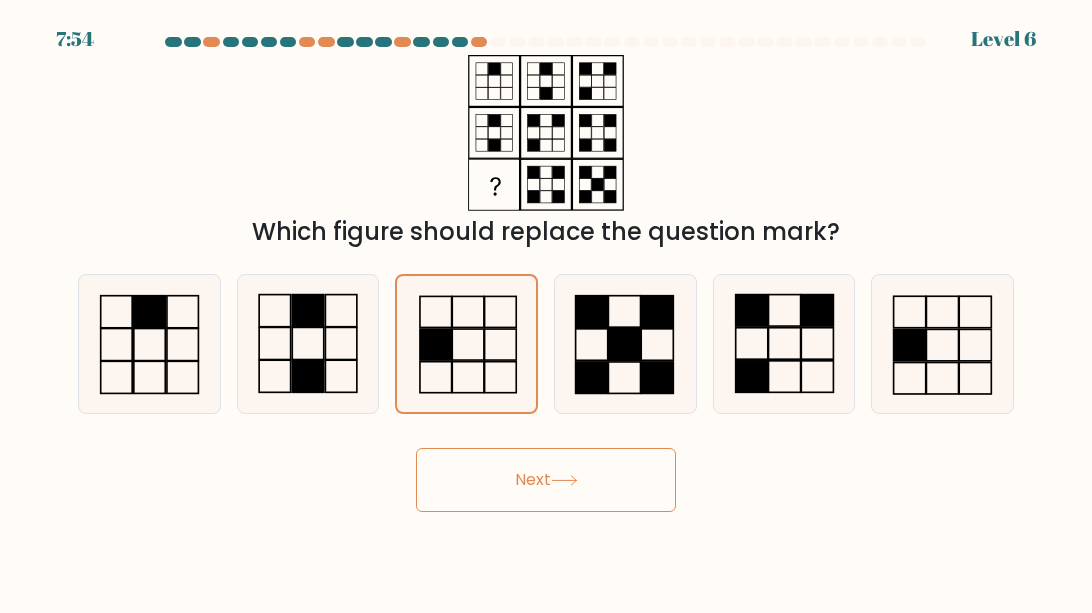 click on "Next" at bounding box center (546, 480) 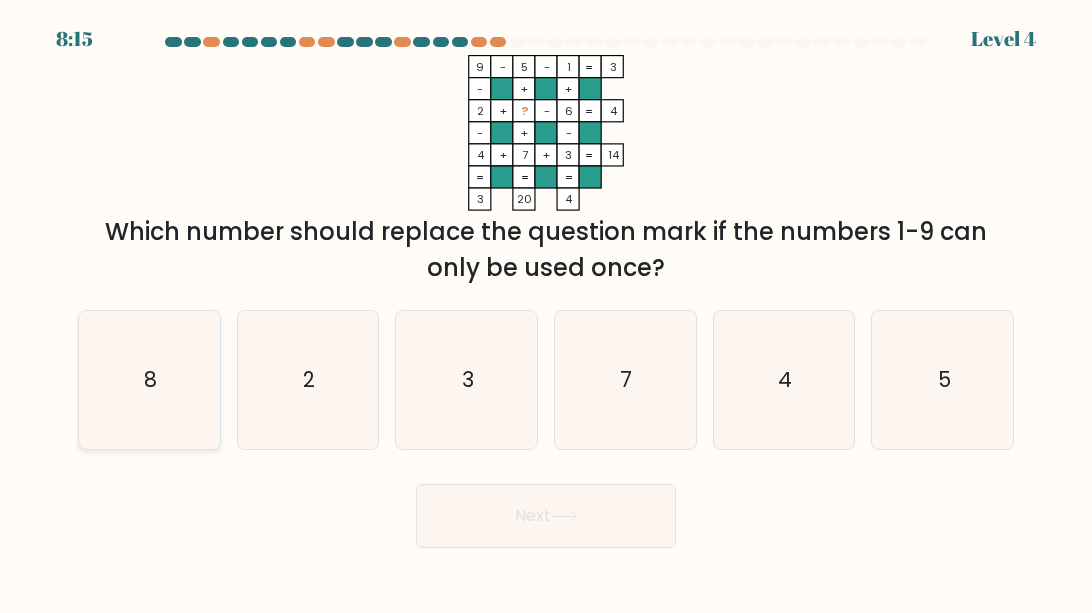 click on "8" at bounding box center (149, 380) 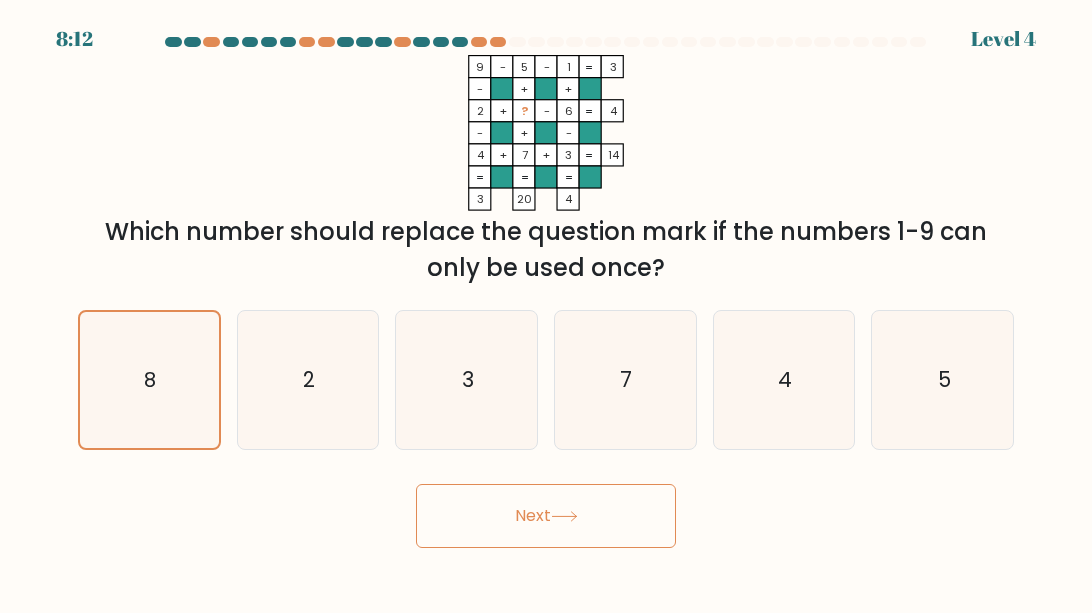 click on "Next" at bounding box center (546, 516) 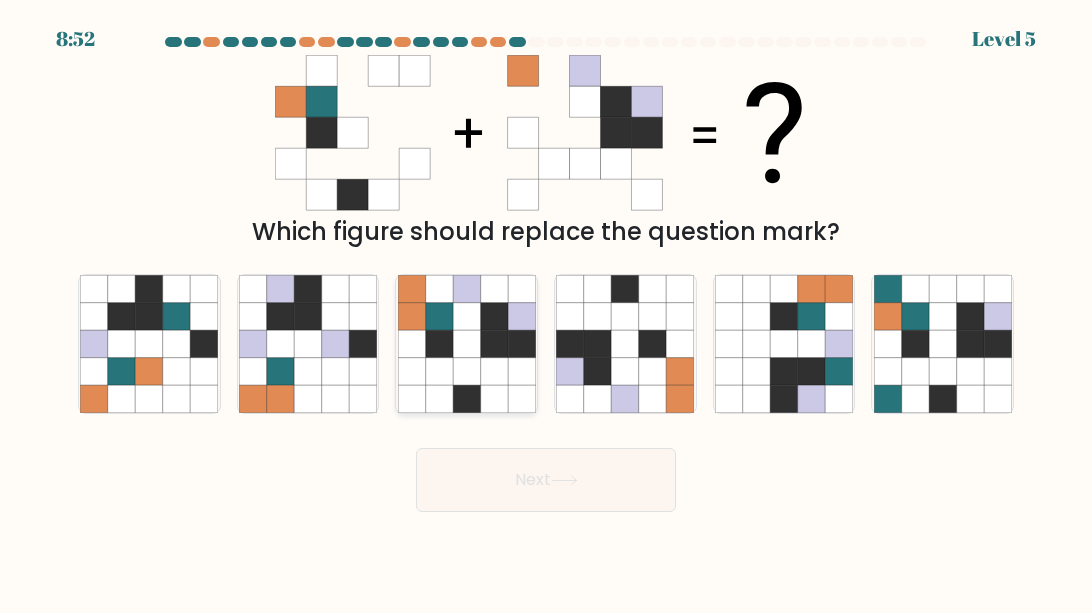 click at bounding box center [493, 343] 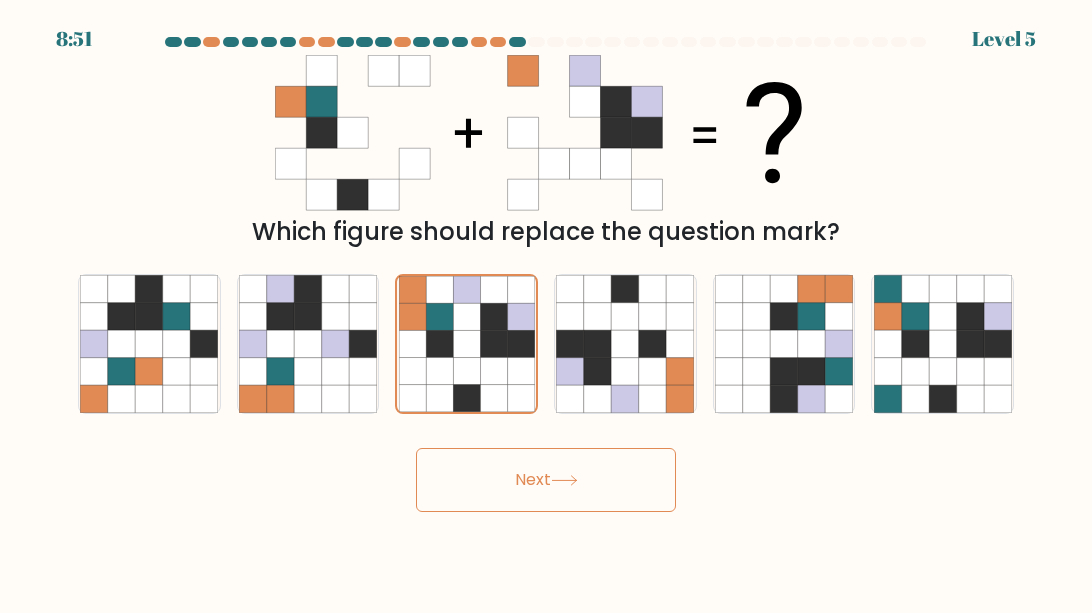 click on "Next" at bounding box center [546, 480] 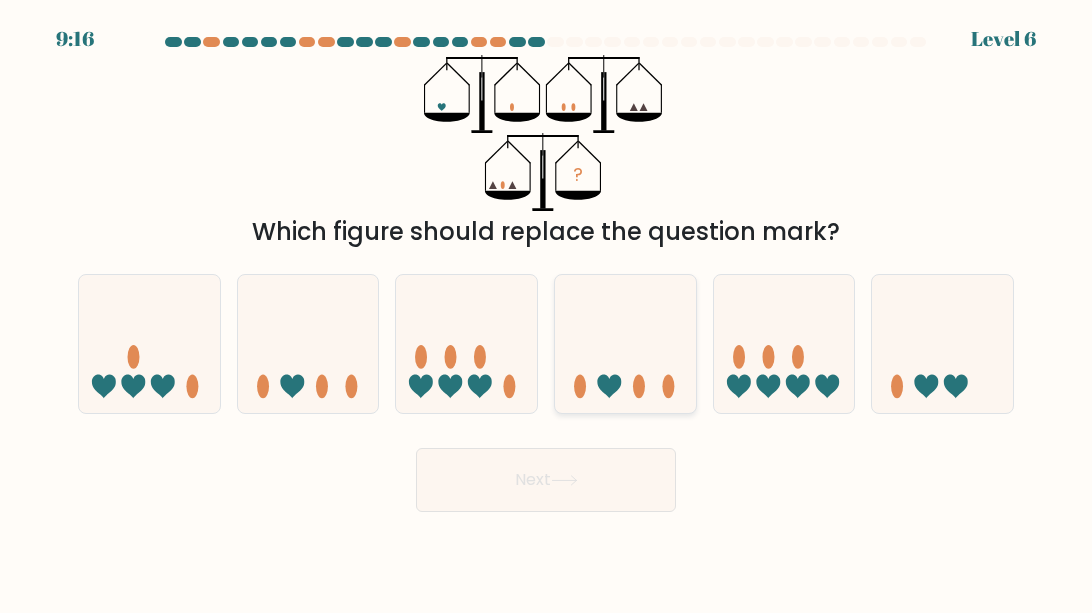 click at bounding box center (625, 344) 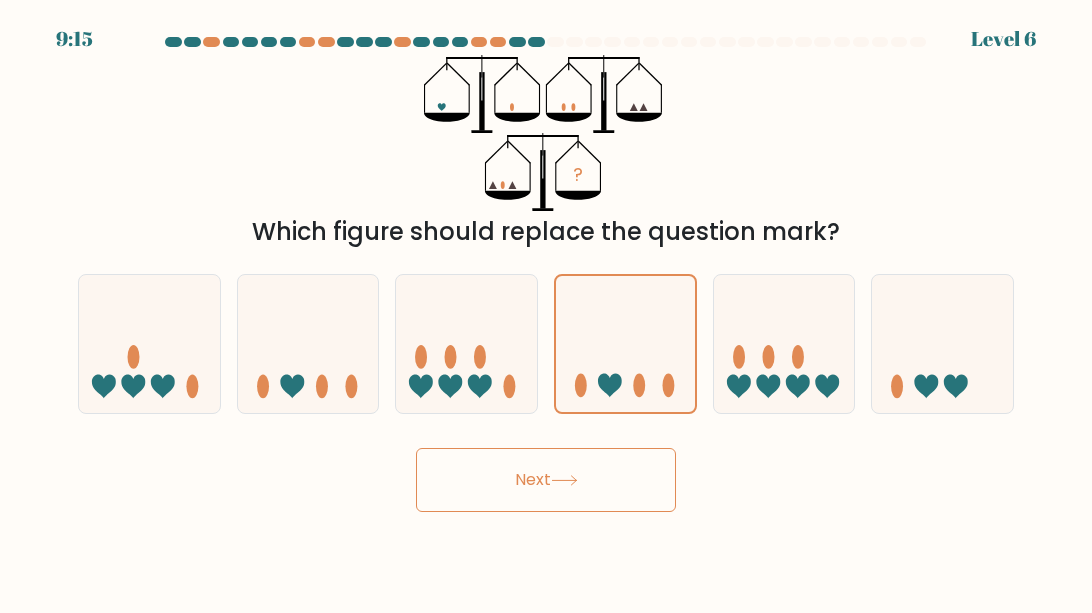 click on "Next" at bounding box center [546, 480] 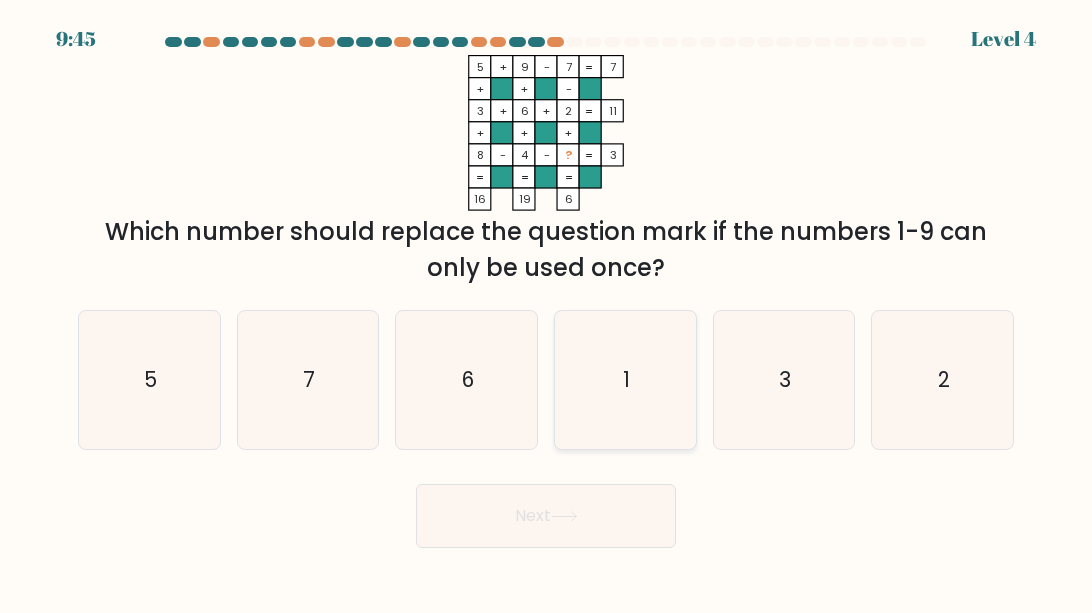 click on "1" at bounding box center [626, 379] 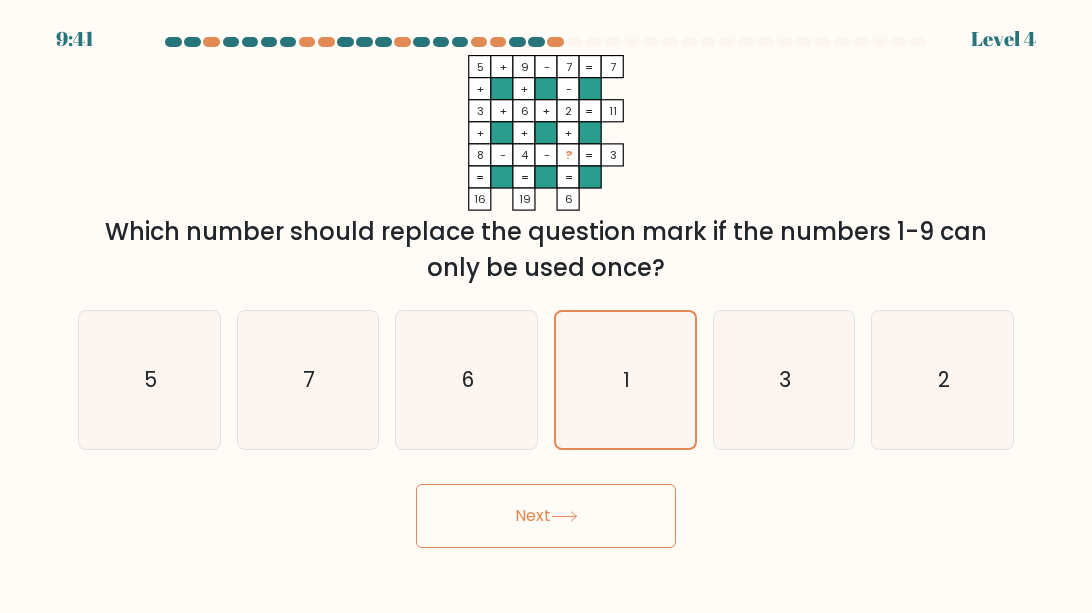 drag, startPoint x: 585, startPoint y: 500, endPoint x: 593, endPoint y: 492, distance: 11.313708 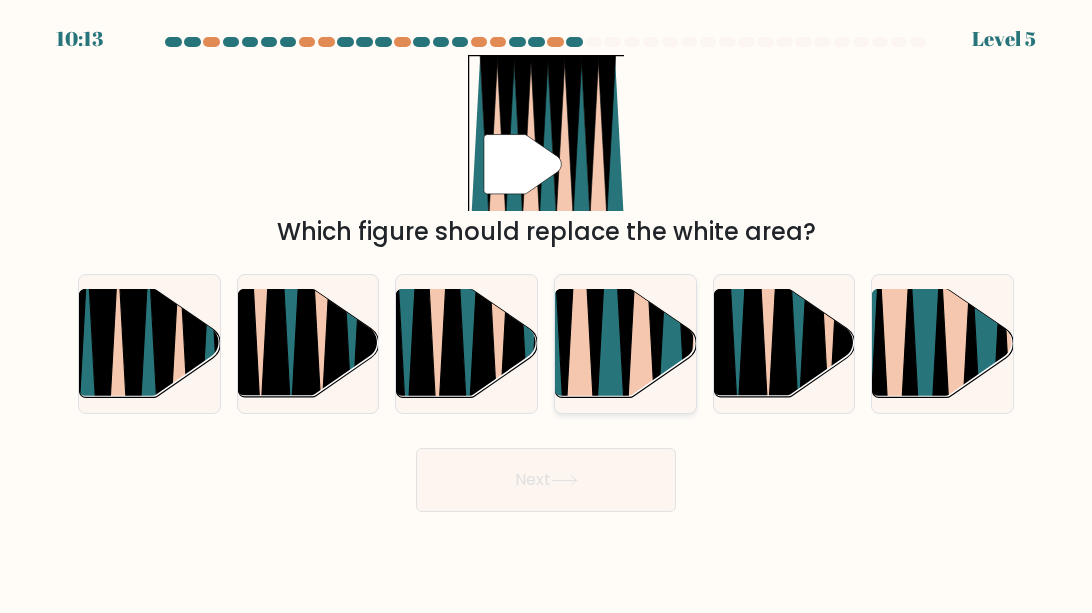 click at bounding box center (626, 288) 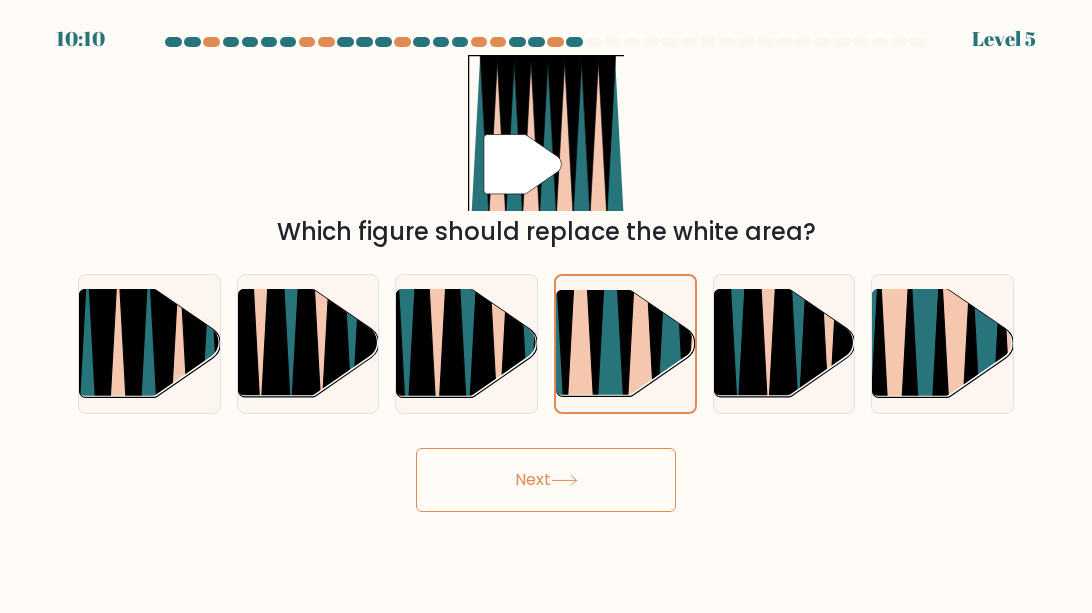 click on "Next" at bounding box center [546, 480] 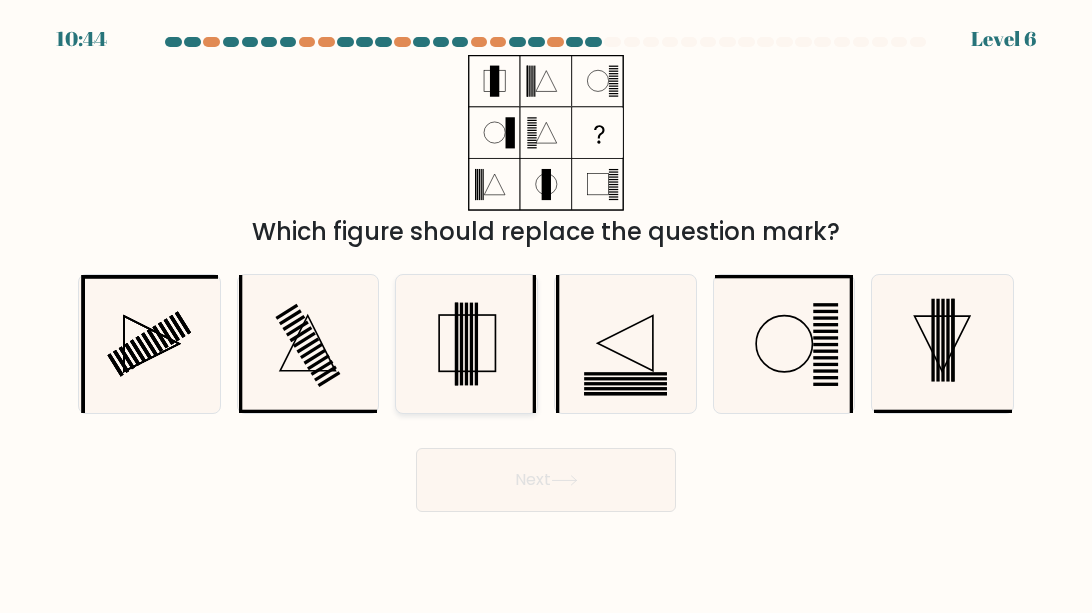 click at bounding box center [456, 343] 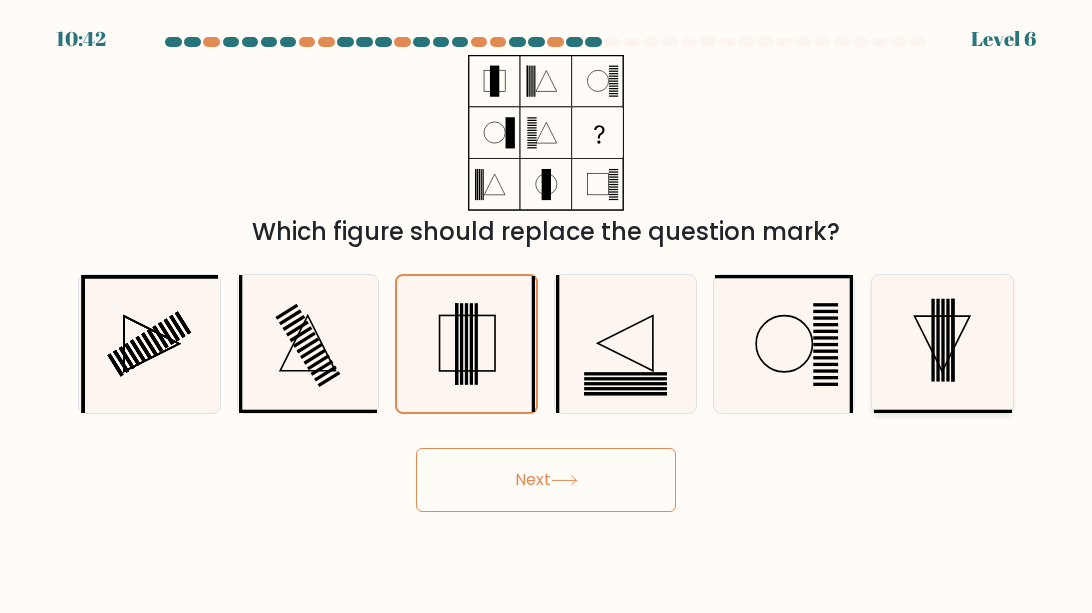 click at bounding box center [943, 344] 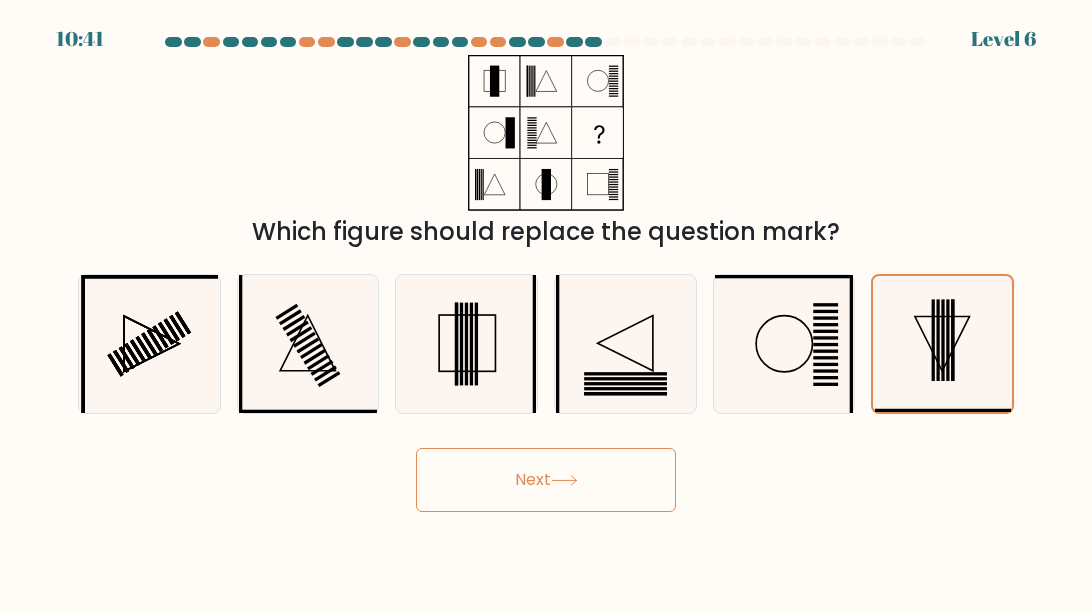 click on "Next" at bounding box center [546, 480] 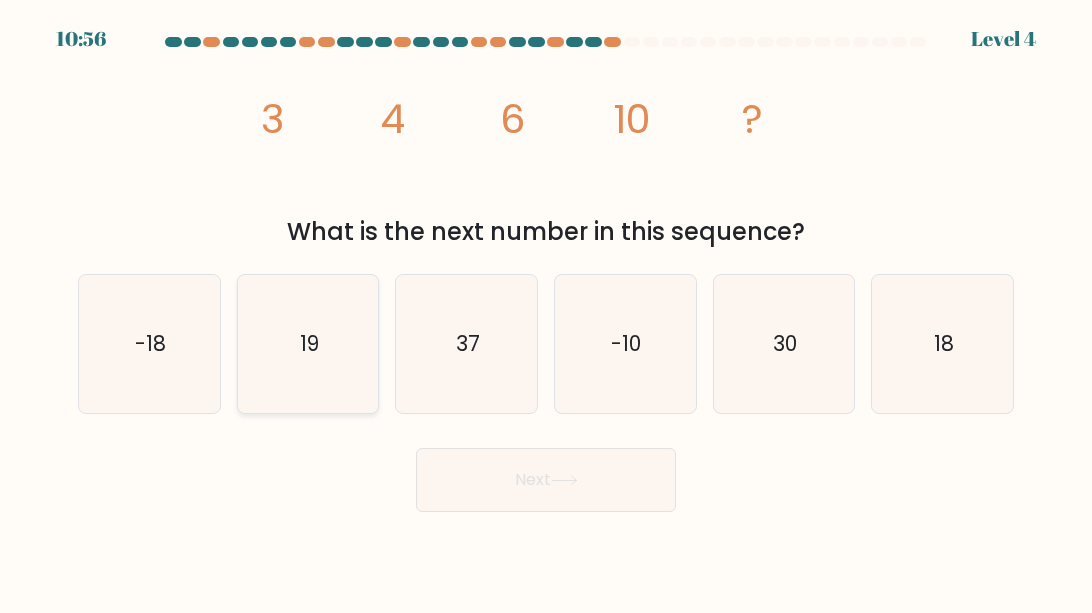 click on "19" at bounding box center [308, 344] 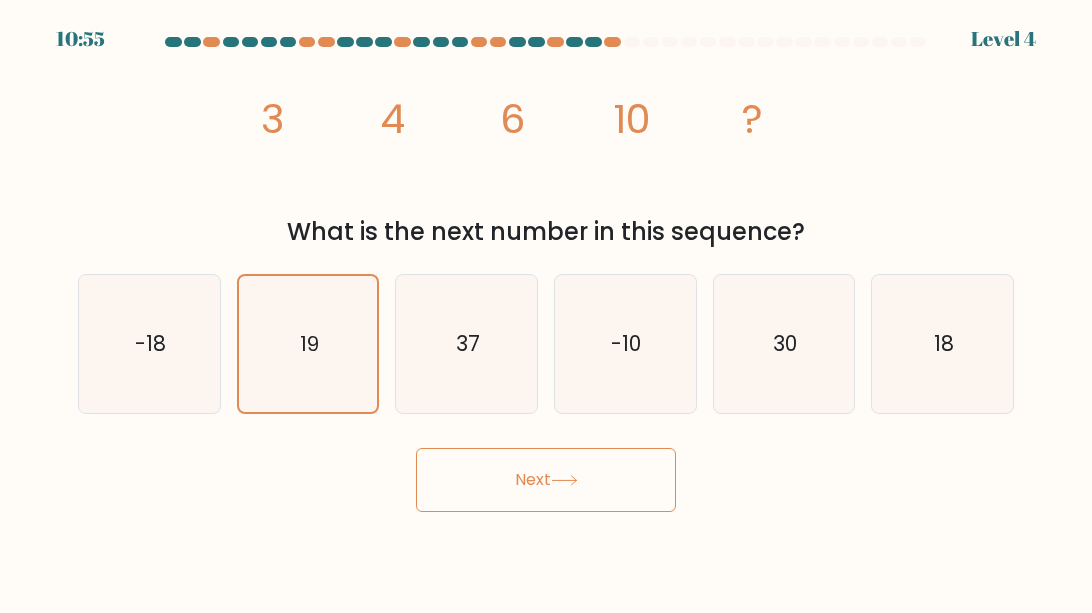 click on "Next" at bounding box center (546, 480) 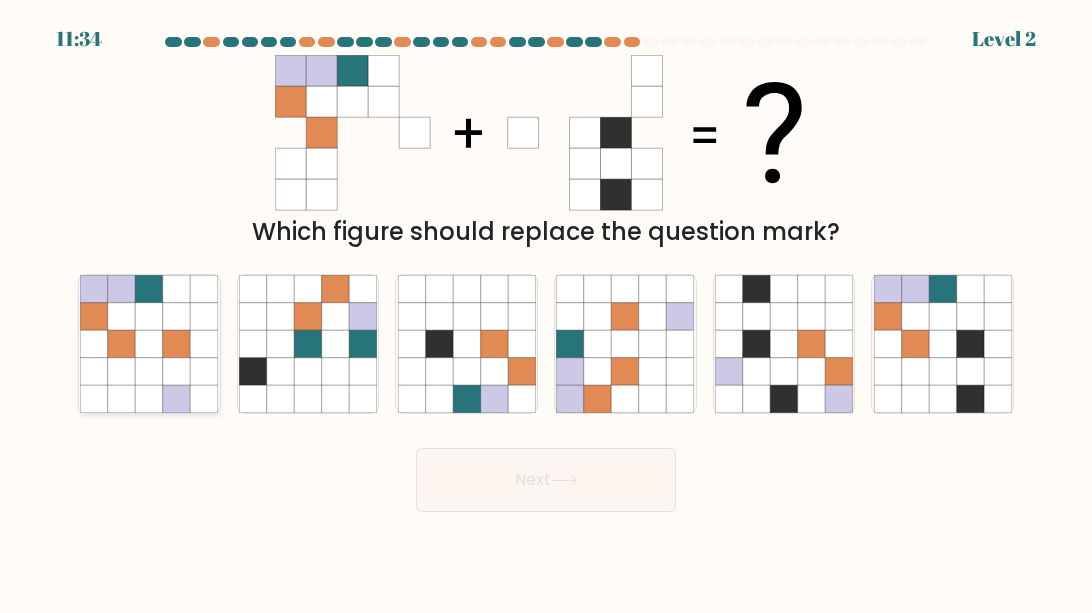 click at bounding box center (176, 288) 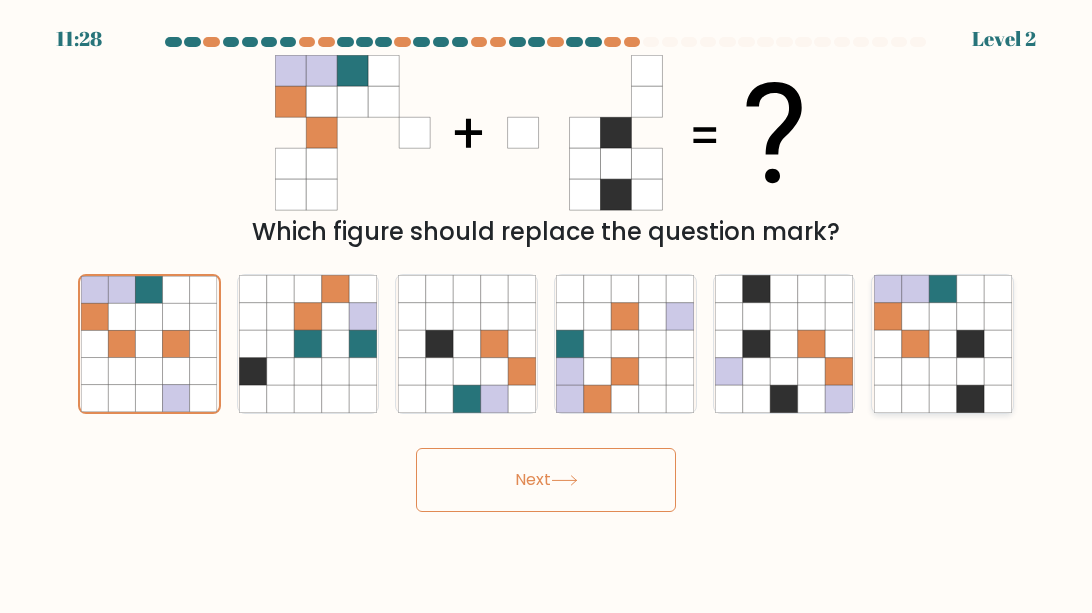 click at bounding box center [969, 371] 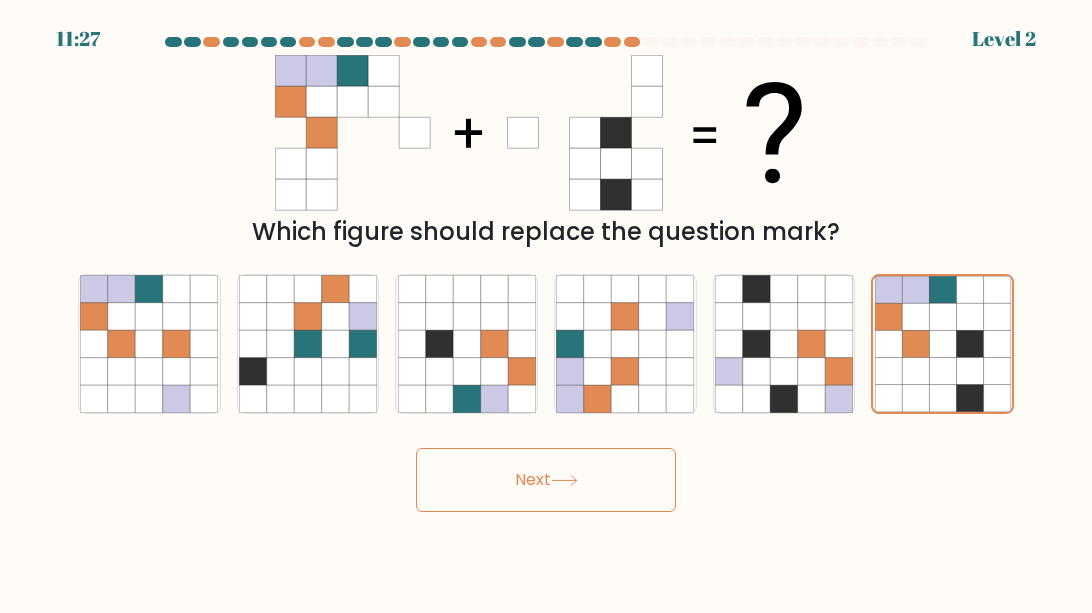 click on "Next" at bounding box center (546, 480) 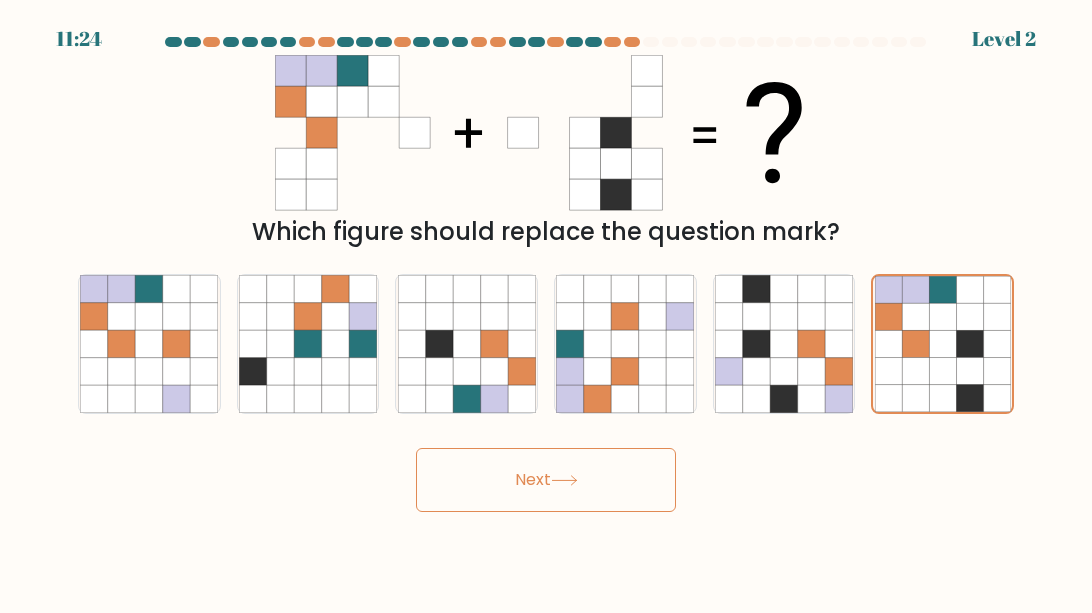 click on "Next" at bounding box center (546, 480) 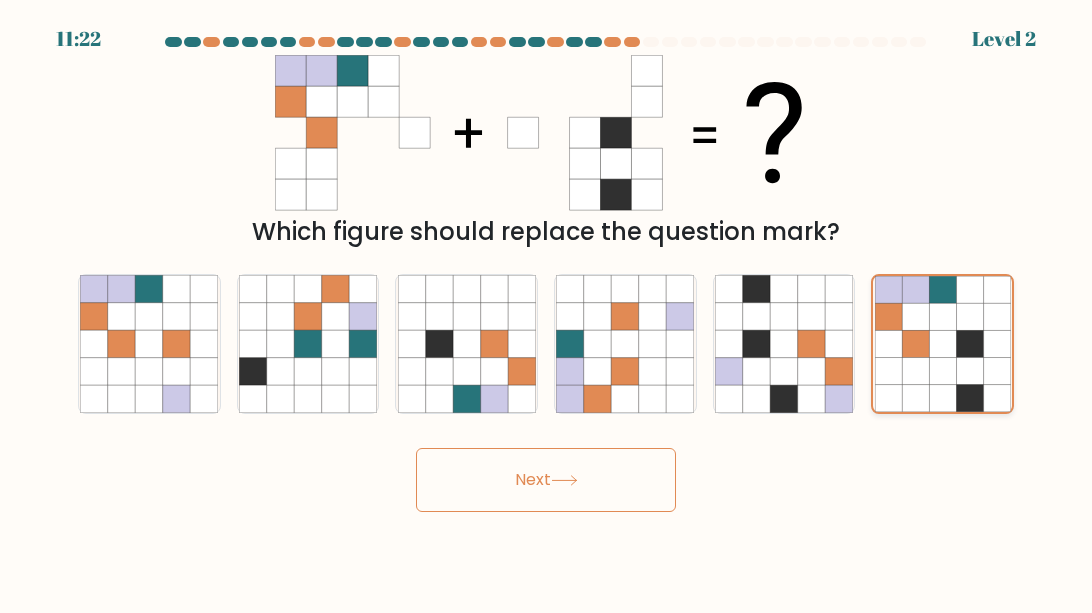 click at bounding box center [996, 316] 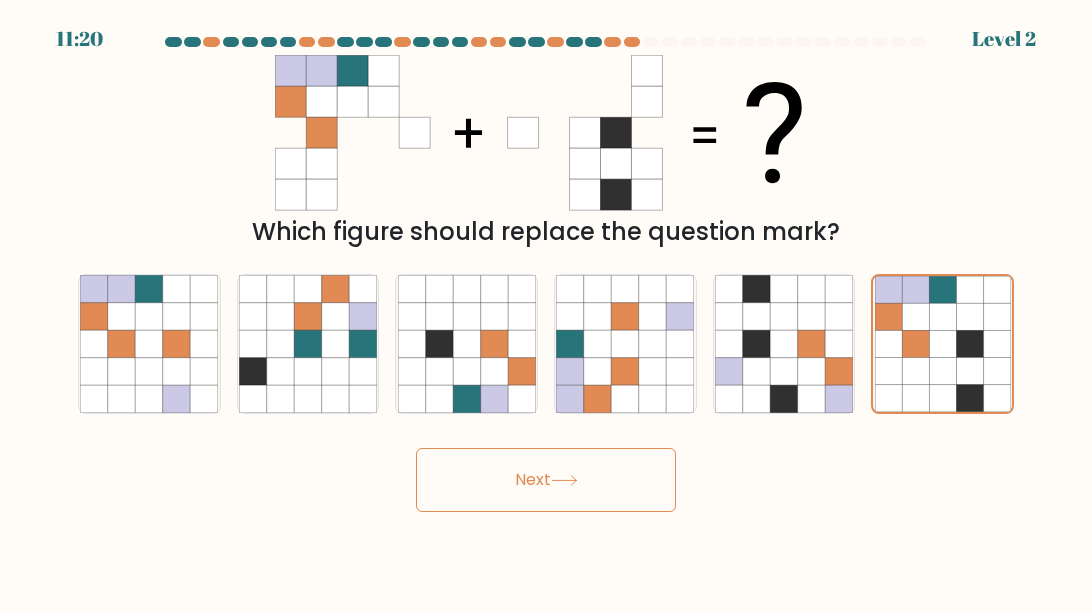 click on "03:65
Lorem 5" at bounding box center [546, 306] 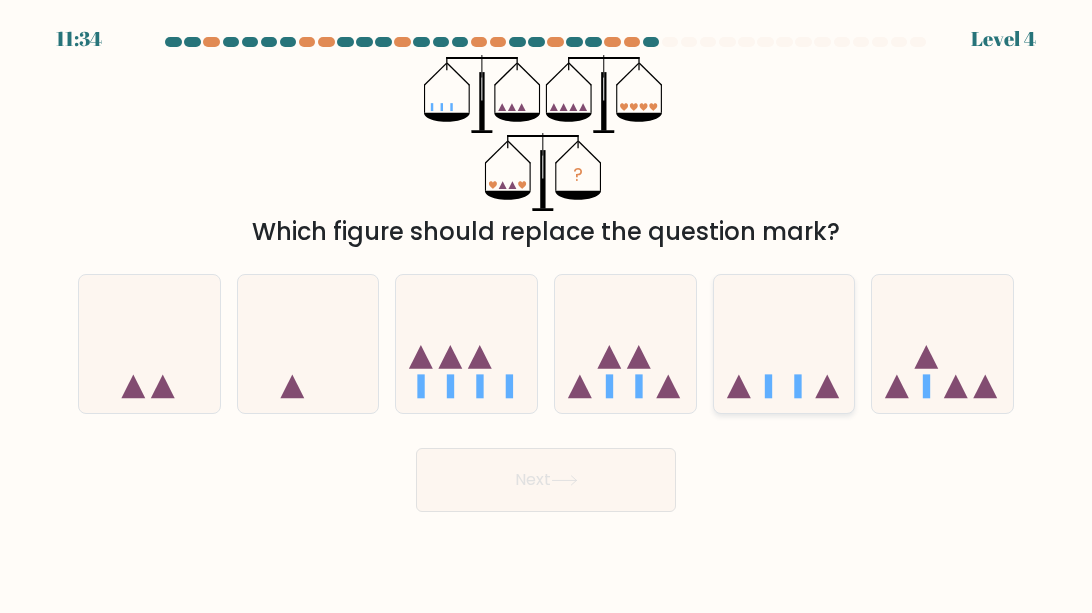 click at bounding box center [784, 344] 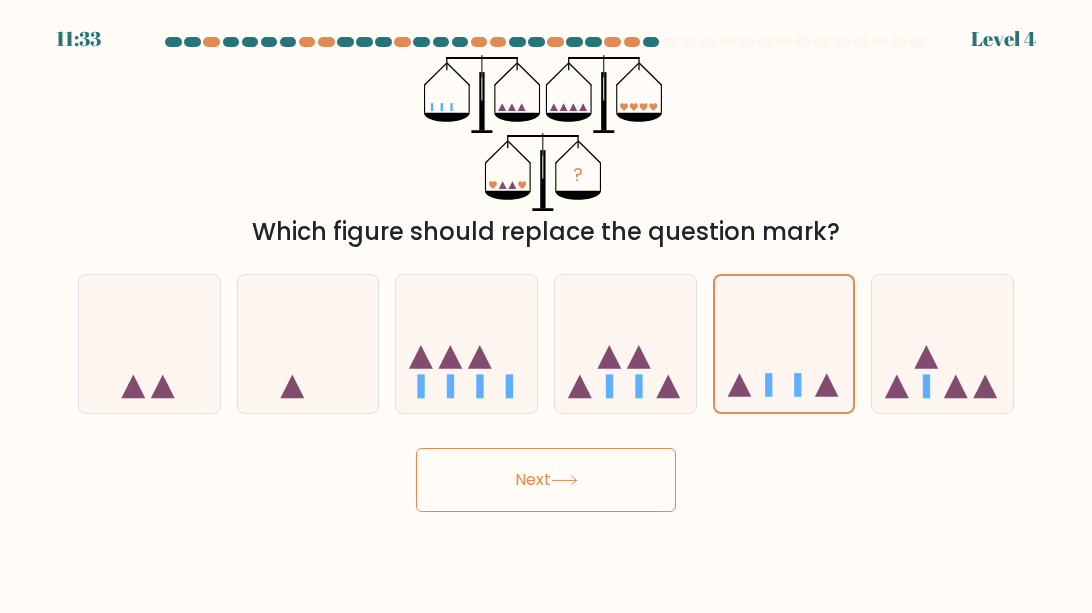 click on "Next" at bounding box center [546, 480] 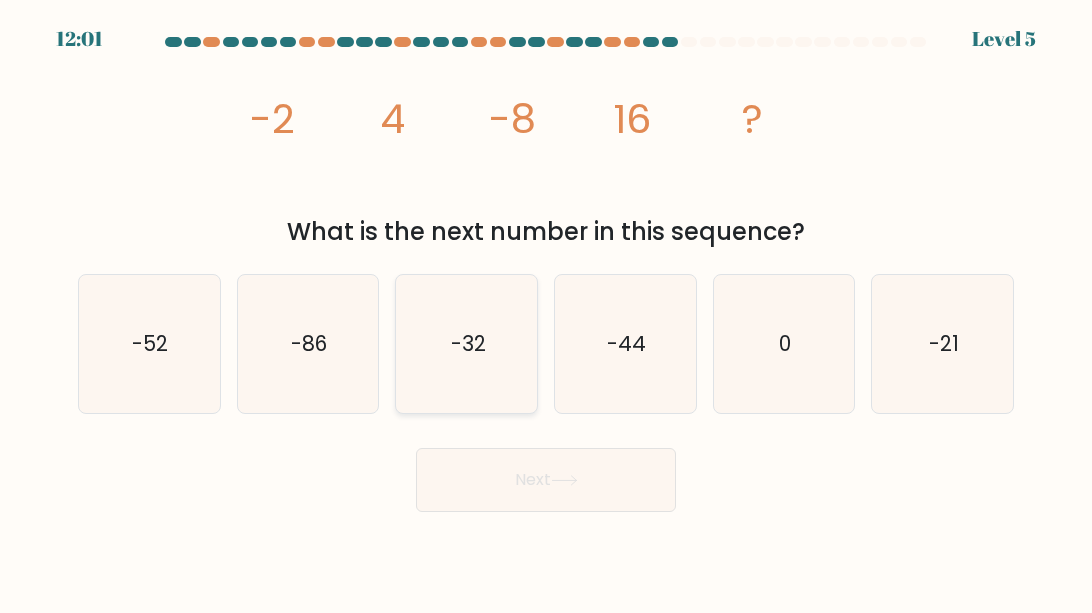 click on "-32" at bounding box center (468, 343) 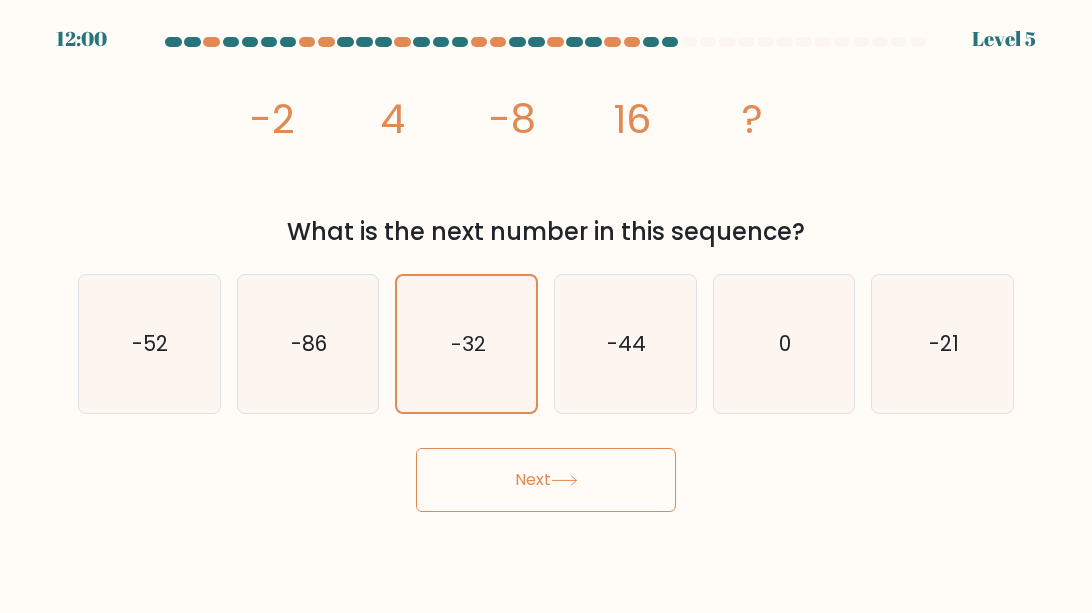 click on "Next" at bounding box center (546, 480) 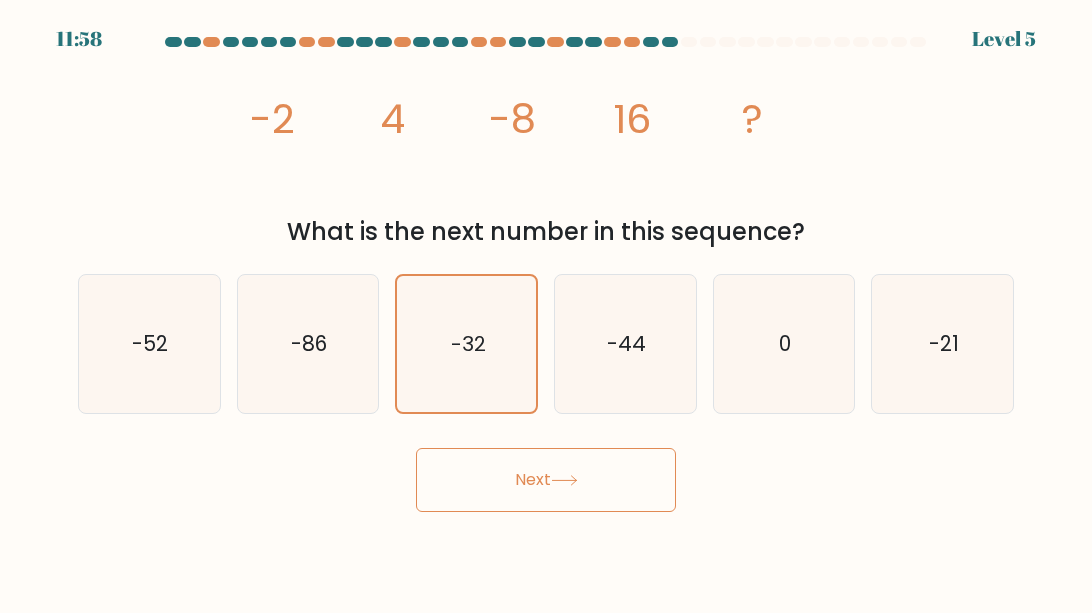 click on "Next" at bounding box center (546, 480) 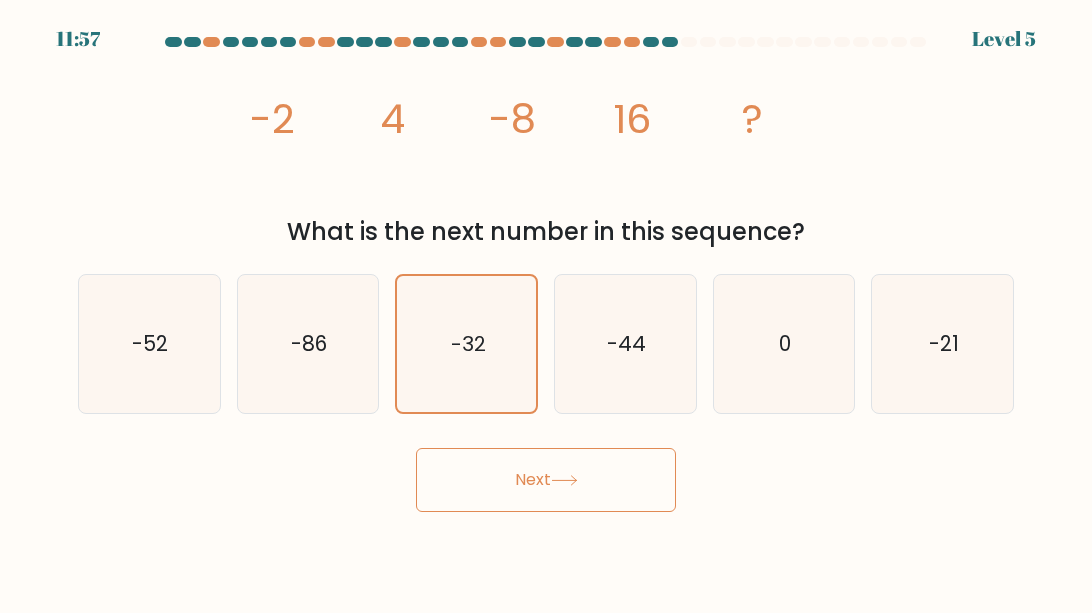 click on "Next" at bounding box center [546, 480] 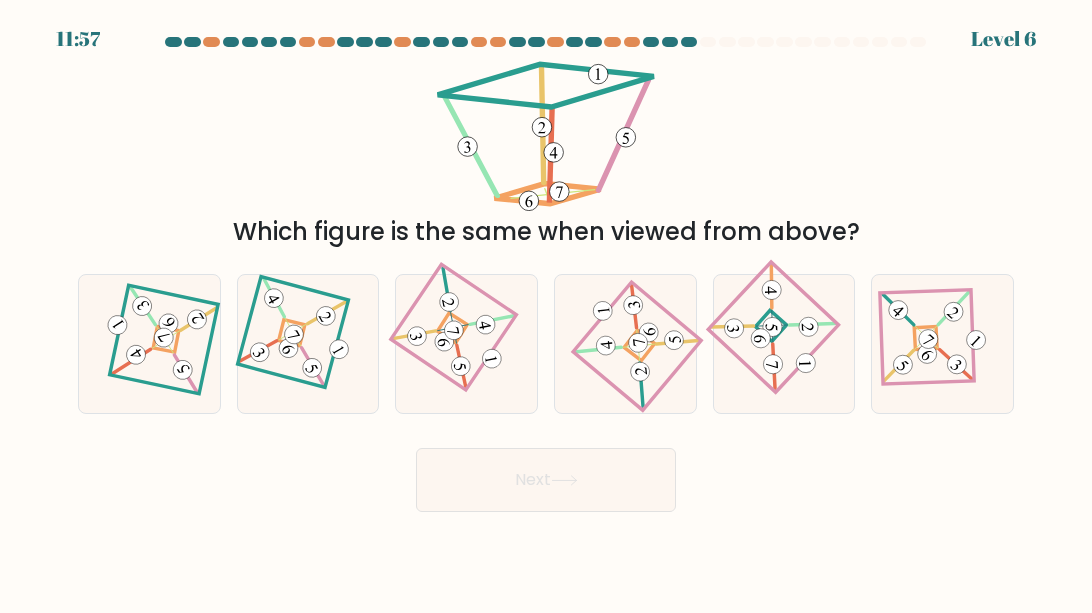 click at bounding box center (564, 480) 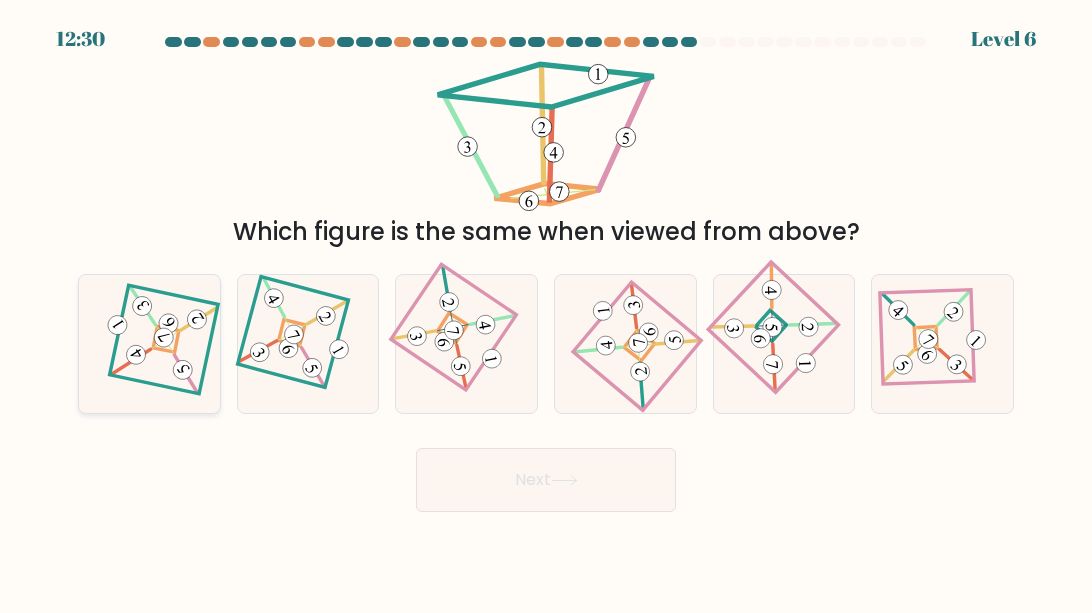 click at bounding box center (150, 344) 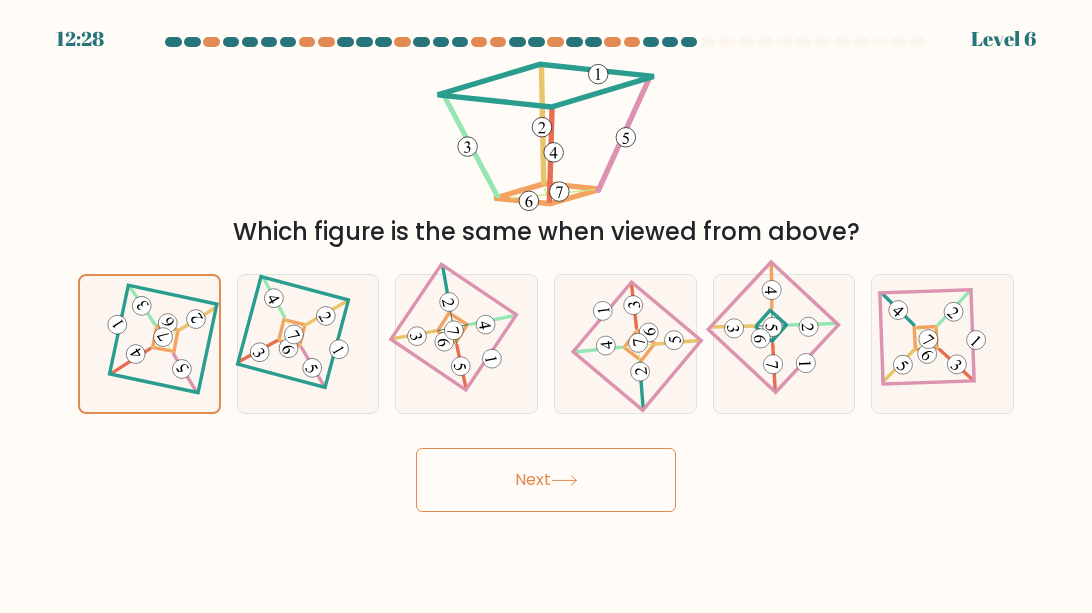 click on "Next" at bounding box center [546, 480] 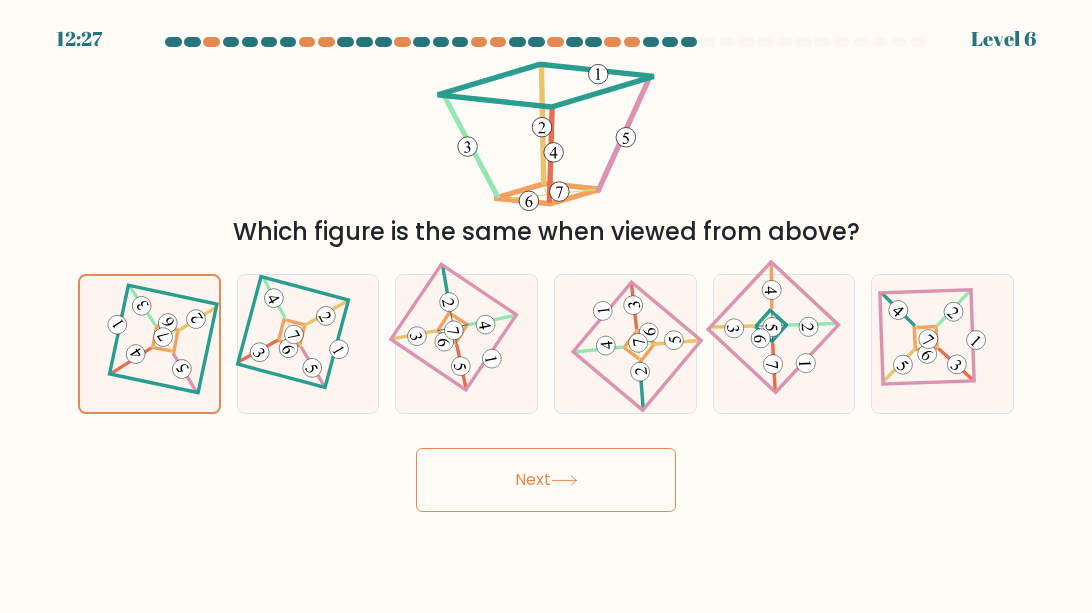 click on "Next" at bounding box center [546, 480] 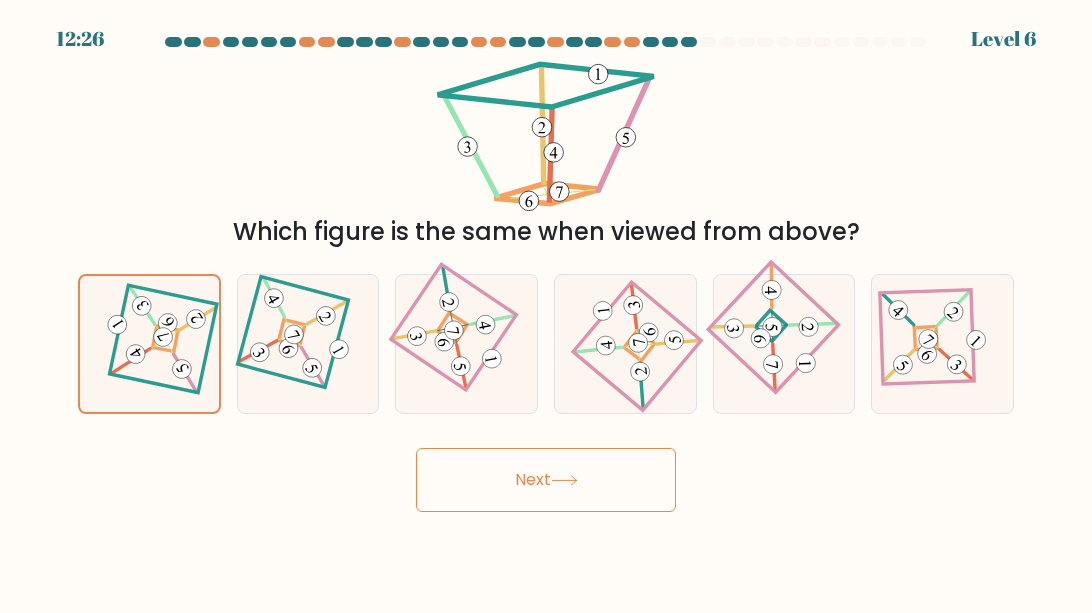 click on "Next" at bounding box center (546, 480) 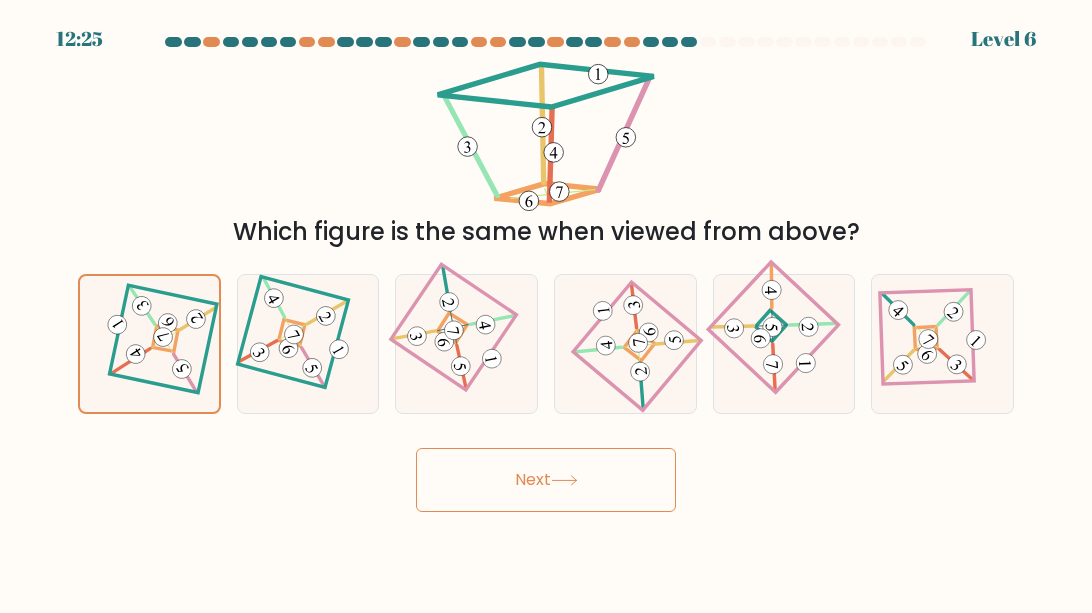 click on "Next" at bounding box center [546, 480] 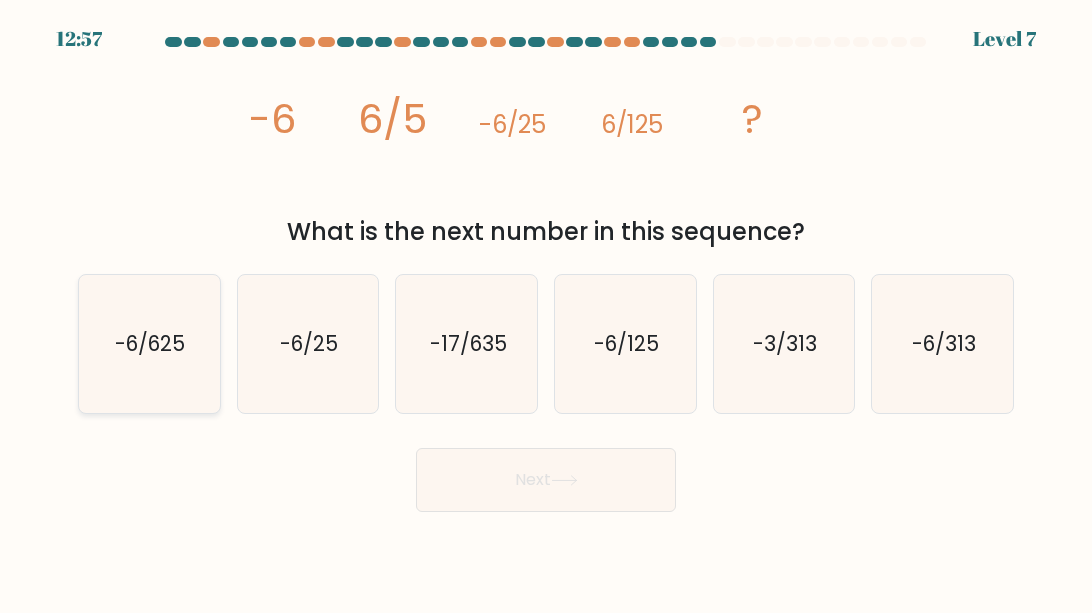 click on "-6/625" at bounding box center (149, 344) 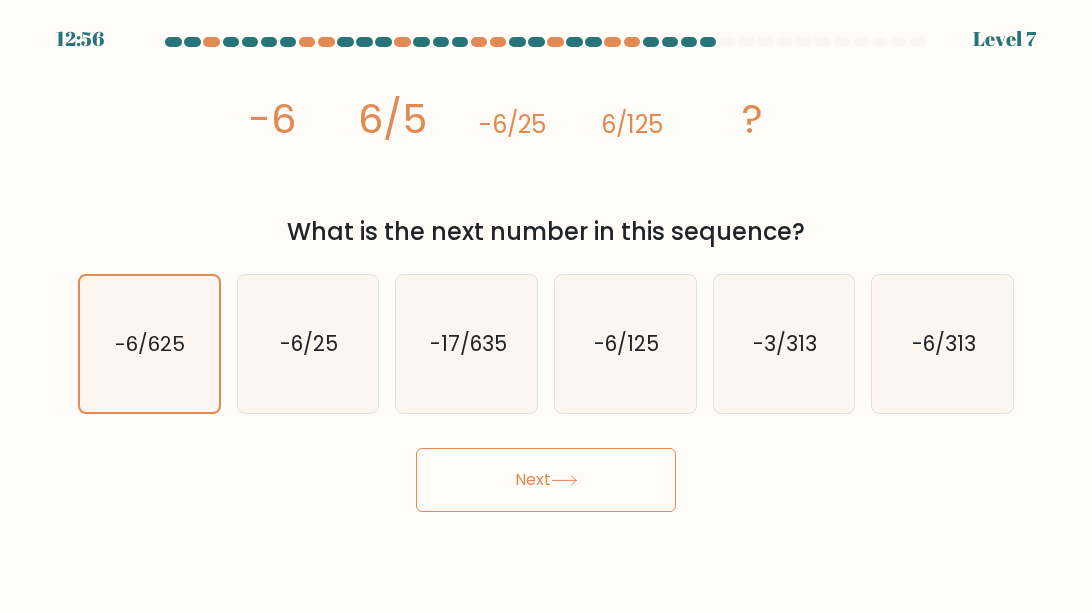 click on "Next" at bounding box center [546, 480] 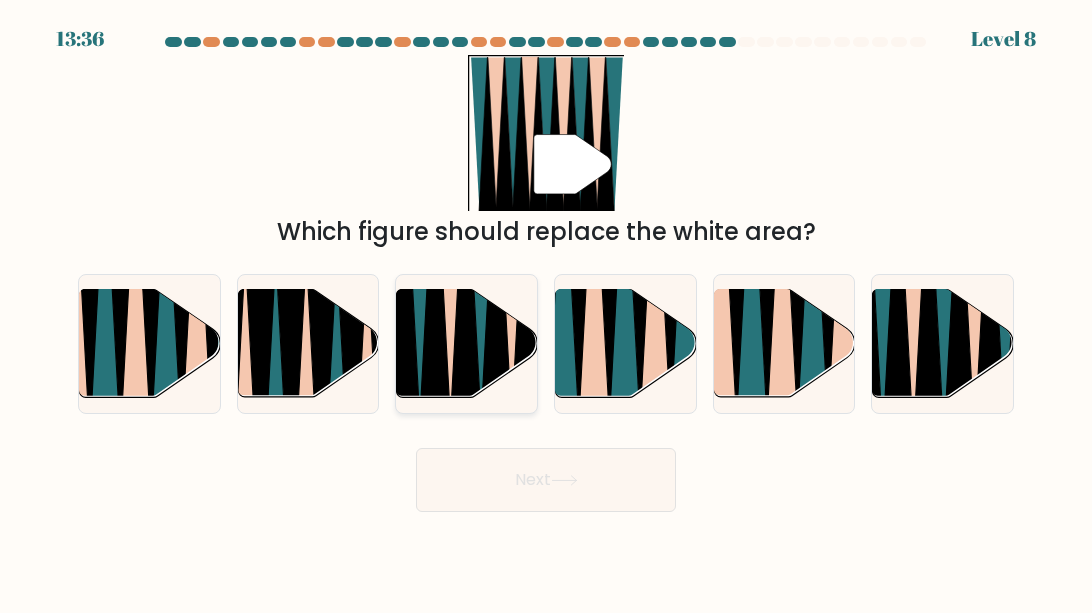 click at bounding box center [497, 290] 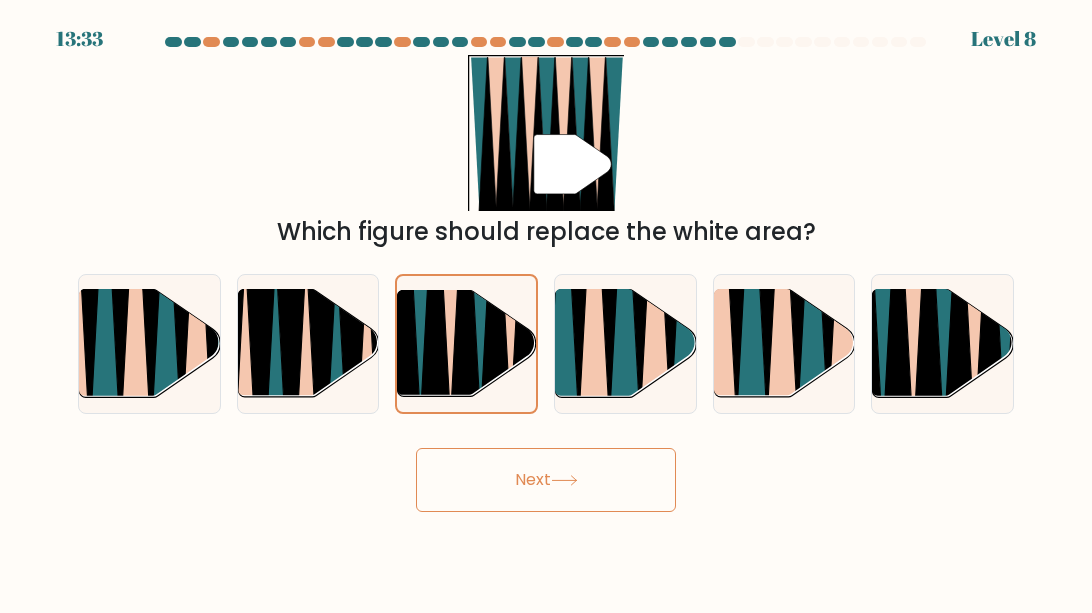 click on "Next" at bounding box center [546, 480] 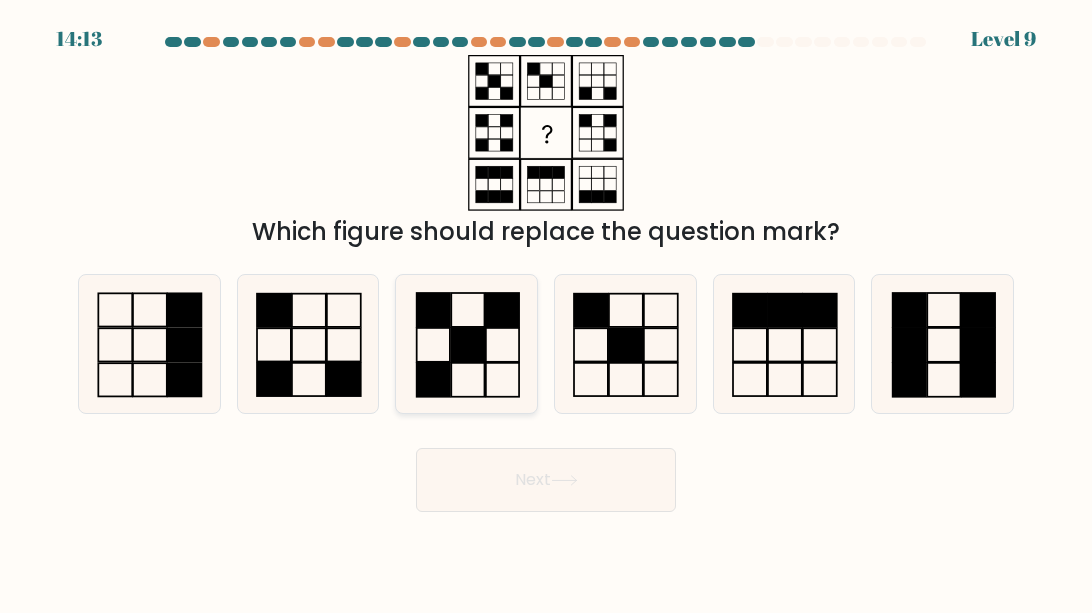 click at bounding box center [467, 344] 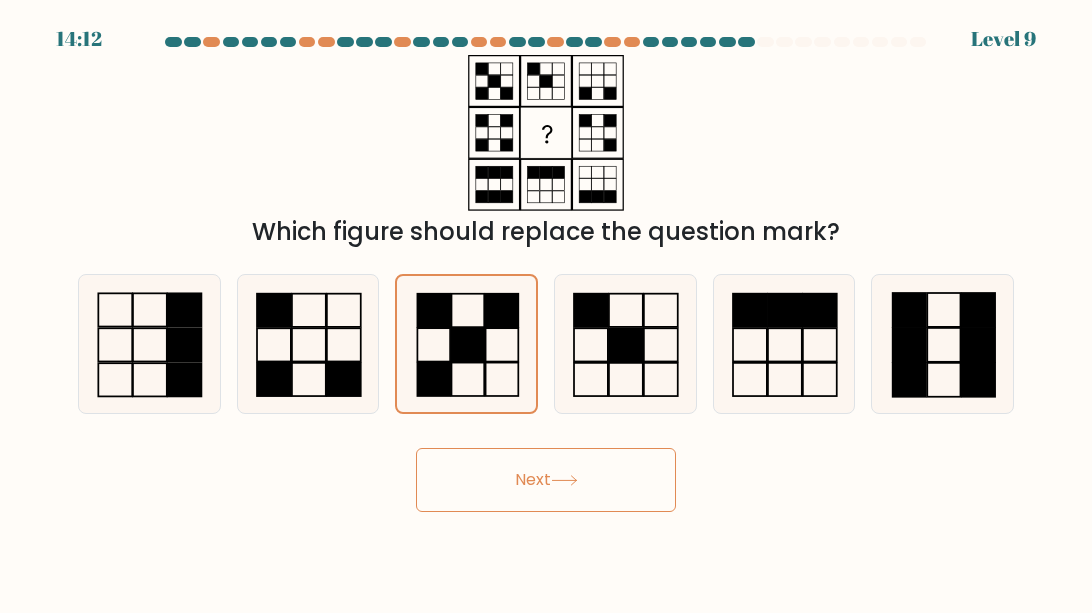 click on "Next" at bounding box center [546, 480] 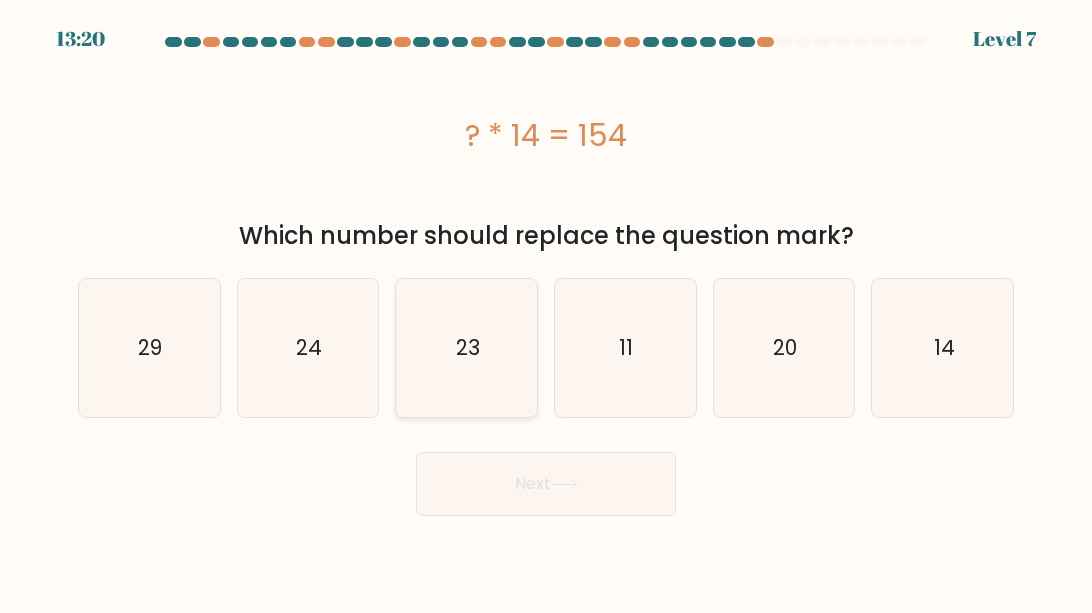 click on "23" at bounding box center [467, 348] 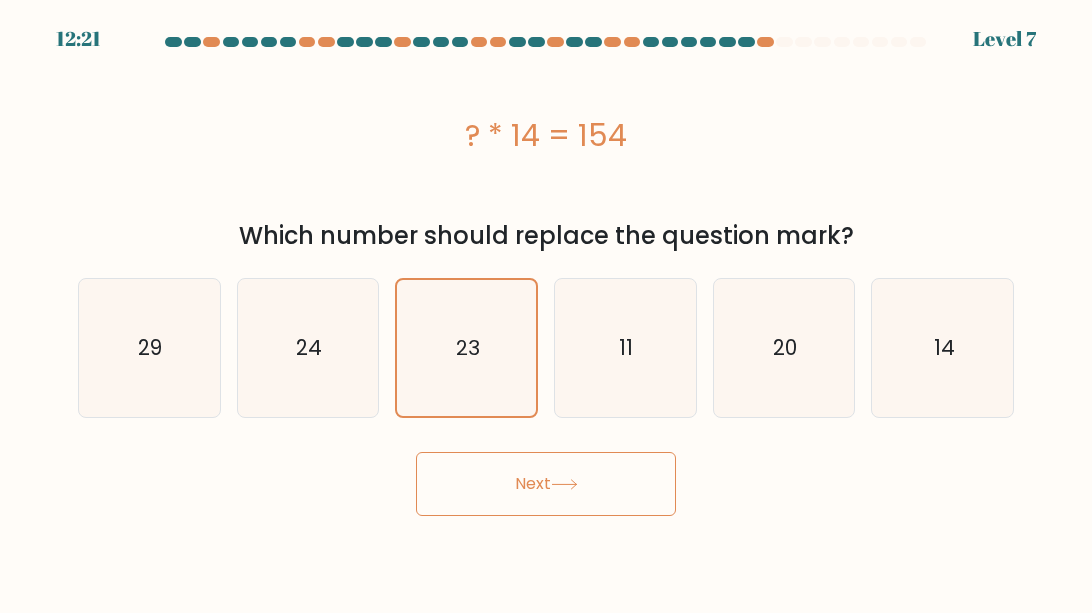 click on "Next" at bounding box center (546, 479) 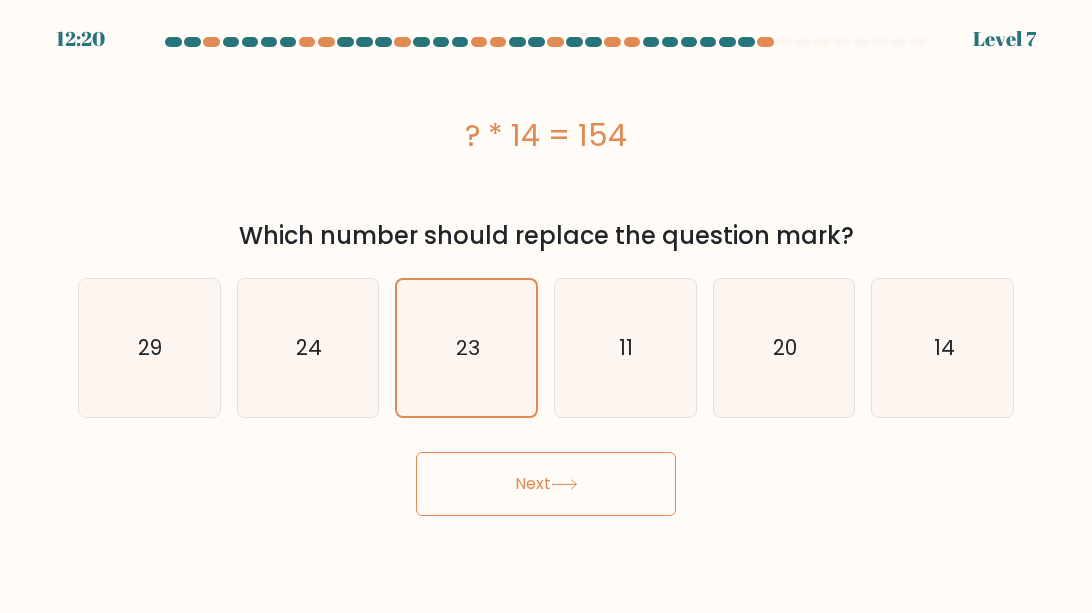 click on "51:14
Lorem 6" at bounding box center [546, 306] 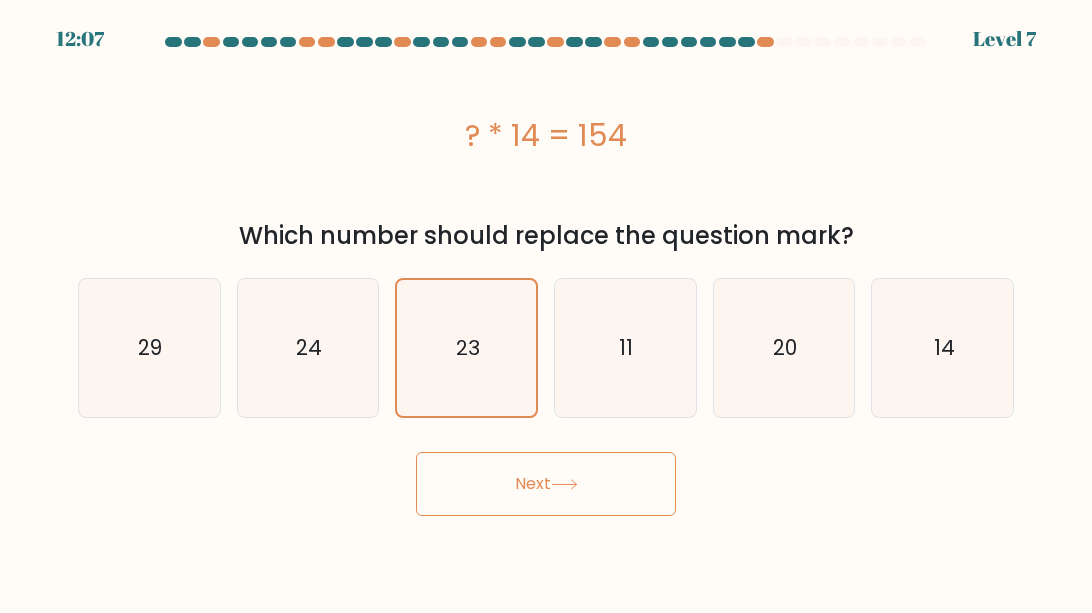 click on "Next" at bounding box center (546, 484) 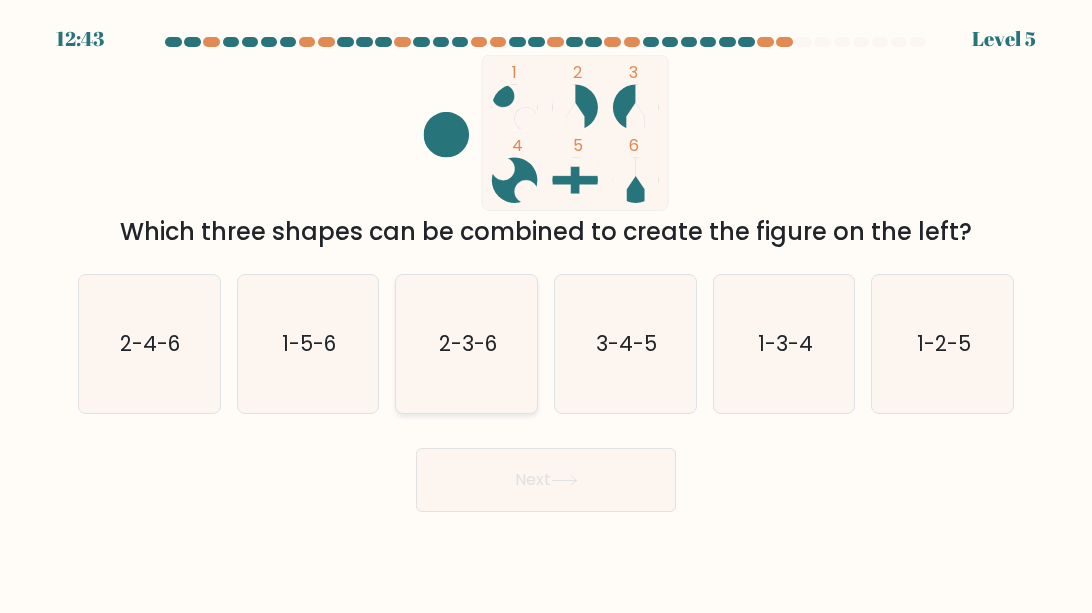 click on "2-3-6" at bounding box center (467, 344) 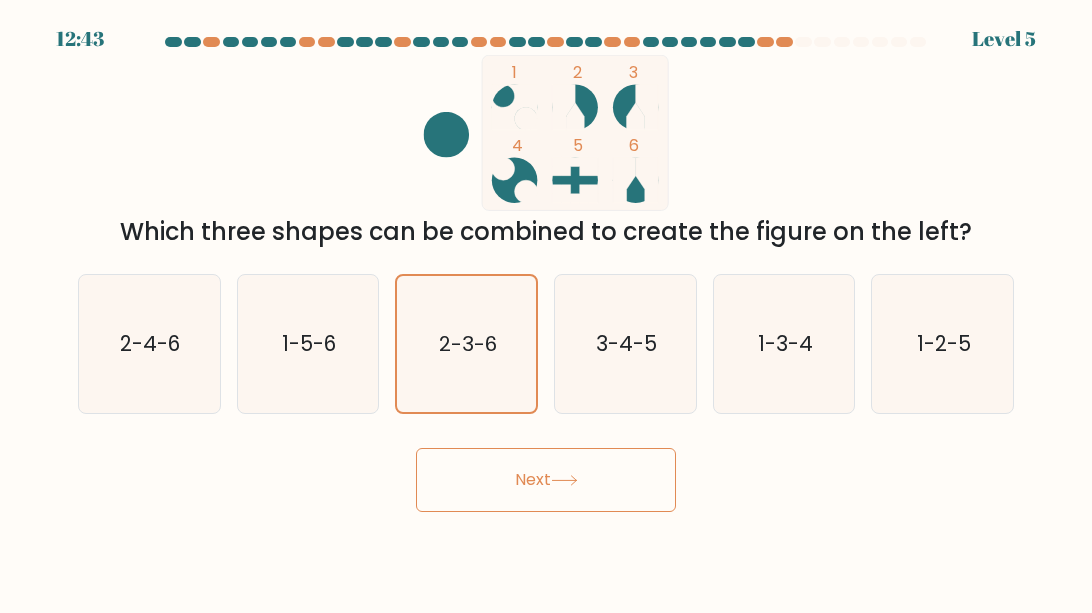 click on "Next" at bounding box center [546, 480] 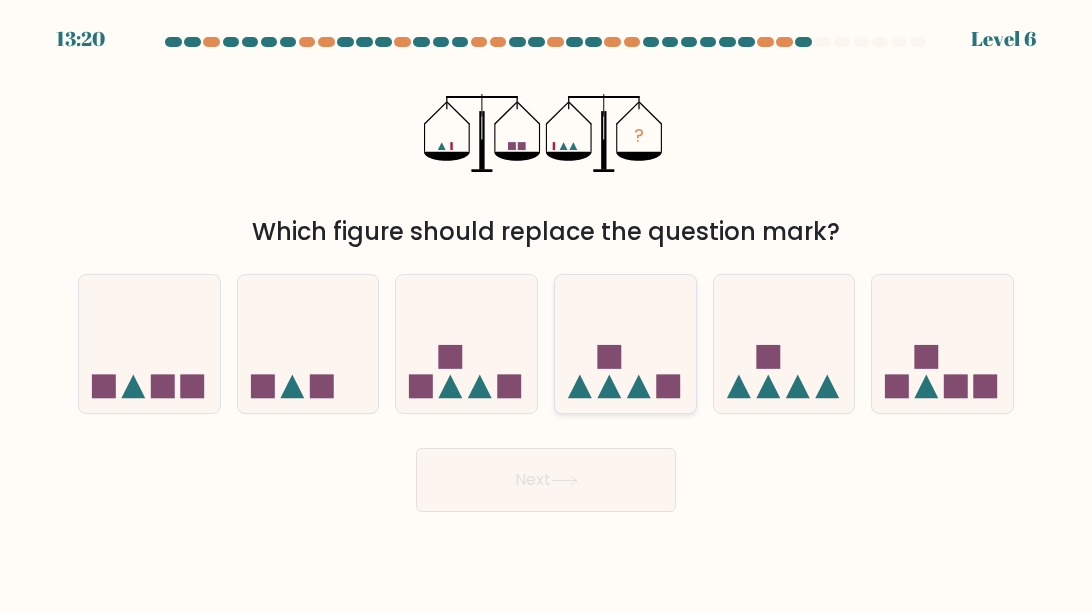 click at bounding box center [625, 344] 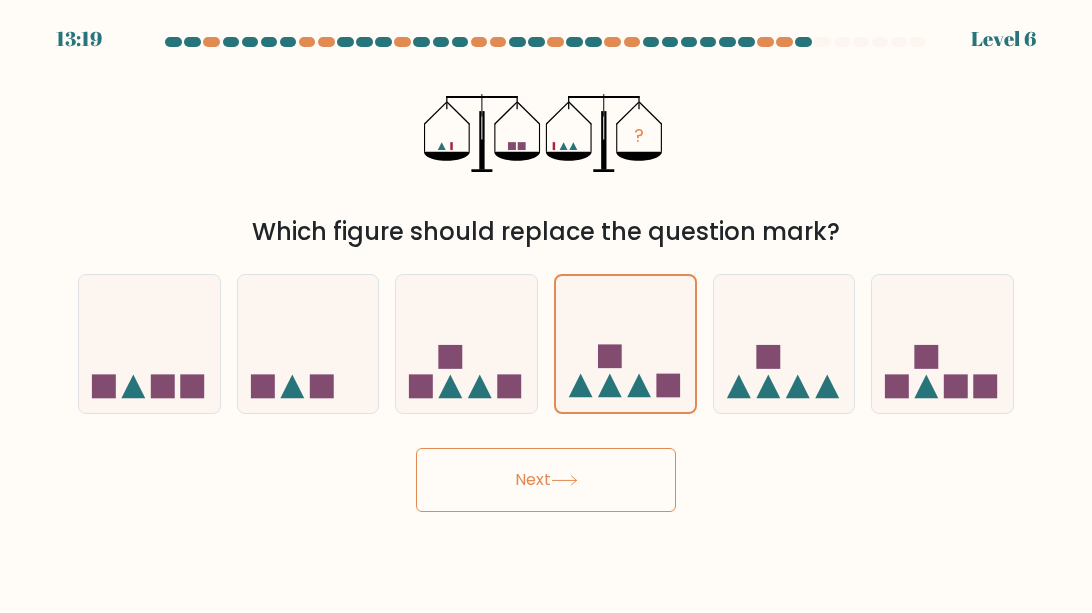click on "Next" at bounding box center [546, 480] 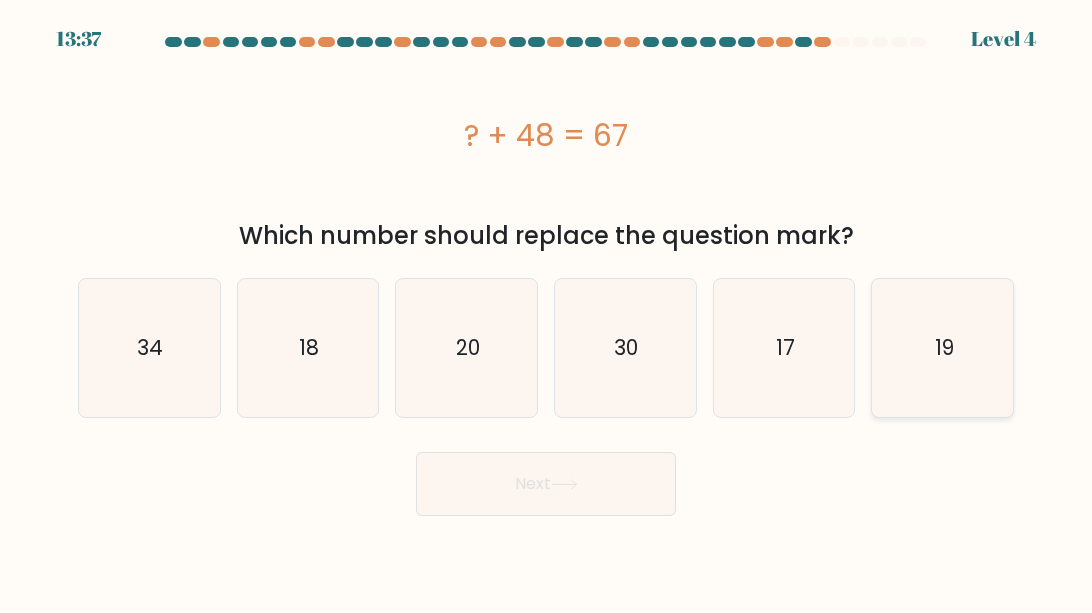 click on "19" at bounding box center [943, 348] 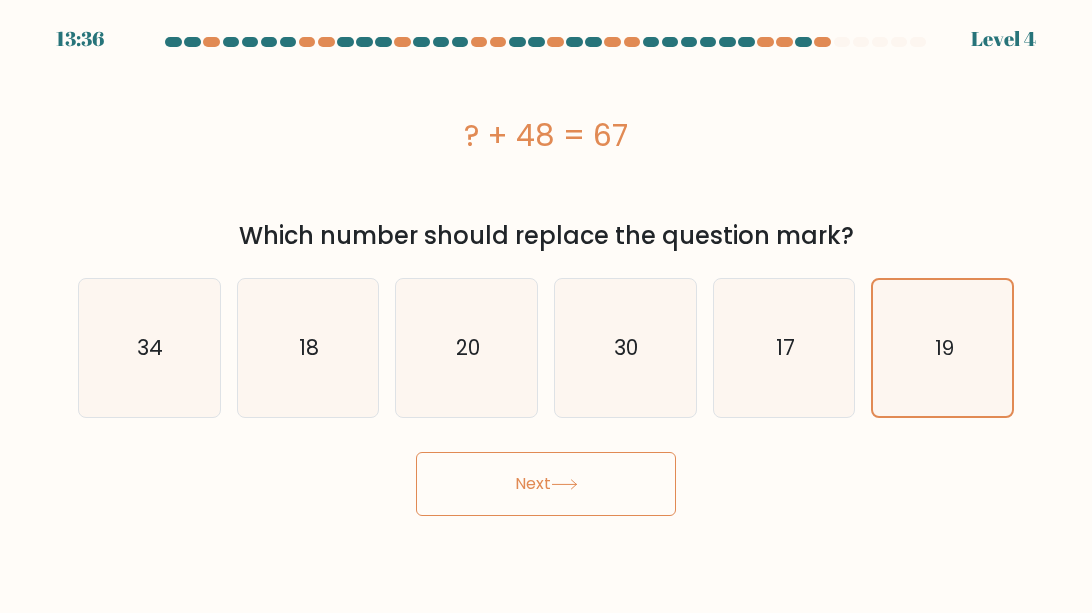 click on "Next" at bounding box center [546, 484] 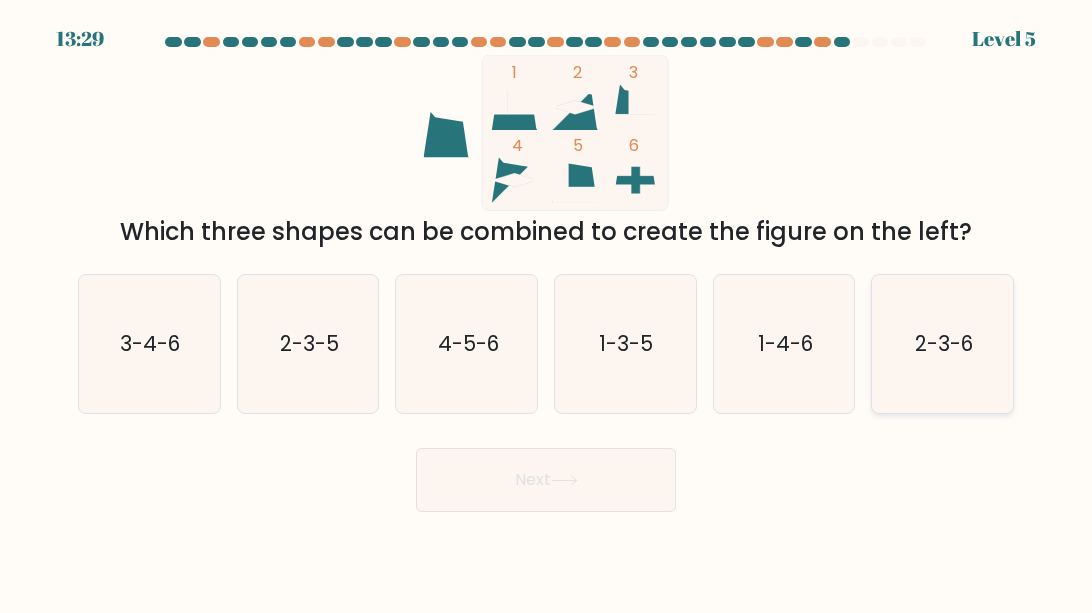 click on "2-3-6" at bounding box center (944, 343) 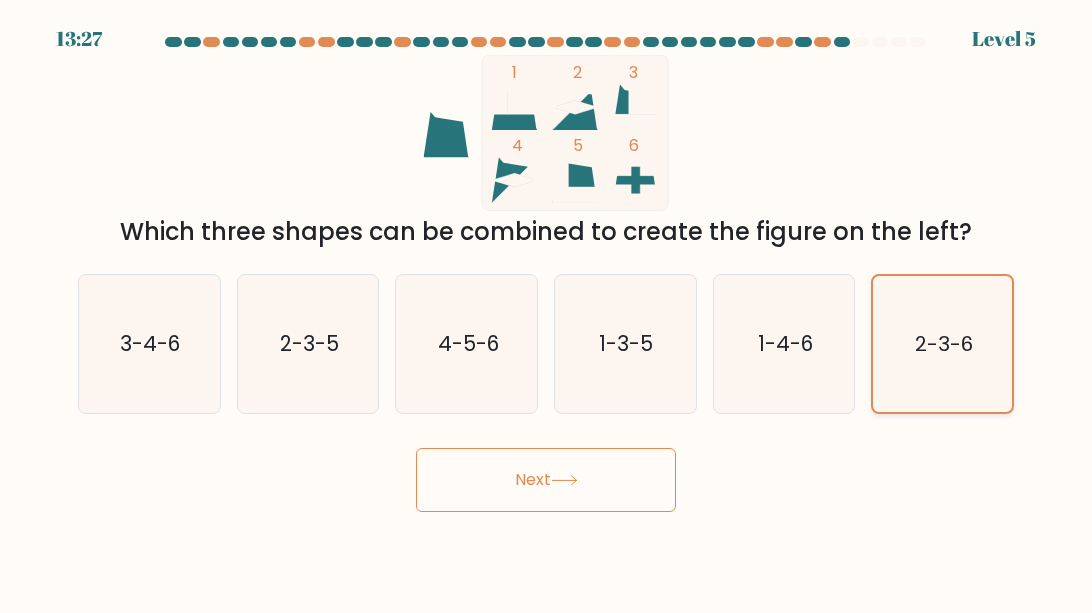 click on "2-3-6" at bounding box center [943, 344] 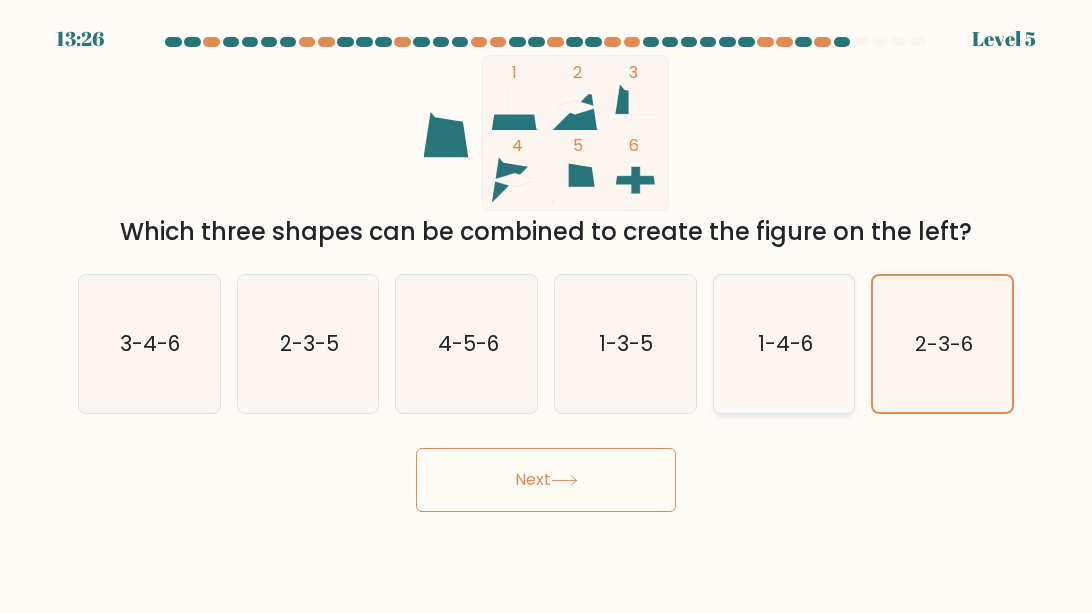 click on "1-4-6" at bounding box center (784, 344) 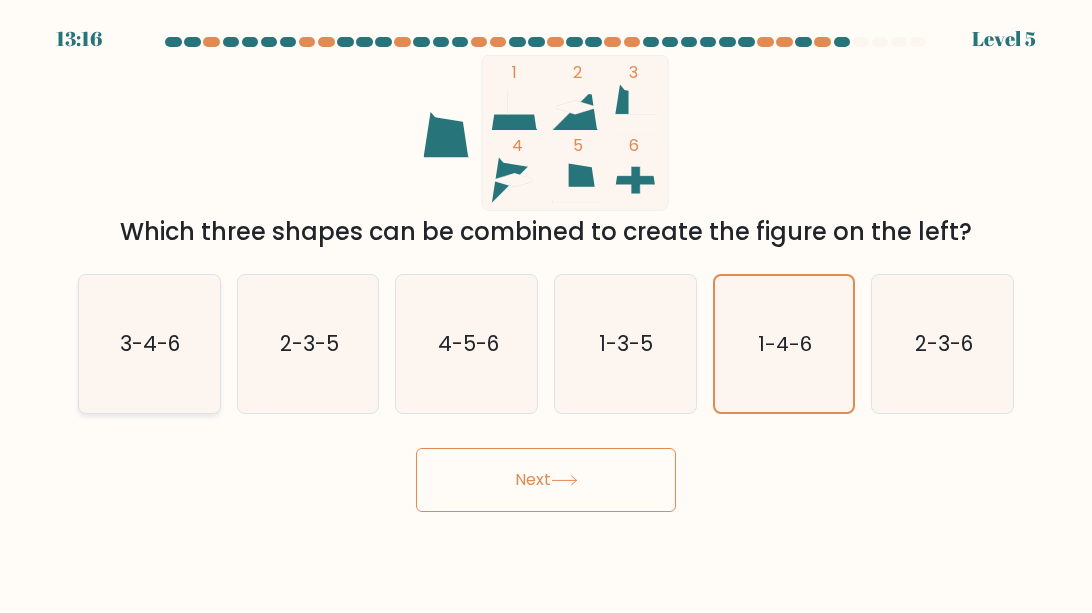 click on "3-4-6" at bounding box center [149, 344] 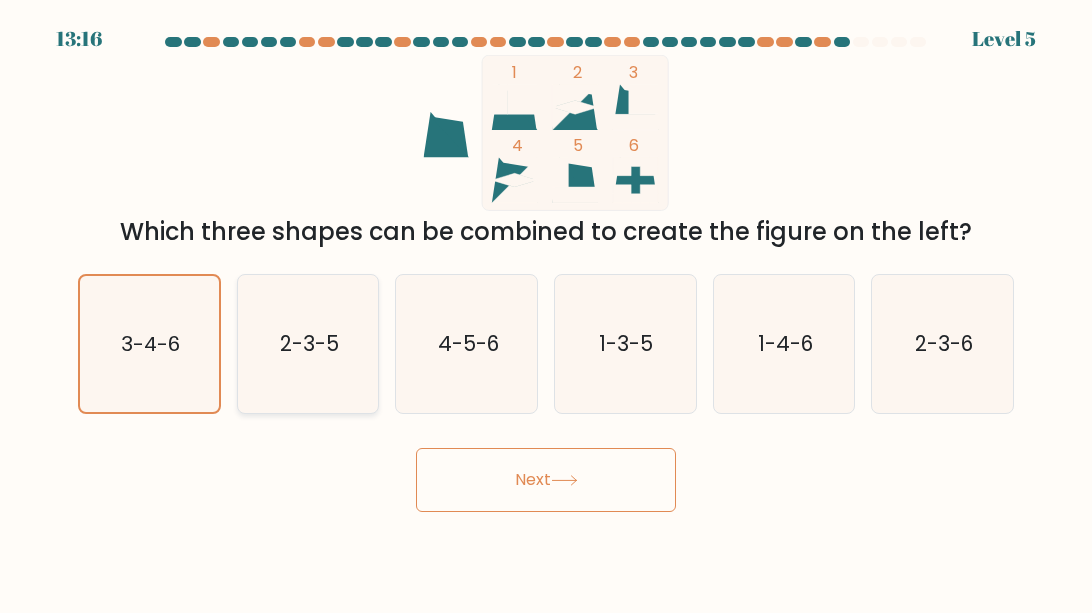click on "2-3-5" at bounding box center (308, 344) 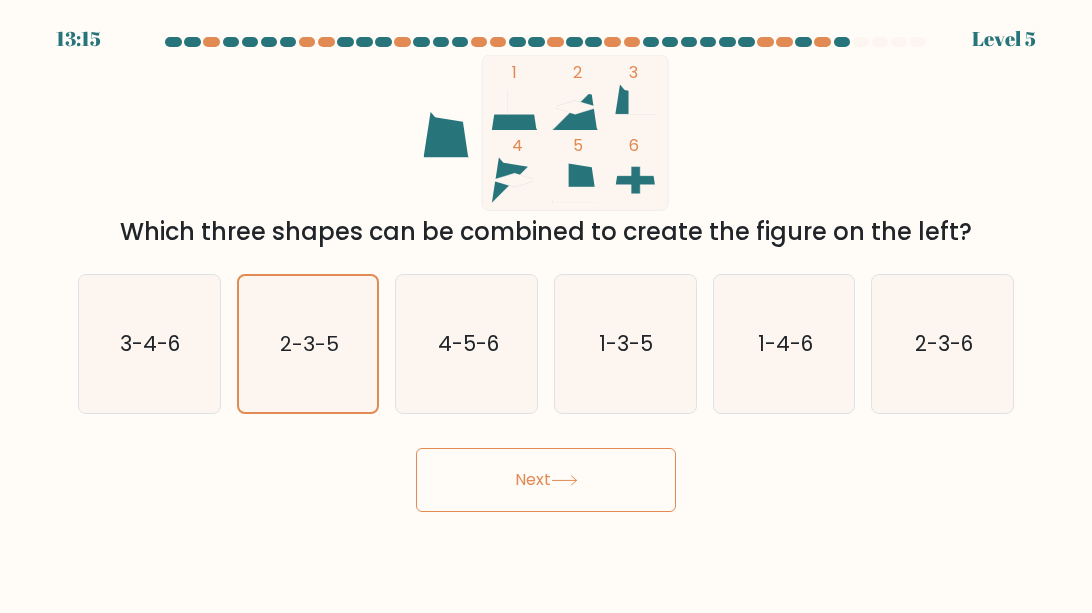 click on "Next" at bounding box center [546, 480] 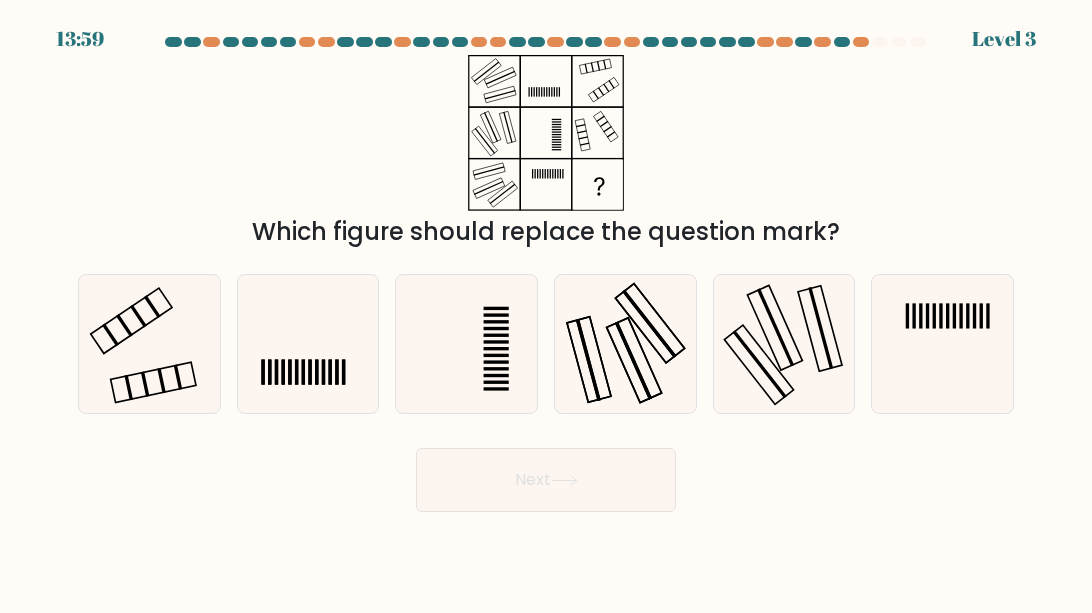 click on "Next" at bounding box center (546, 480) 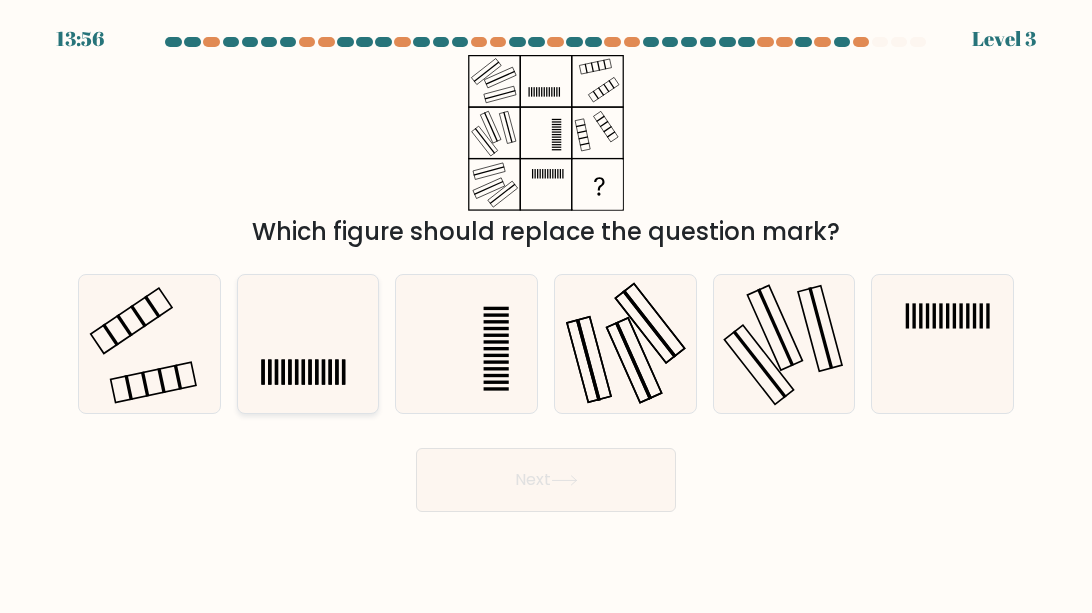 click at bounding box center (308, 344) 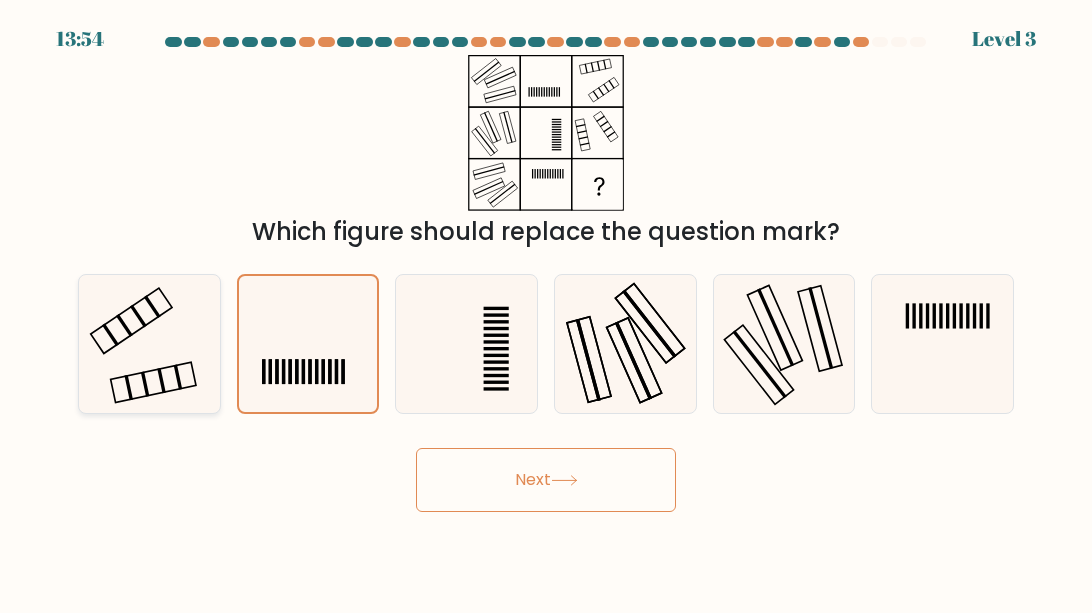 click at bounding box center [149, 344] 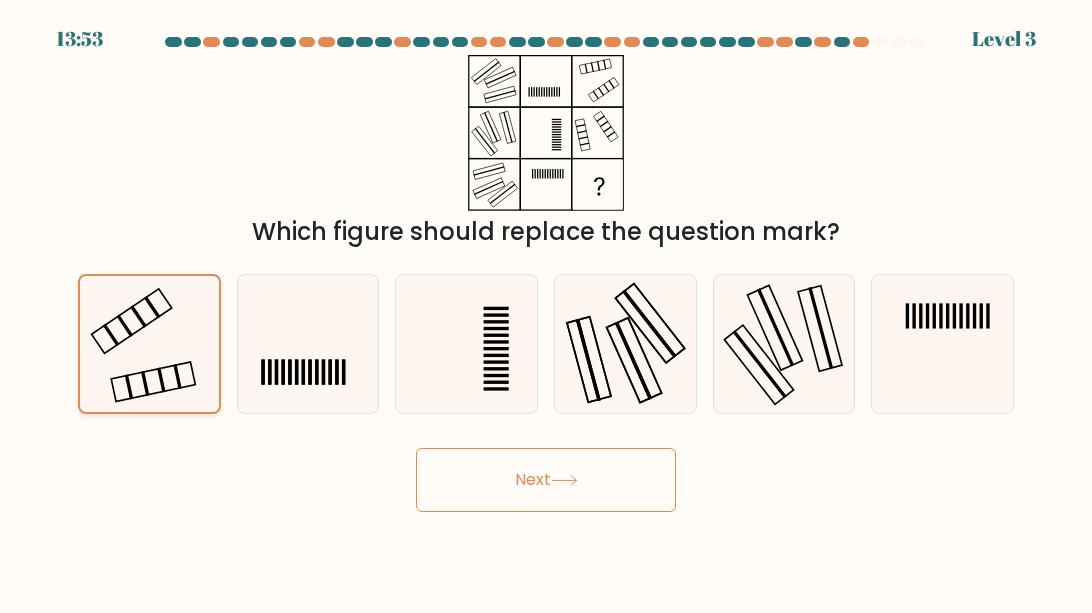 click at bounding box center (149, 344) 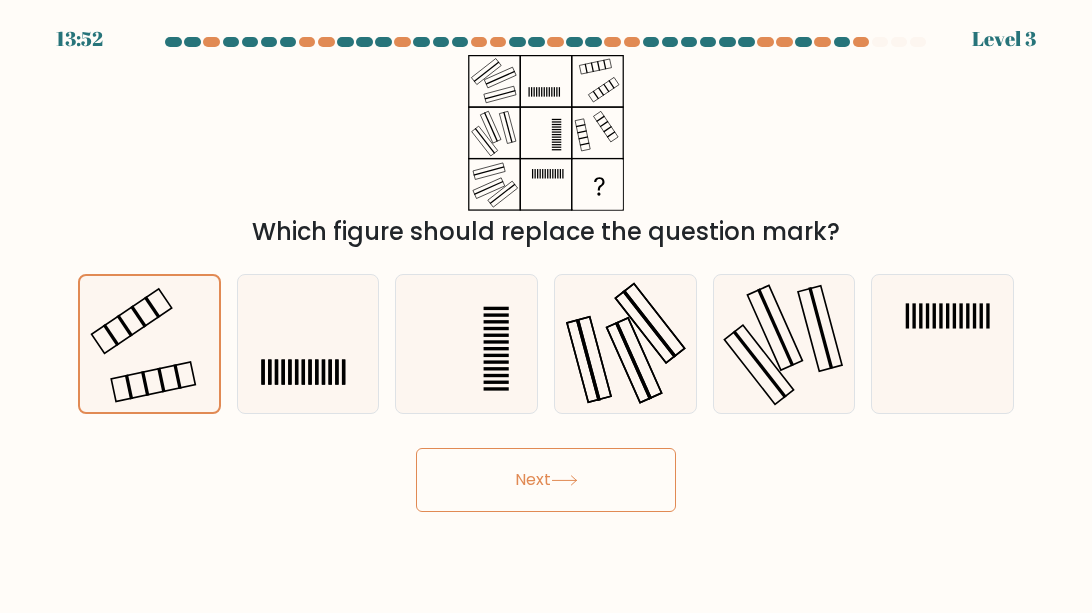 click on "Next" at bounding box center (546, 480) 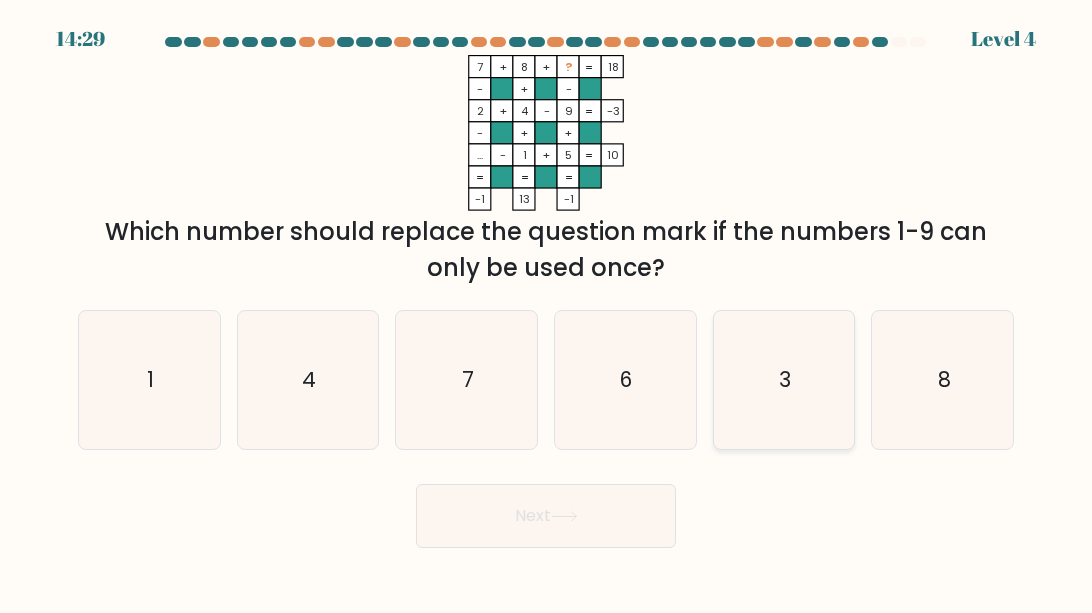 click on "3" at bounding box center (784, 380) 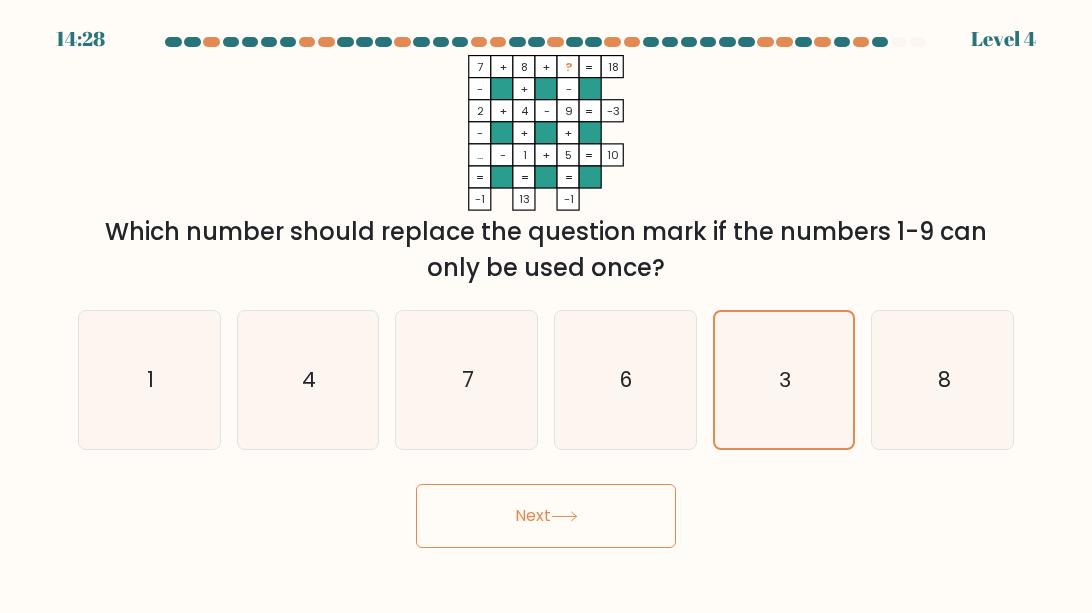 click on "Next" at bounding box center (546, 516) 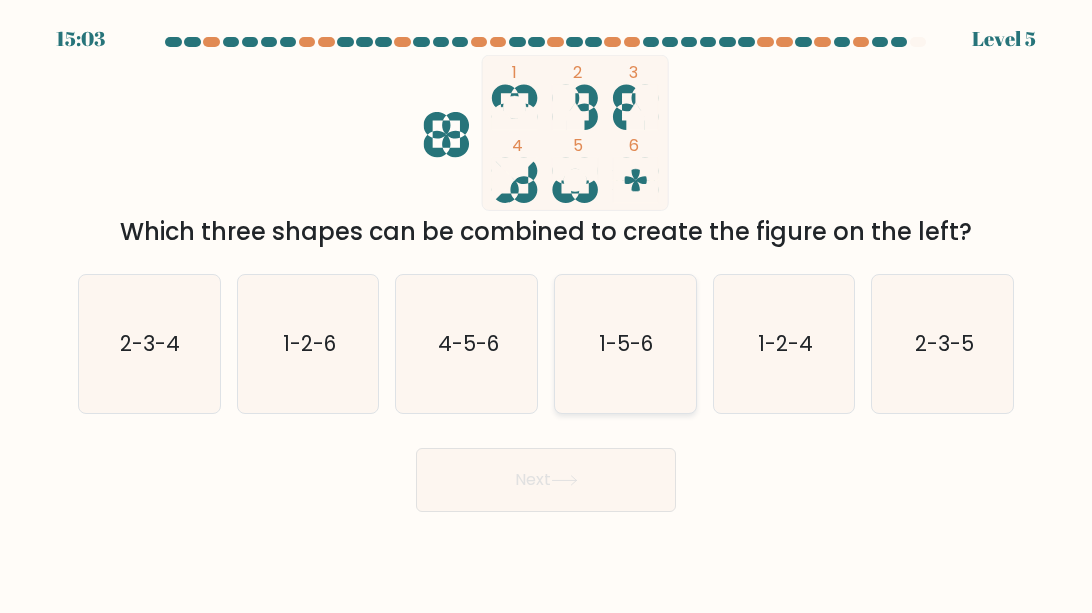 click on "1-5-6" at bounding box center [625, 344] 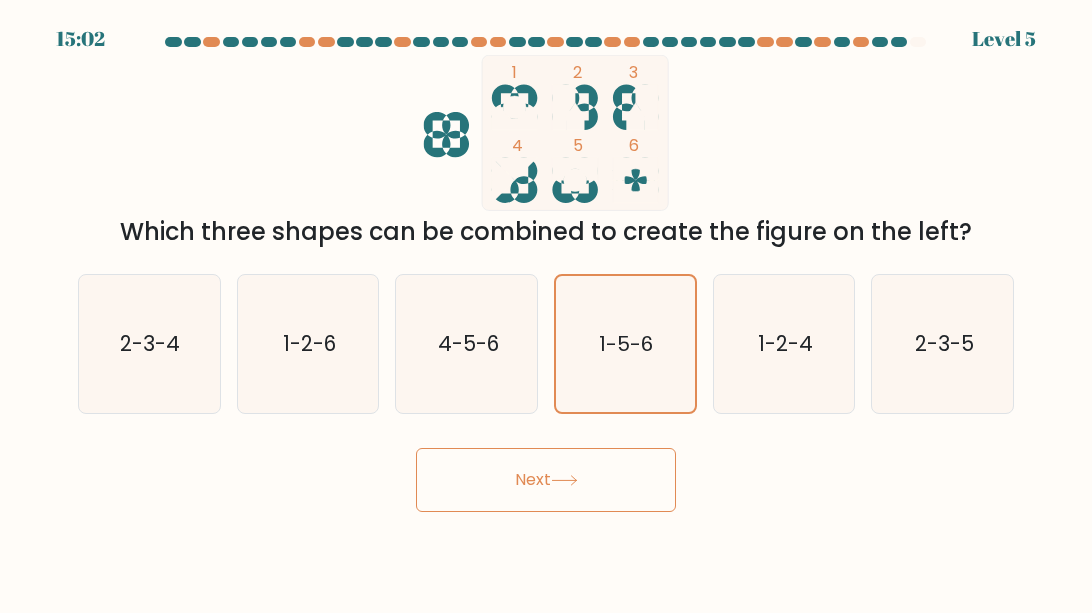 click on "Next" at bounding box center (546, 480) 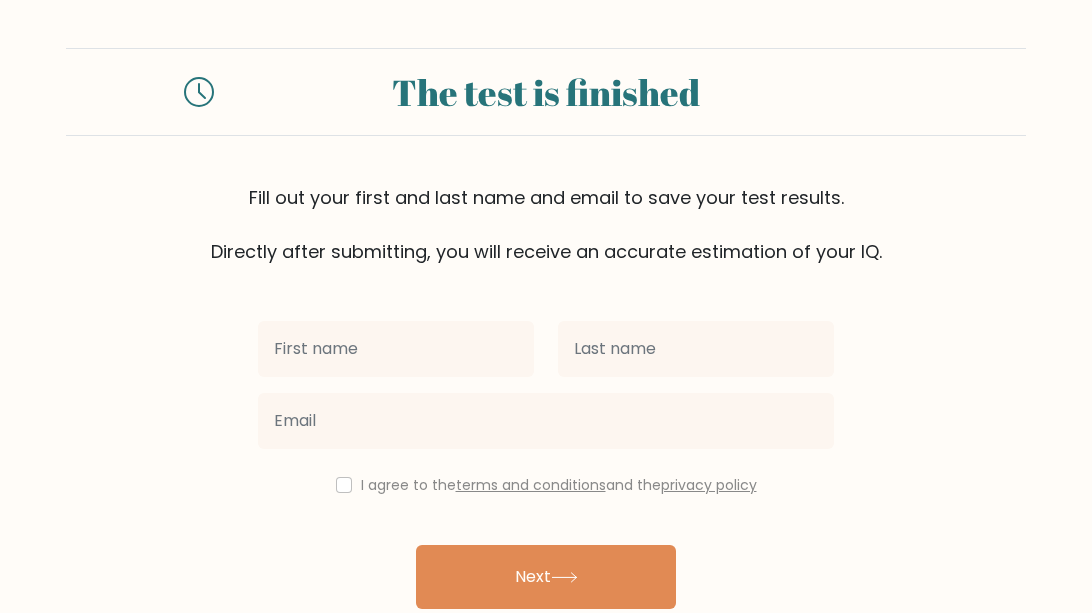 scroll, scrollTop: 0, scrollLeft: 0, axis: both 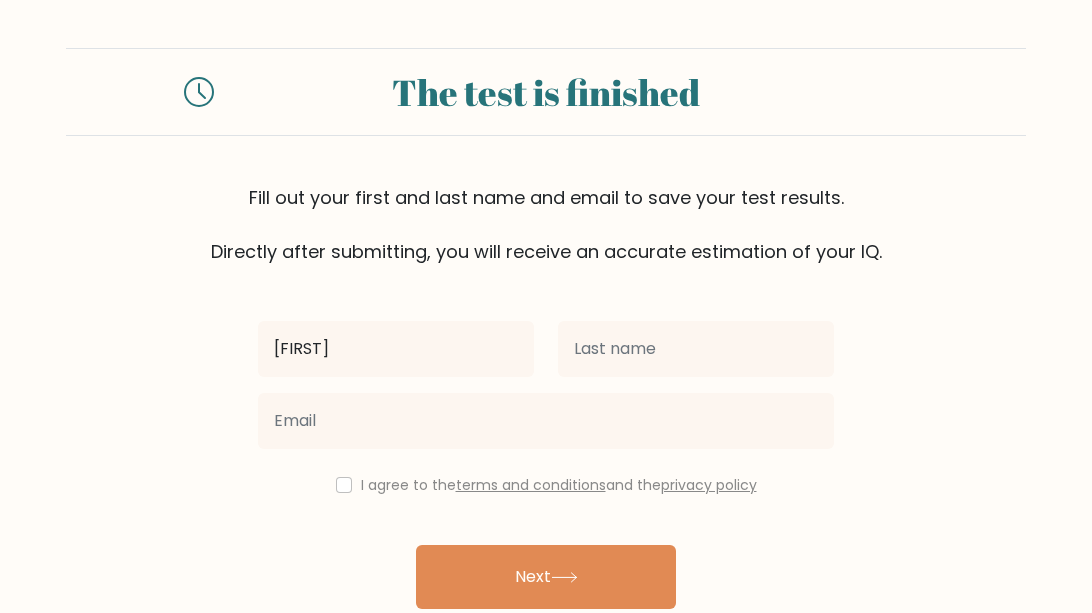 type on "[FIRST]" 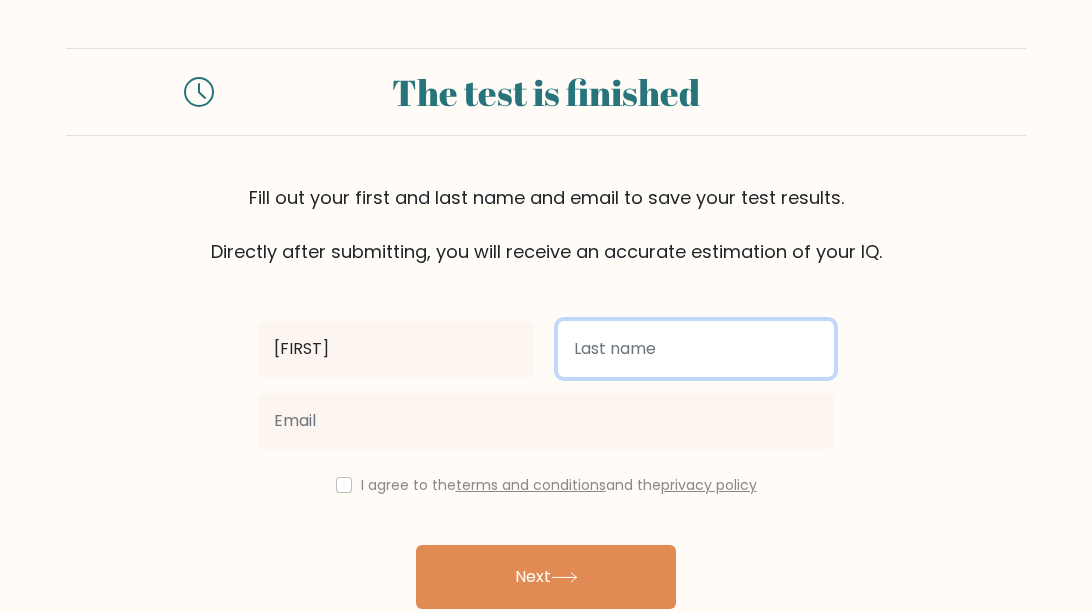 click at bounding box center [696, 349] 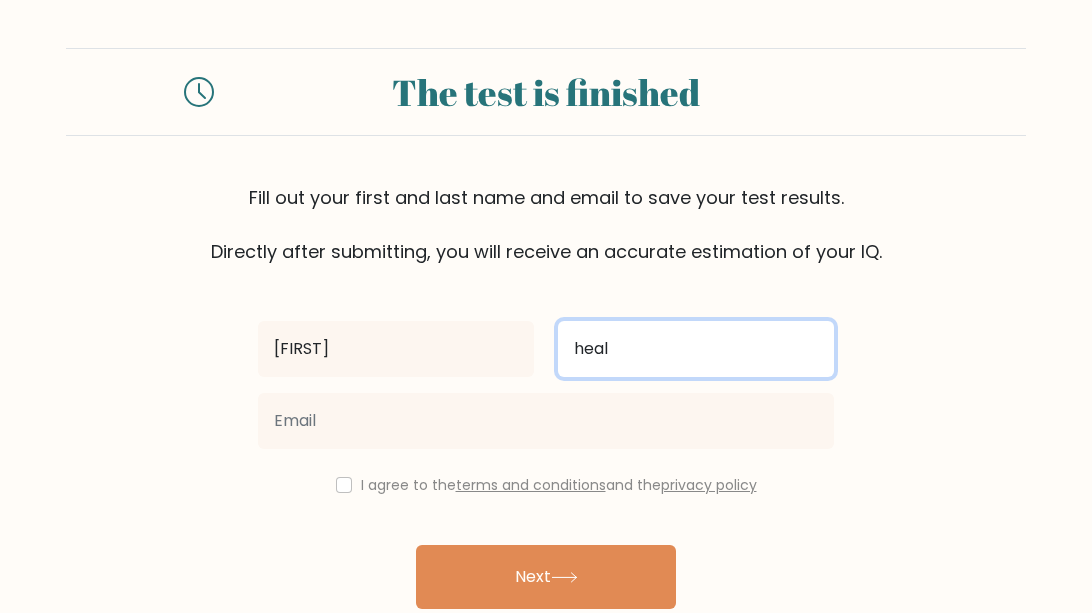 type on "heal" 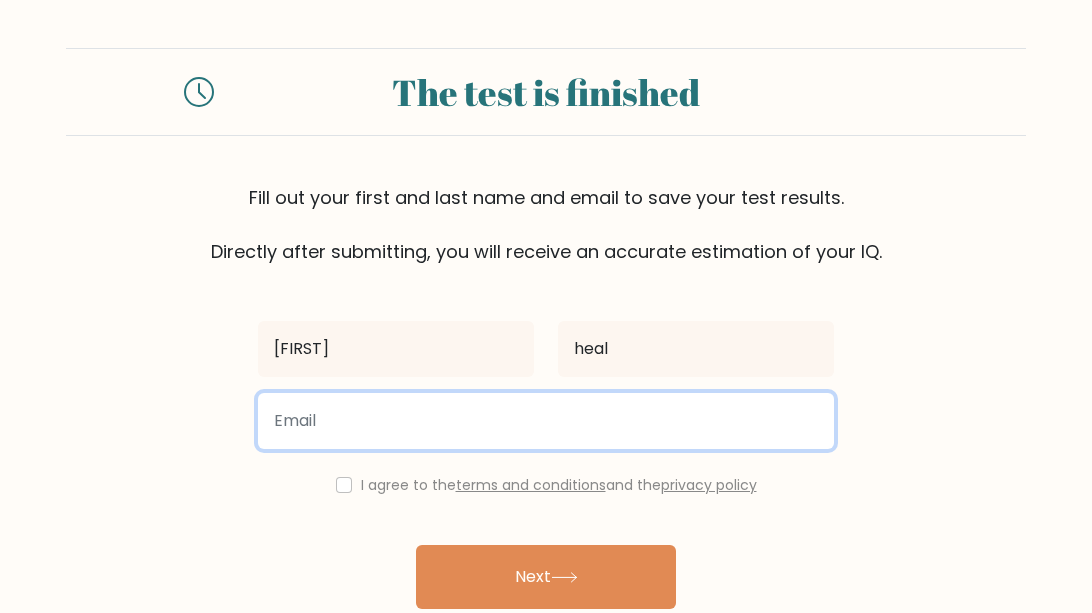 click at bounding box center [546, 421] 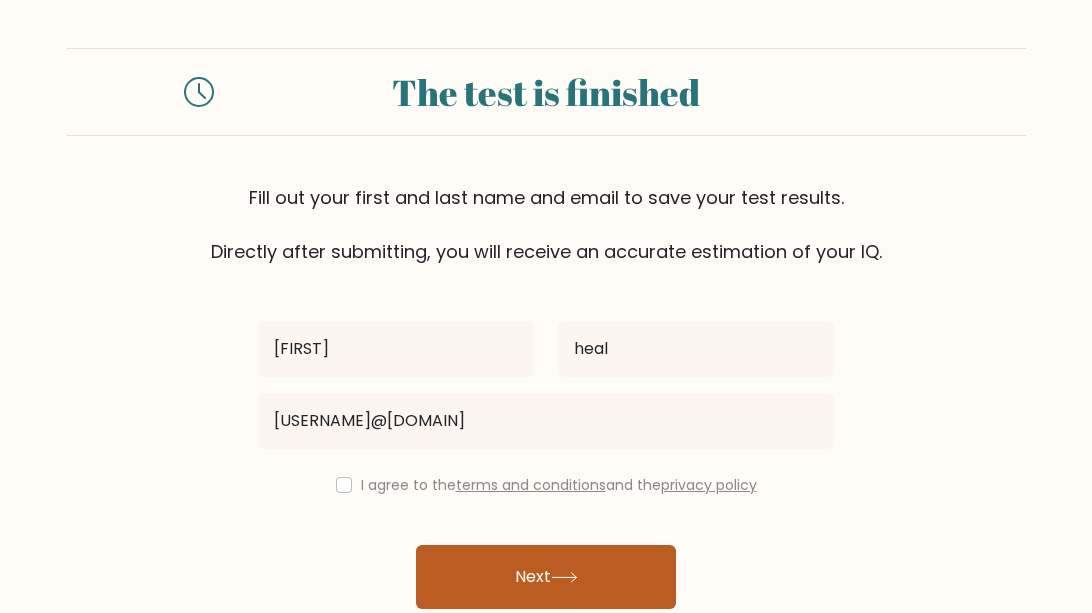 click on "Next" at bounding box center (546, 577) 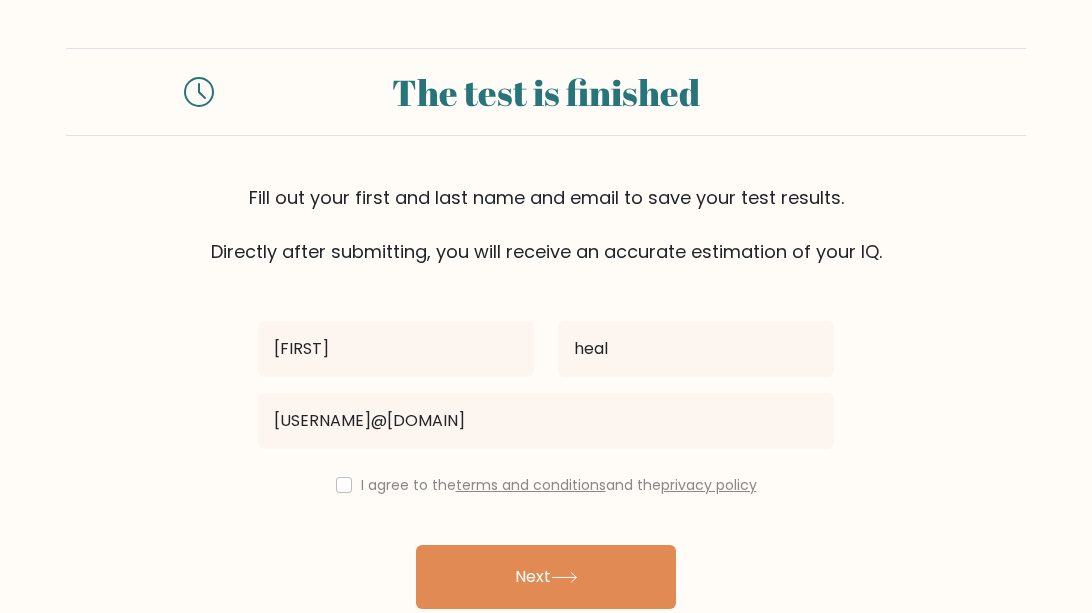 click on "I agree to the  terms and conditions  and the  privacy policy" at bounding box center [546, 485] 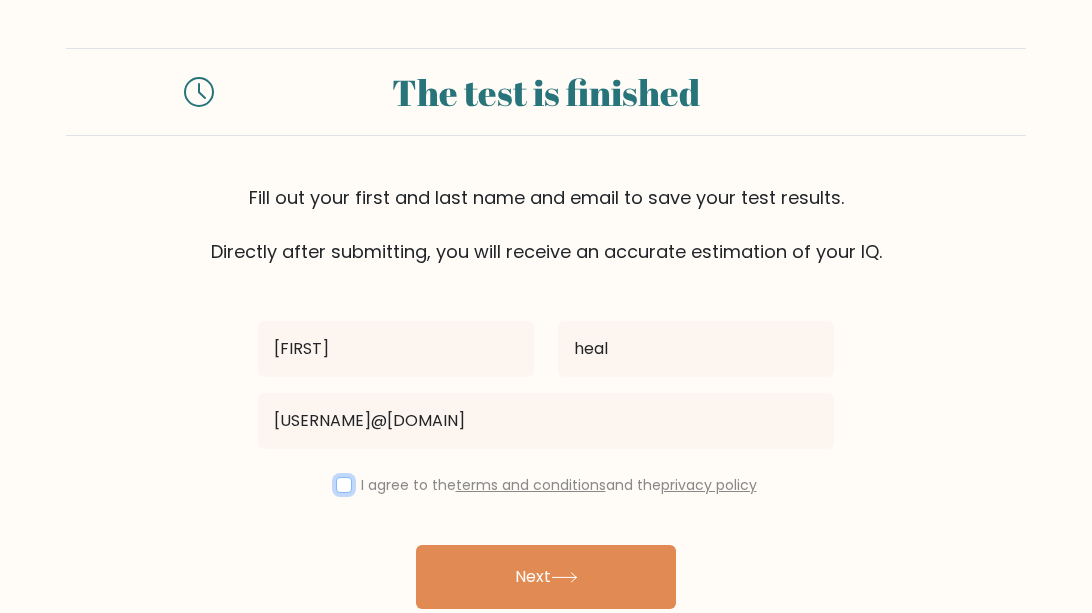 click at bounding box center (344, 485) 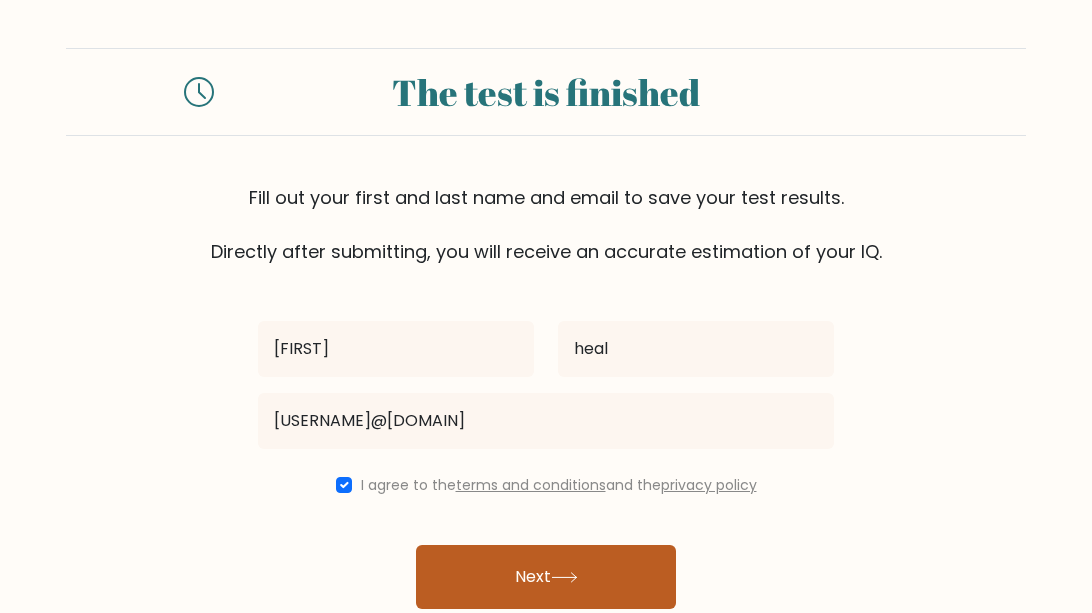 click on "Next" at bounding box center (546, 577) 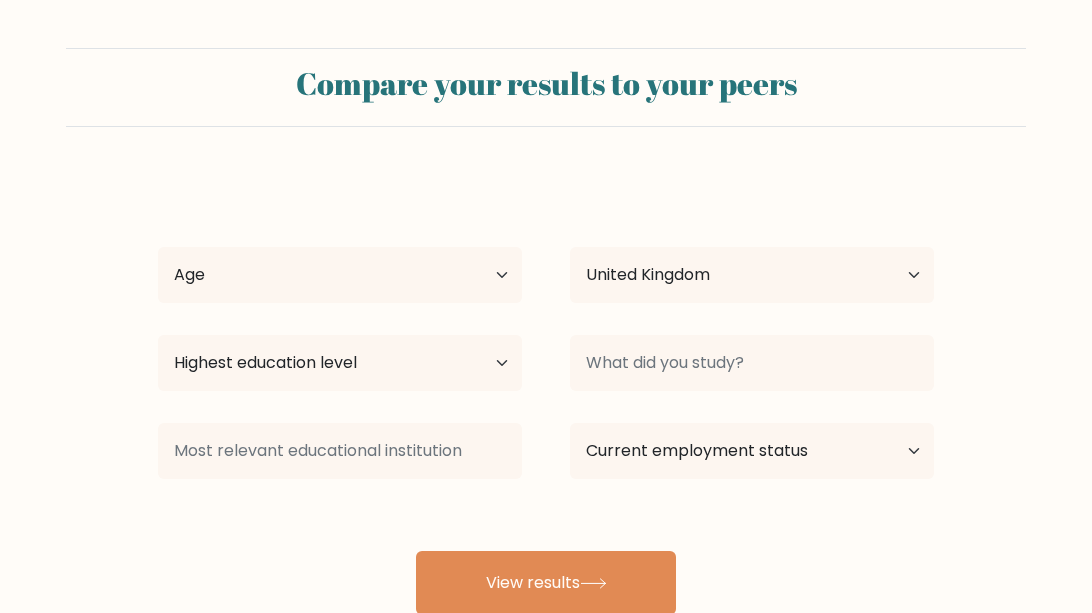 scroll, scrollTop: 0, scrollLeft: 0, axis: both 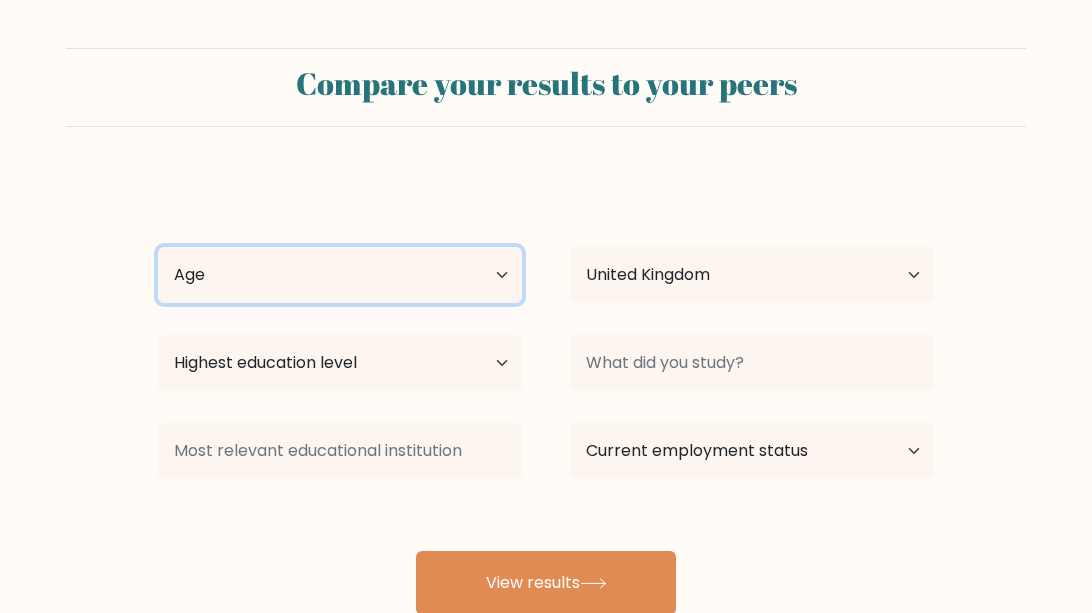 click on "Age
Under 18 years old
18-24 years old
25-34 years old
35-44 years old
45-54 years old
55-64 years old
65 years old and above" at bounding box center [340, 275] 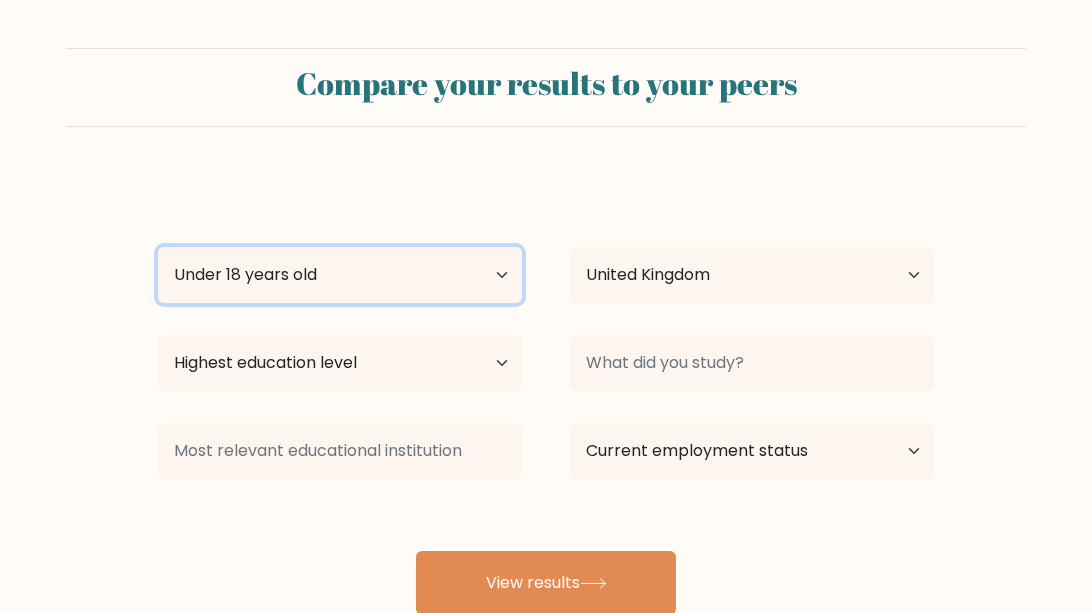 click on "Age
Under 18 years old
18-24 years old
25-34 years old
35-44 years old
45-54 years old
55-64 years old
65 years old and above" at bounding box center (340, 275) 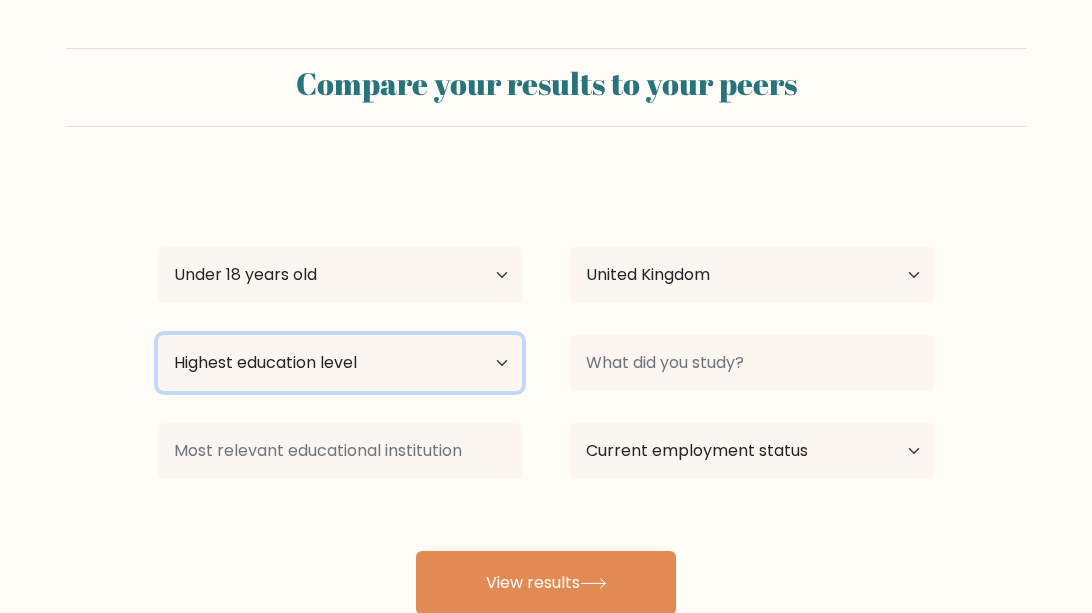 click on "Highest education level
No schooling
Primary
Lower Secondary
Upper Secondary
Occupation Specific
Bachelor's degree
Master's degree
Doctoral degree" at bounding box center (340, 363) 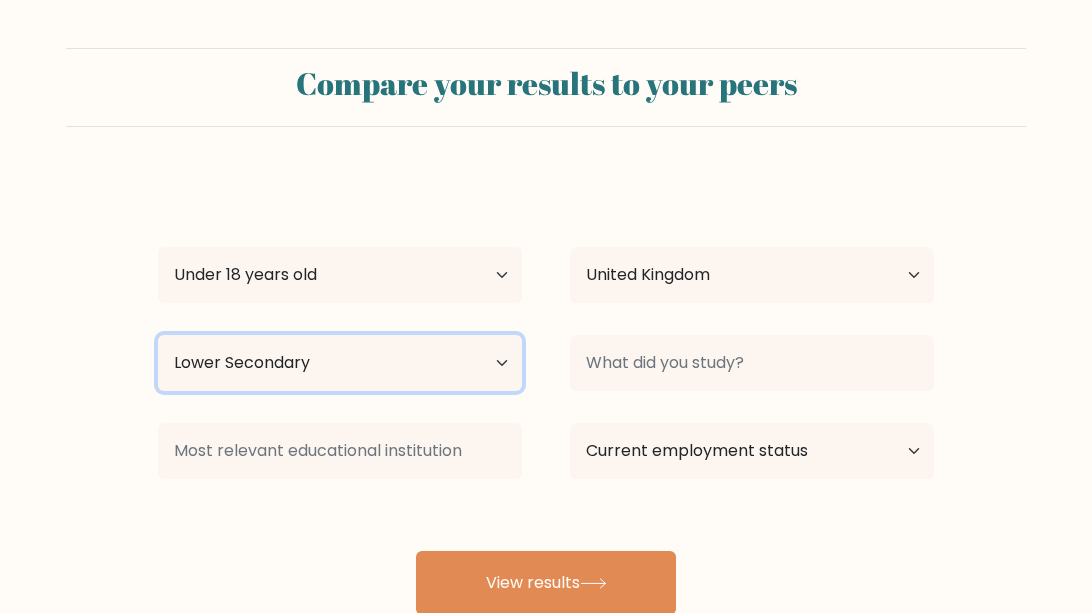 click on "Highest education level
No schooling
Primary
Lower Secondary
Upper Secondary
Occupation Specific
Bachelor's degree
Master's degree
Doctoral degree" at bounding box center (340, 363) 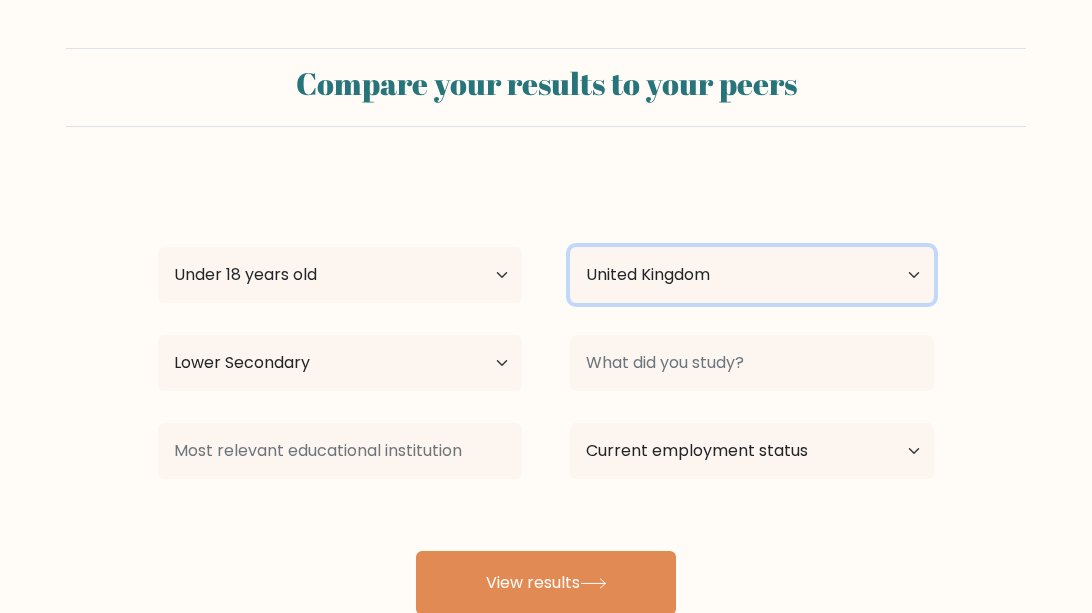 click on "Country
Afghanistan
Albania
Algeria
American Samoa
Andorra
Angola
Anguilla
Antarctica
Antigua and Barbuda
Argentina
Armenia
Aruba
Australia
Austria
Azerbaijan
Bahamas
Bahrain
Bangladesh
Barbados
Belarus
Belgium
Belize
Benin
Bermuda
Bhutan
Bolivia
Bonaire, Sint Eustatius and Saba
Bosnia and Herzegovina
Botswana
Bouvet Island
Brazil
British Indian Ocean Territory
Brunei
Bulgaria
Burkina Faso
Burundi
Cabo Verde
Cambodia
Cameroon
Canada
Cayman Islands
Central African Republic
Chad
Chile
China
Christmas Island
Cocos (Keeling) Islands
Colombia
Comoros
Congo
Congo (the Democratic Republic of the)
Cook Islands
Costa Rica
Côte d'Ivoire
Croatia
Cuba" at bounding box center [752, 275] 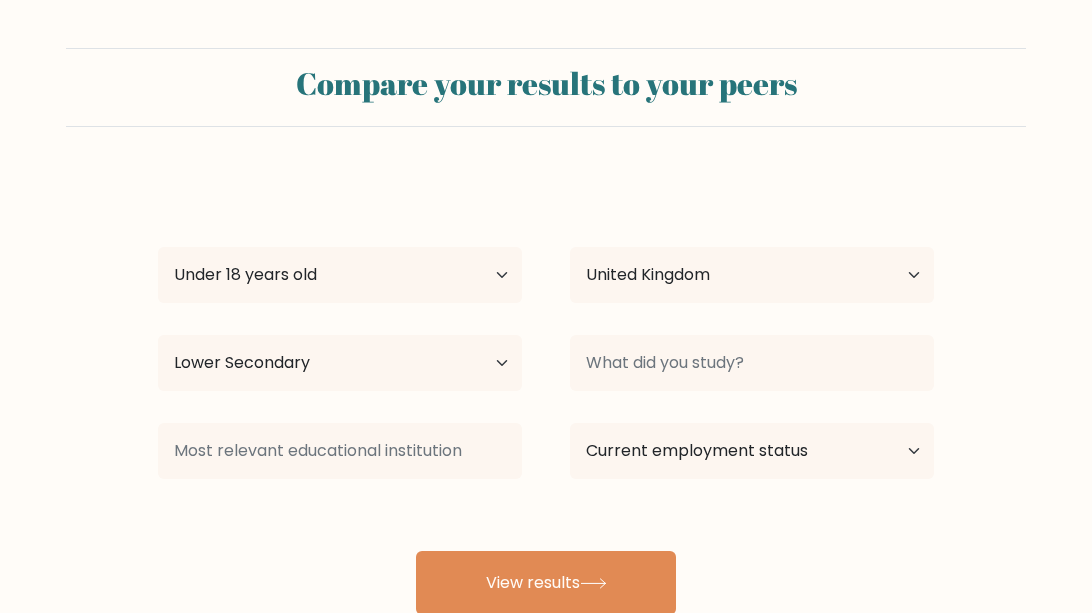 click on "layla
heal
Age
Under 18 years old
18-24 years old
25-34 years old
35-44 years old
45-54 years old
55-64 years old
65 years old and above
Country
Afghanistan
Albania
Algeria
American Samoa
Andorra
Angola
Anguilla
Antarctica
Antigua and Barbuda
Argentina
Armenia
Aruba
Australia
Austria
Azerbaijan
Bahamas
Bahrain
Bangladesh
Barbados
Belarus
Belgium
Belize
Benin
Bermuda
Bhutan
Bolivia
Bonaire, Sint Eustatius and Saba
Bosnia and Herzegovina
Botswana
Bouvet Island
Brazil
Brunei" at bounding box center (546, 395) 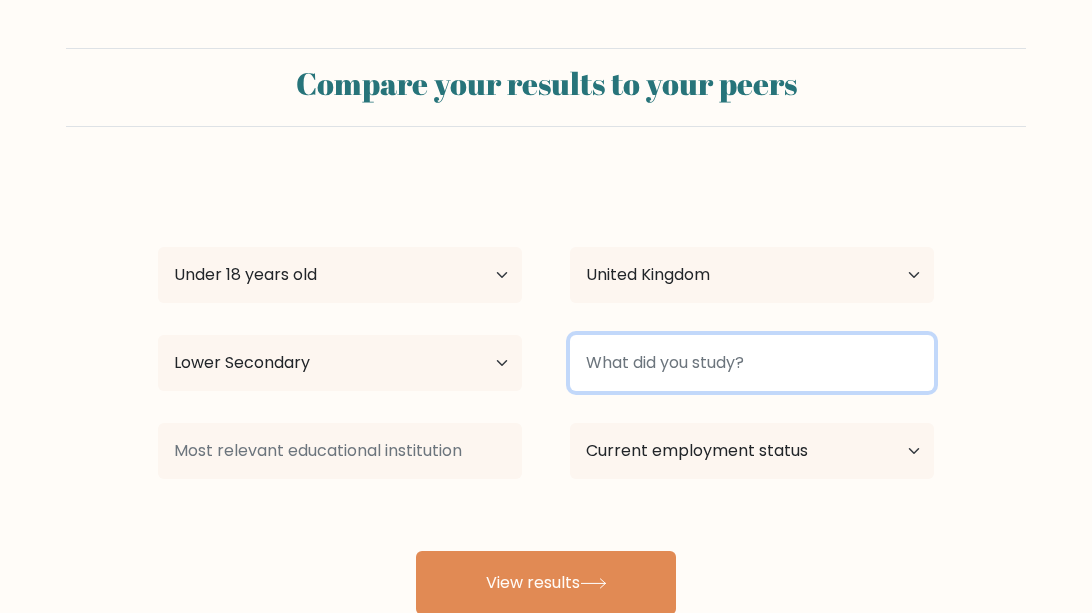 click at bounding box center (752, 363) 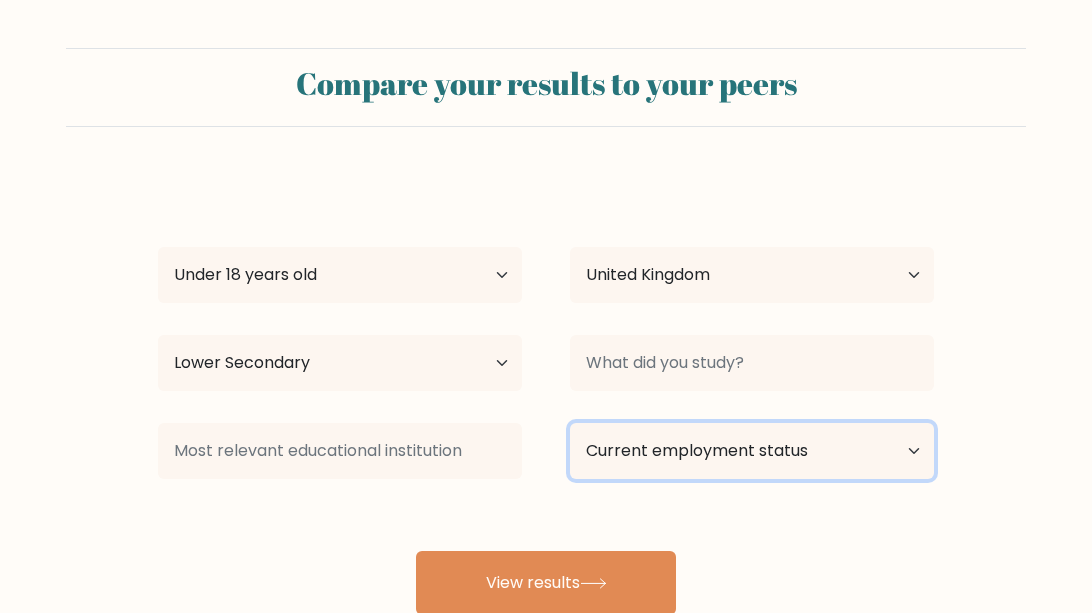 click on "Current employment status
Employed
Student
Retired
Other / prefer not to answer" at bounding box center (752, 451) 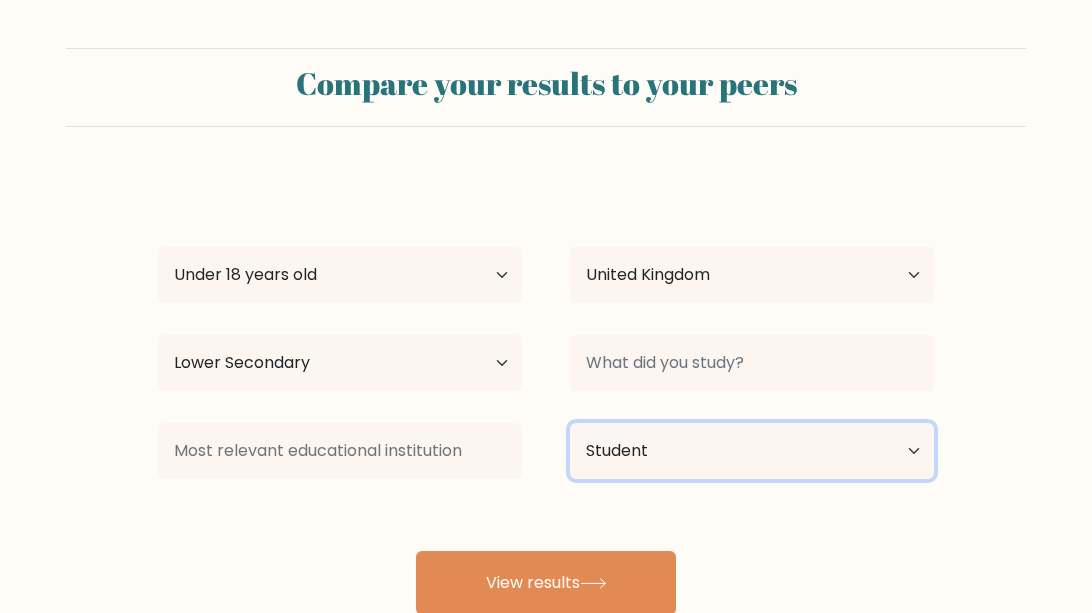 click on "Current employment status
Employed
Student
Retired
Other / prefer not to answer" at bounding box center [752, 451] 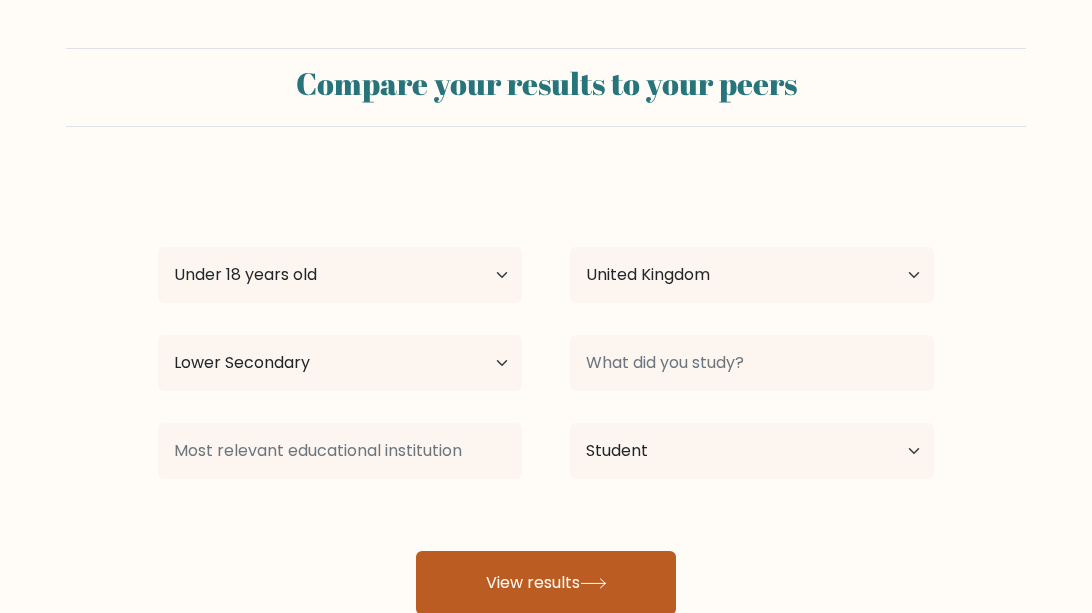 click on "View results" at bounding box center [546, 583] 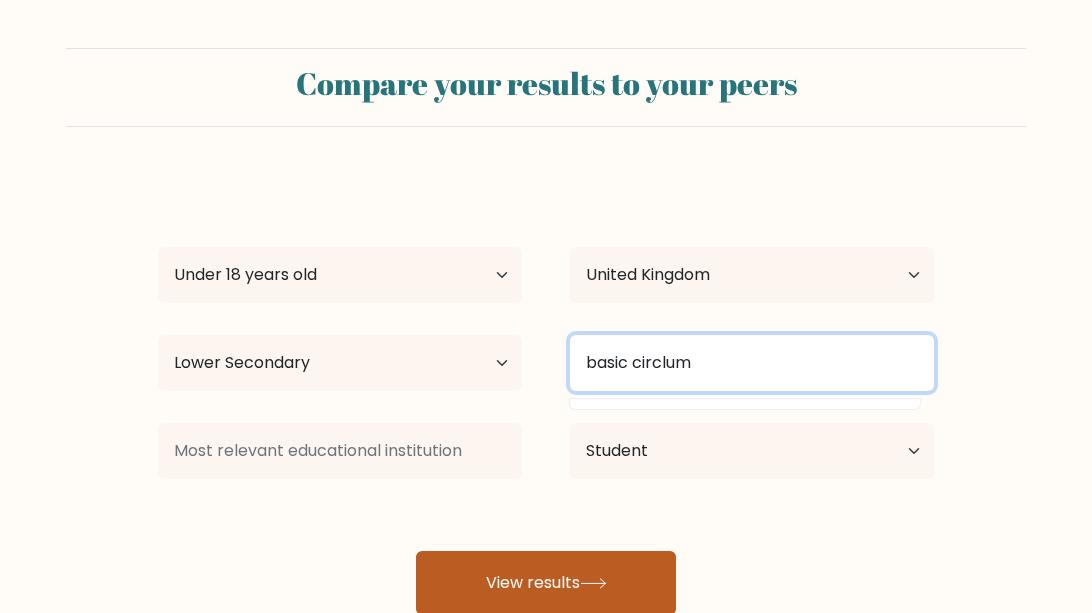 type on "basic circlum" 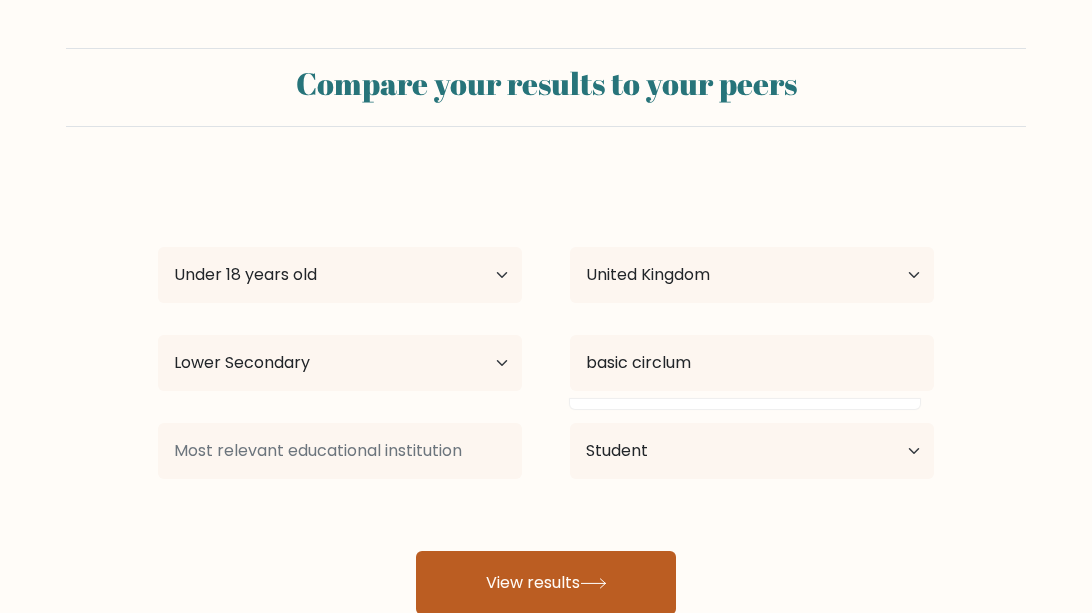 click on "View results" at bounding box center (546, 583) 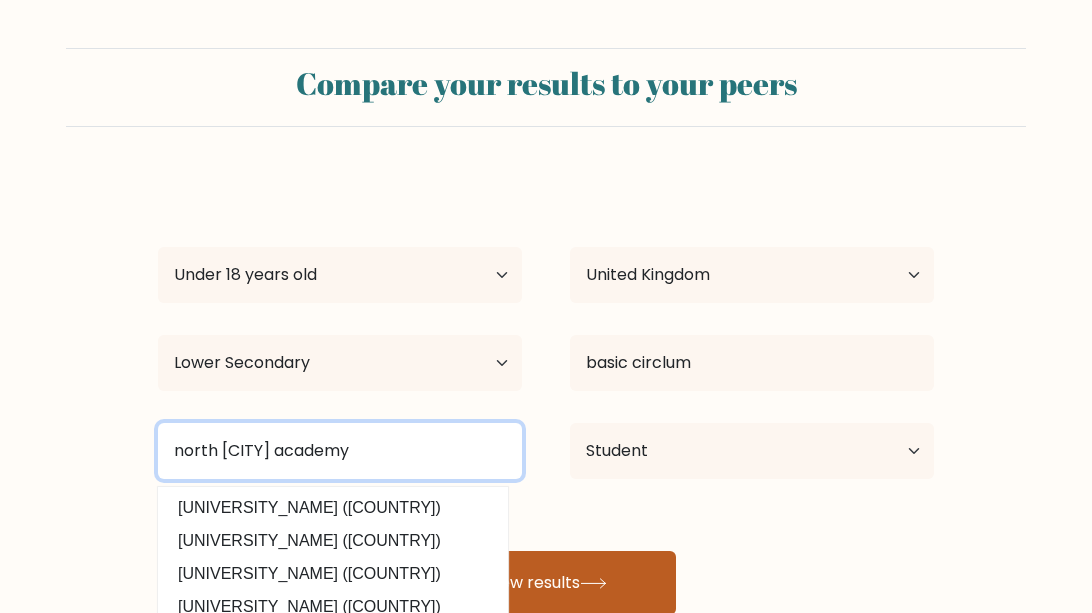 type on "north durham academy" 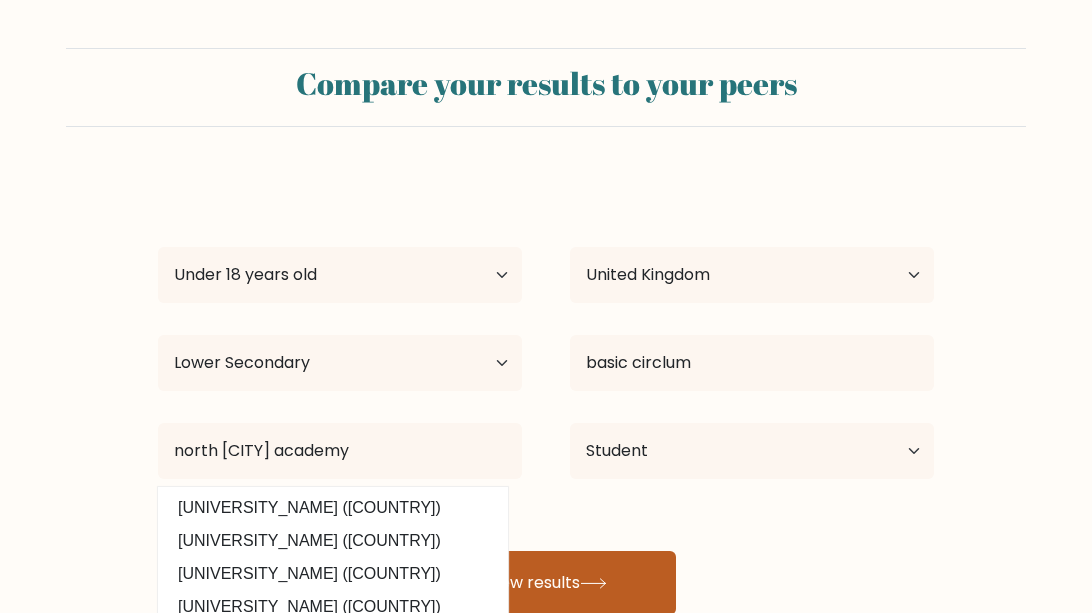 click on "View results" at bounding box center [546, 583] 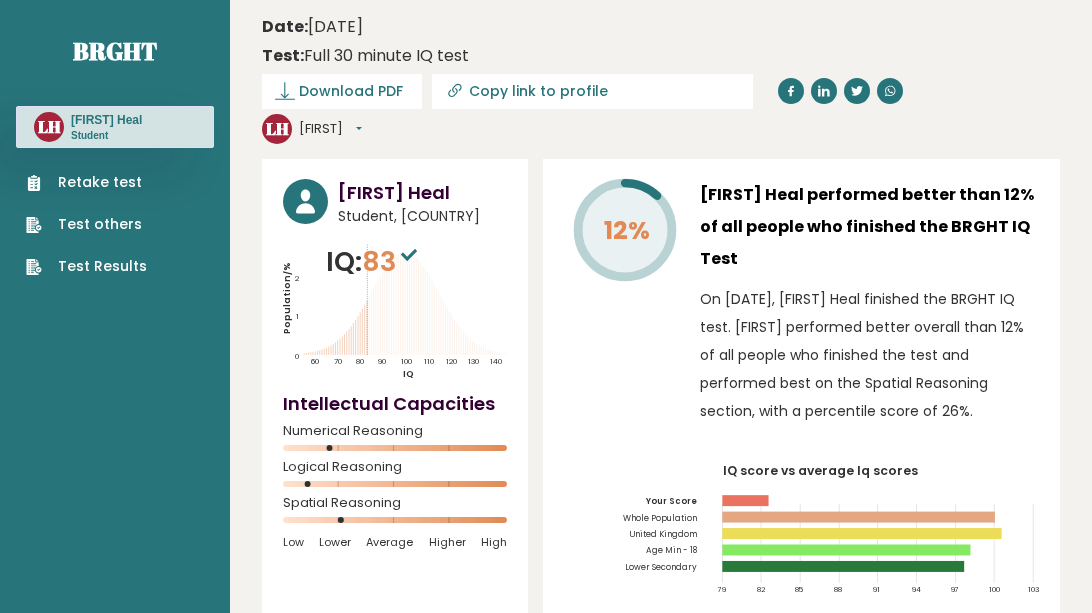 scroll, scrollTop: 0, scrollLeft: 0, axis: both 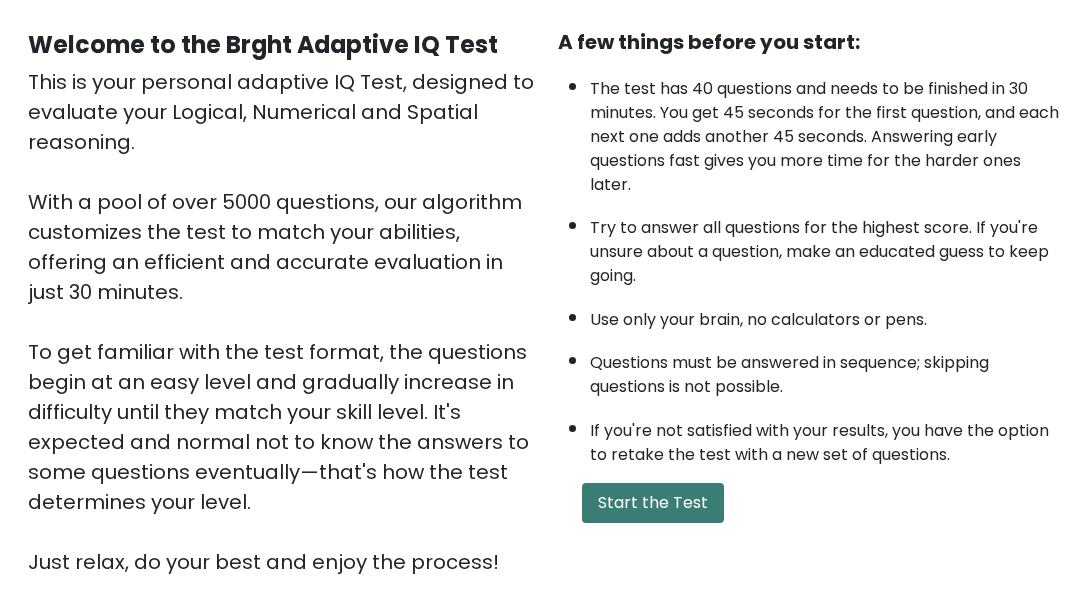 click on "Start the Test" at bounding box center (653, 503) 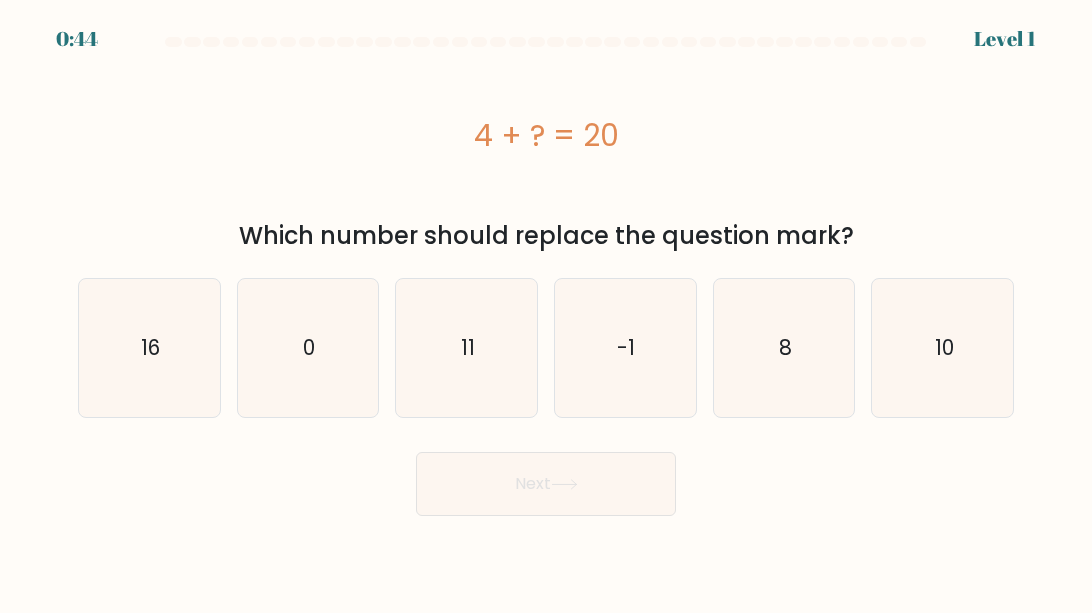 scroll, scrollTop: 0, scrollLeft: 0, axis: both 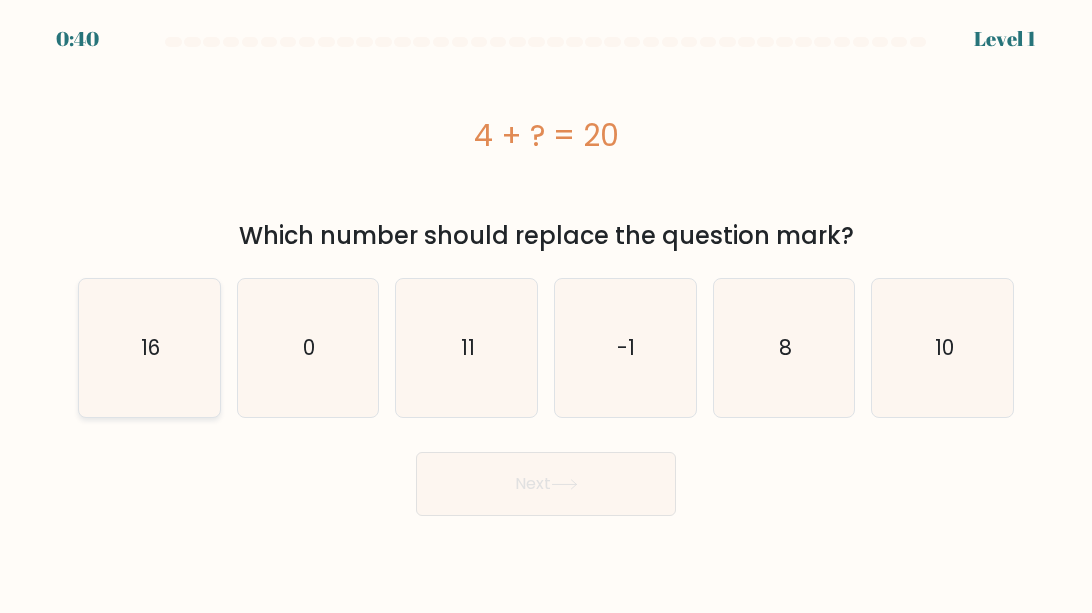 click on "16" at bounding box center (149, 348) 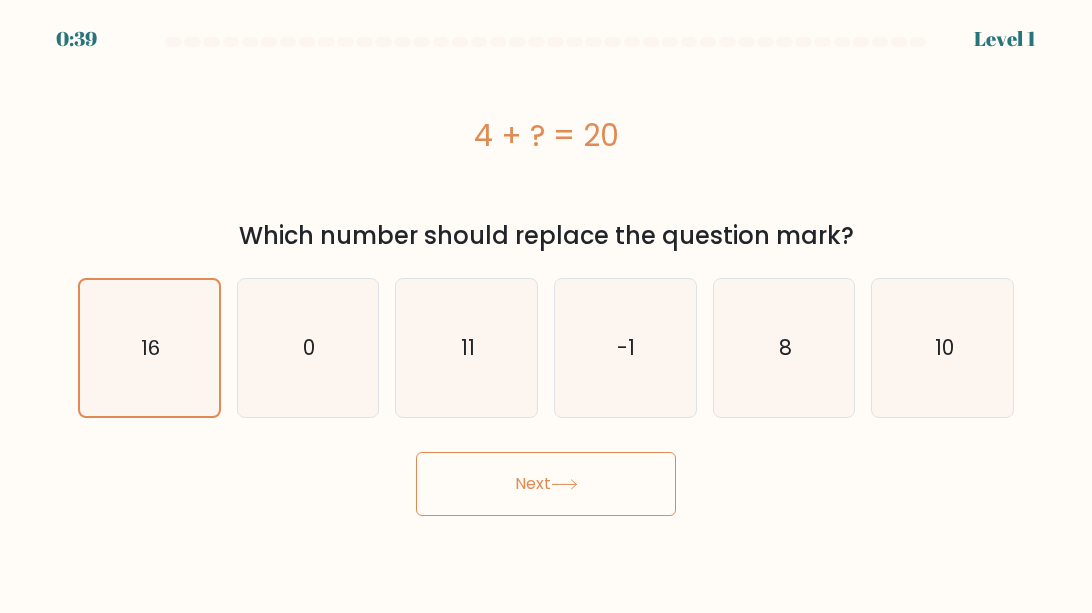 click on "Next" at bounding box center [546, 484] 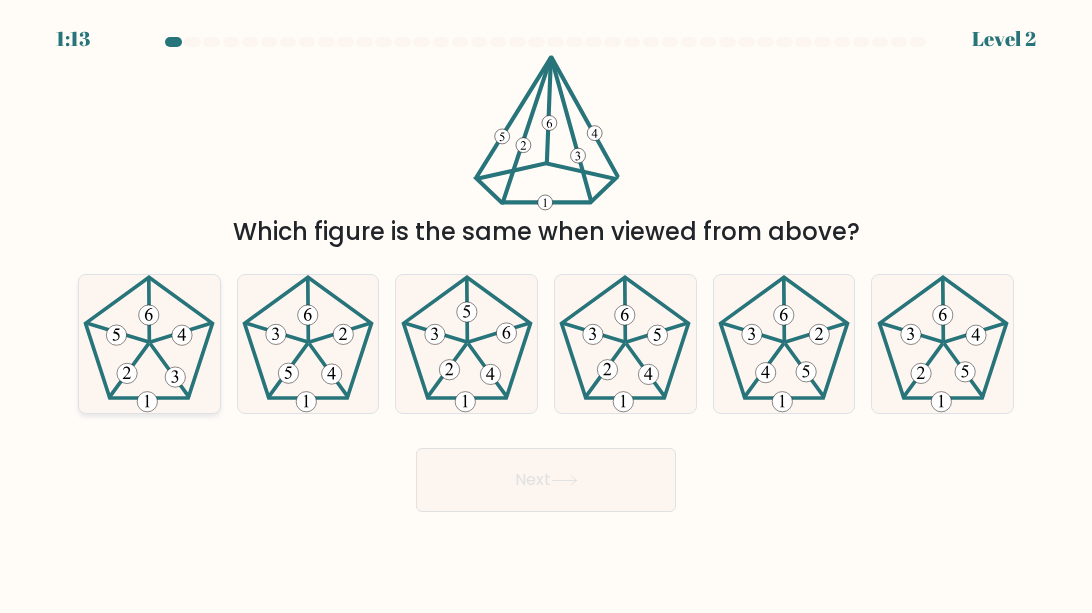 click at bounding box center [149, 344] 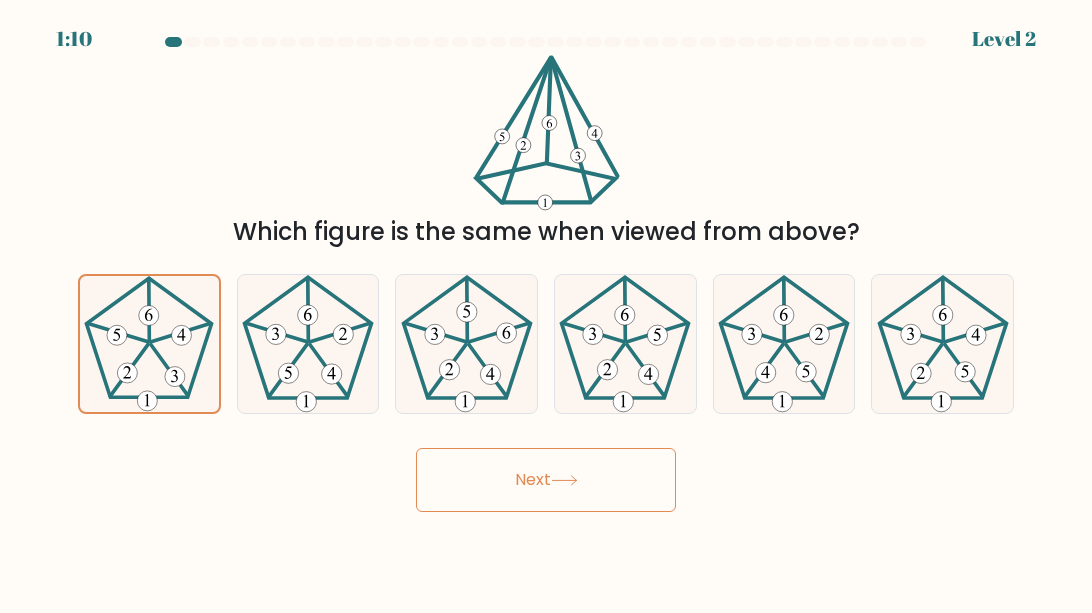 click on "Next" at bounding box center [546, 480] 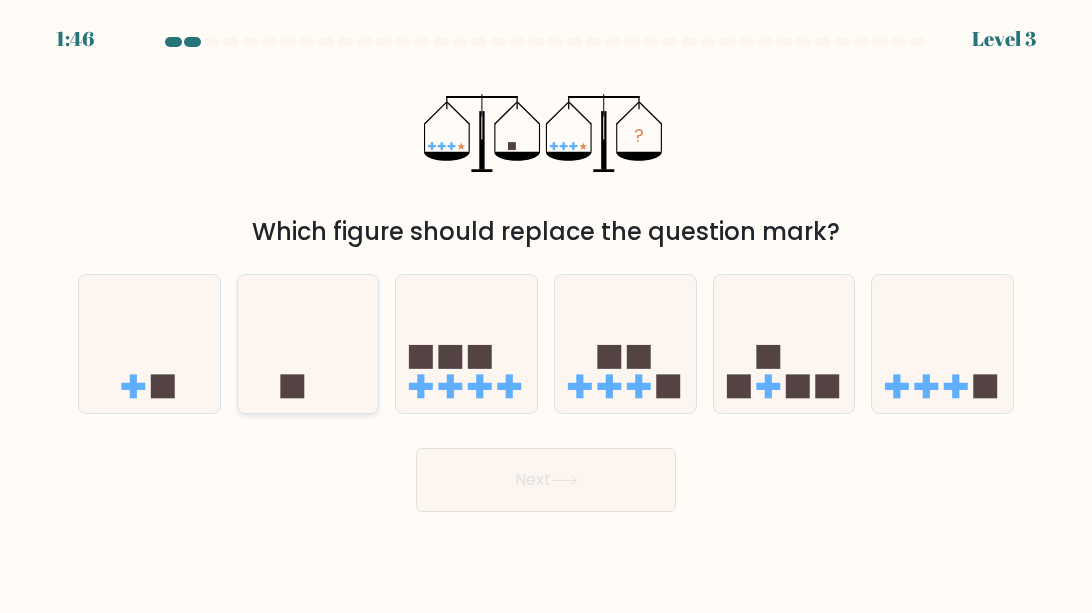 click at bounding box center [308, 344] 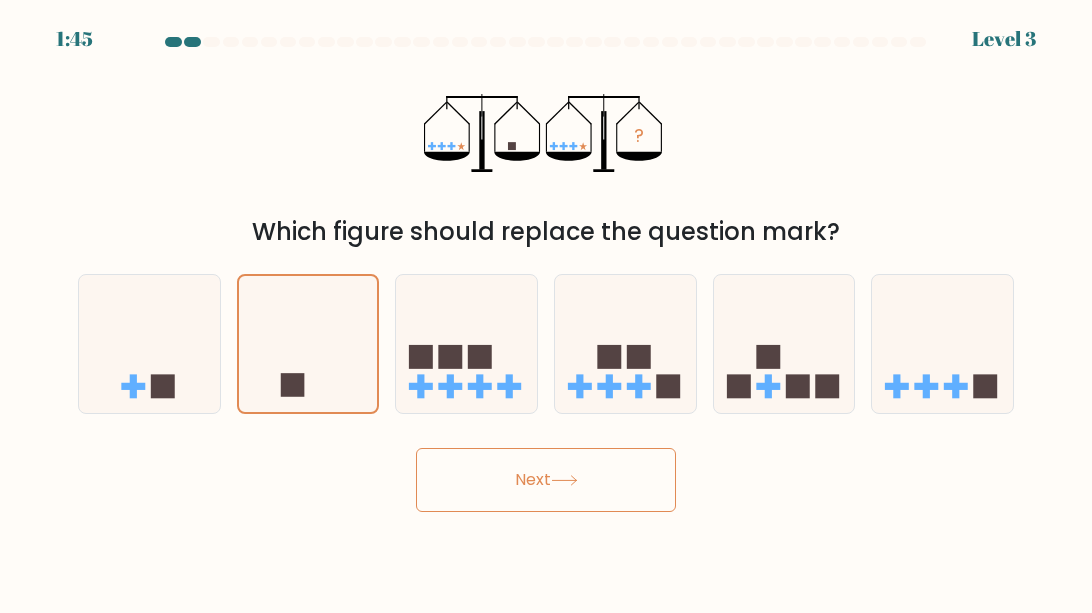 click on "Next" at bounding box center [546, 480] 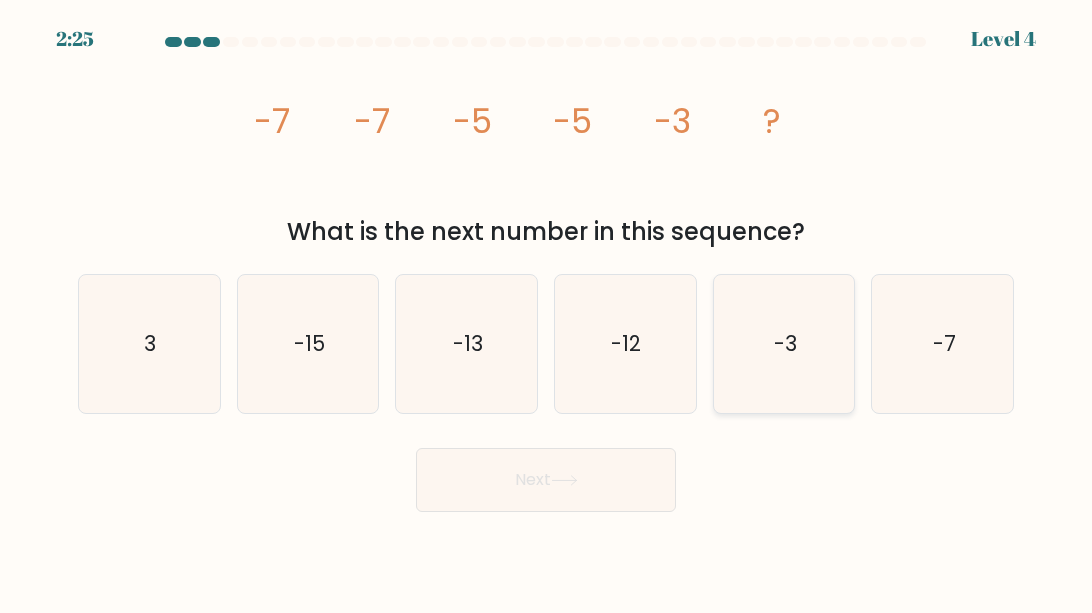 click on "-3" at bounding box center (784, 344) 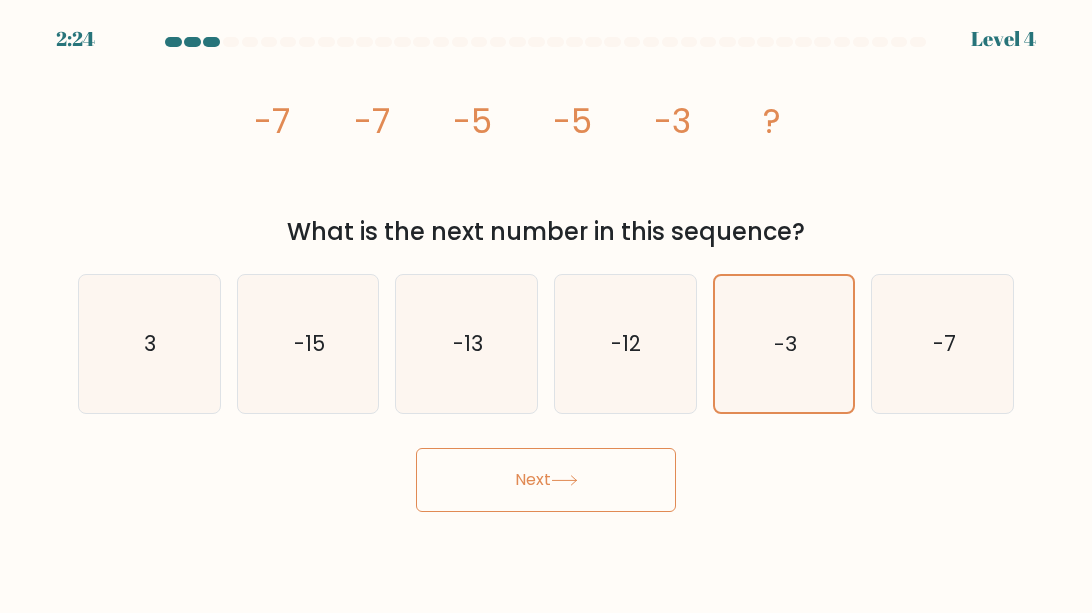 click on "Next" at bounding box center (546, 480) 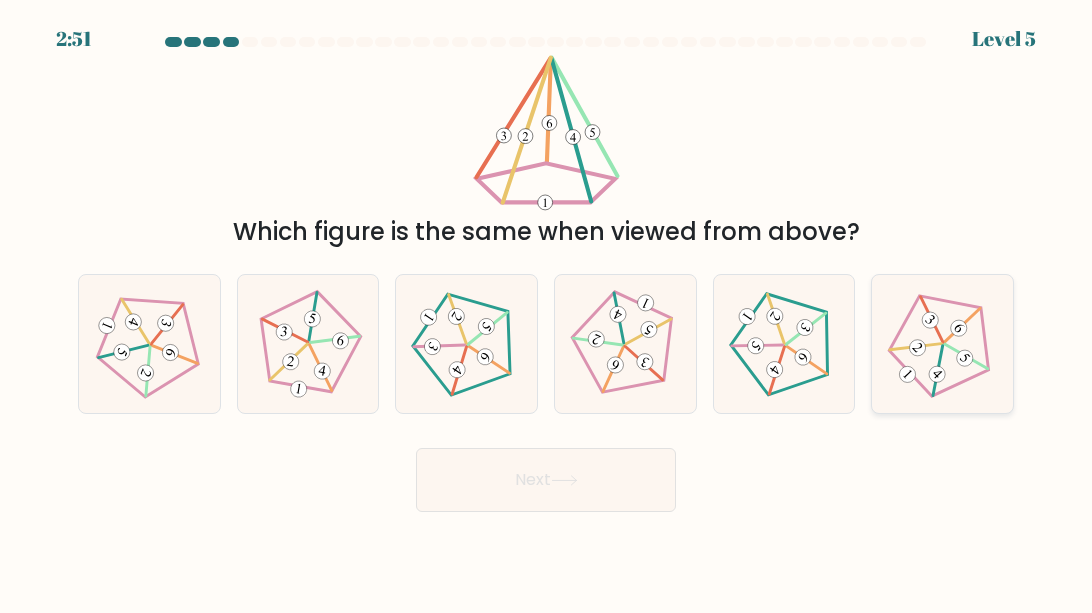 click at bounding box center (942, 344) 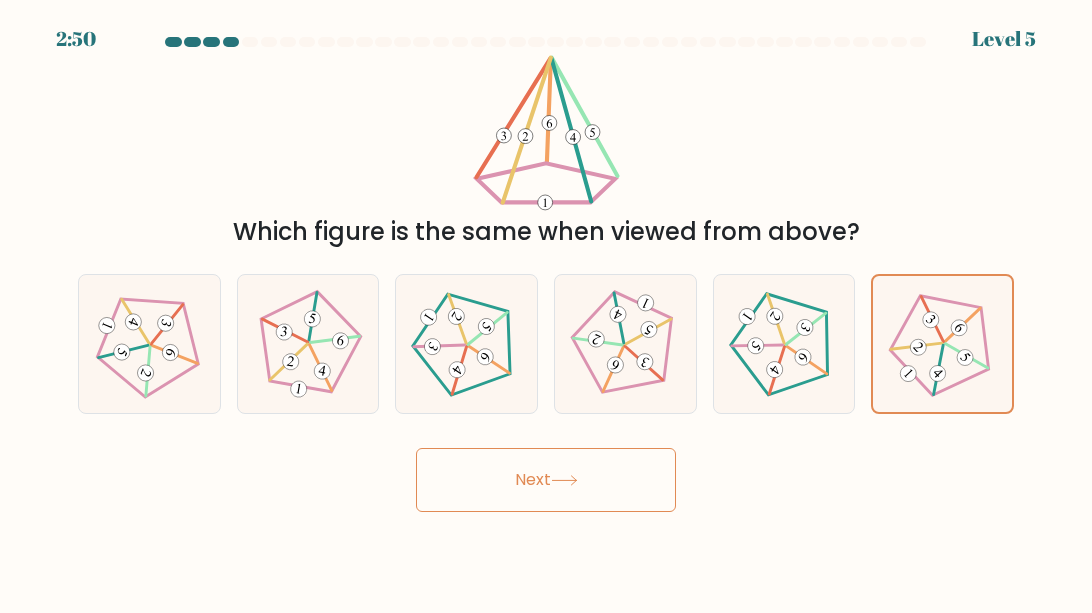 click on "Next" at bounding box center (546, 480) 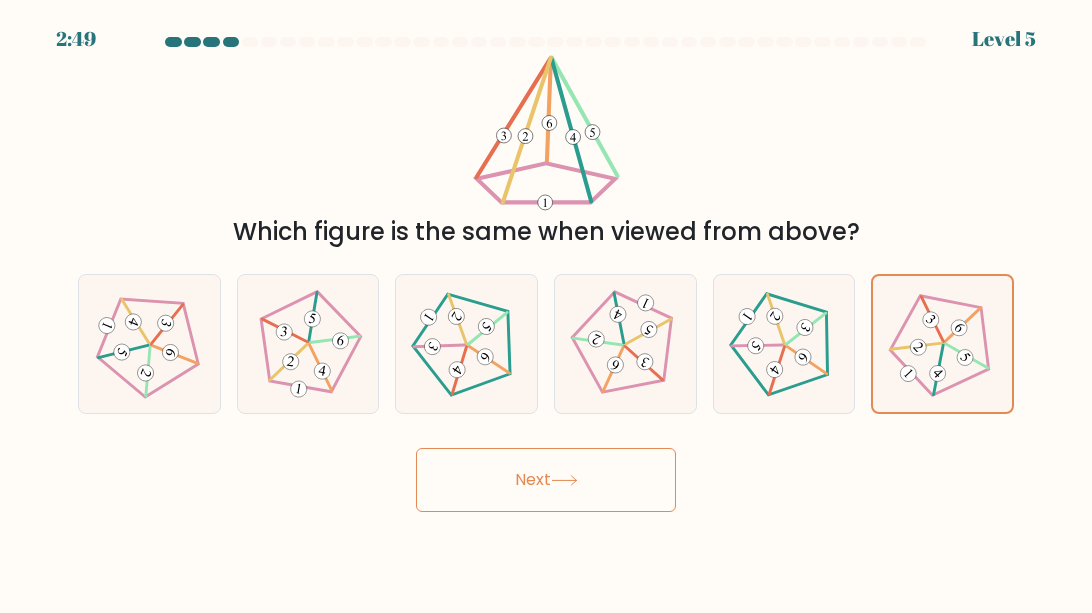 click on "Next" at bounding box center (546, 480) 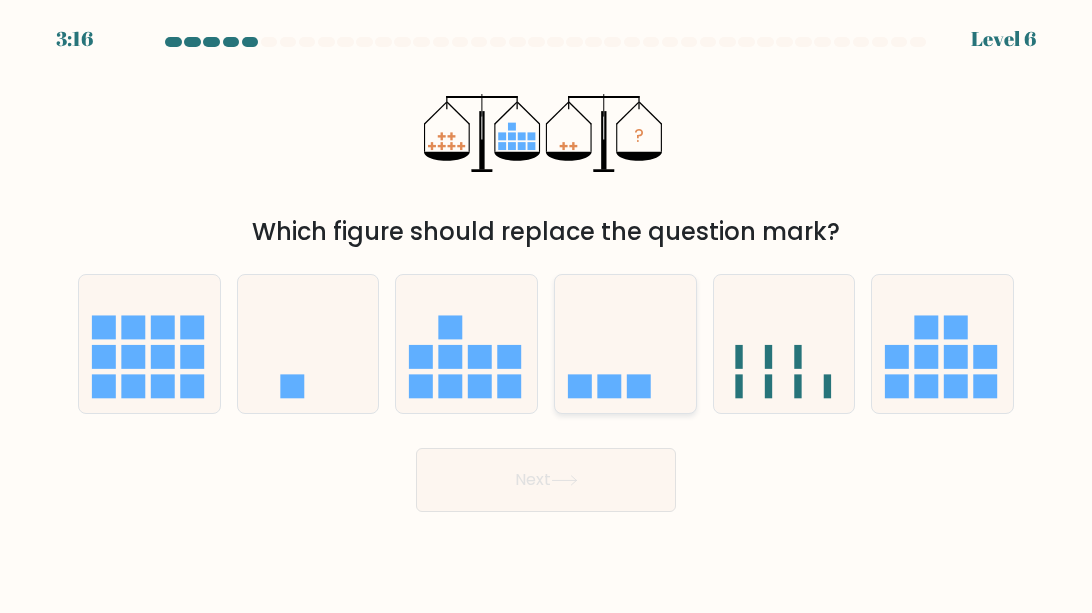 click at bounding box center (625, 344) 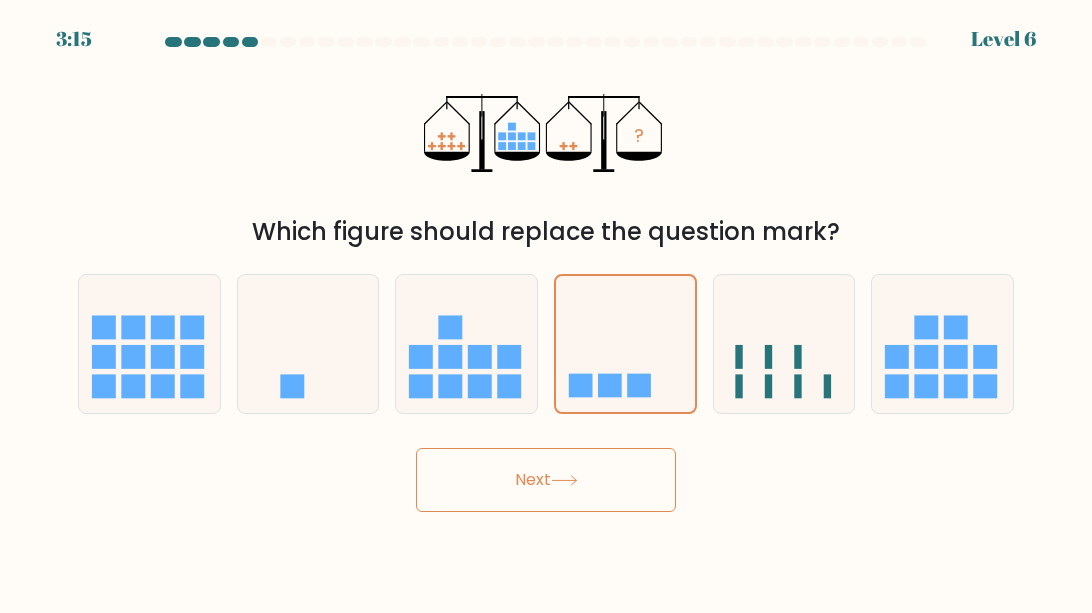 click at bounding box center (564, 480) 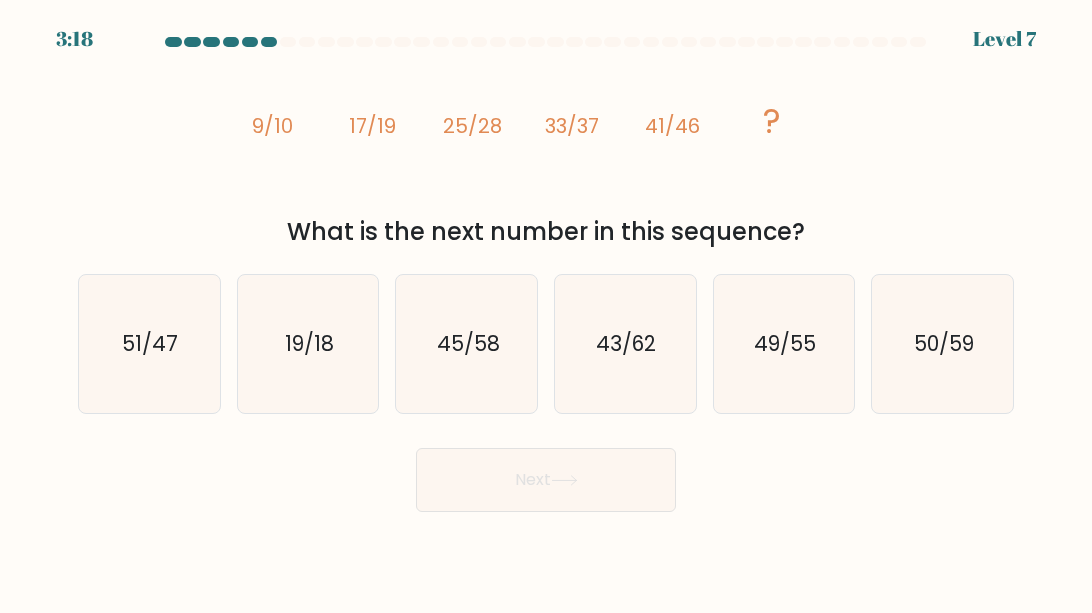 click on "image/svg+xml
9/10
17/19
25/28
33/37
41/46
?" at bounding box center [546, 133] 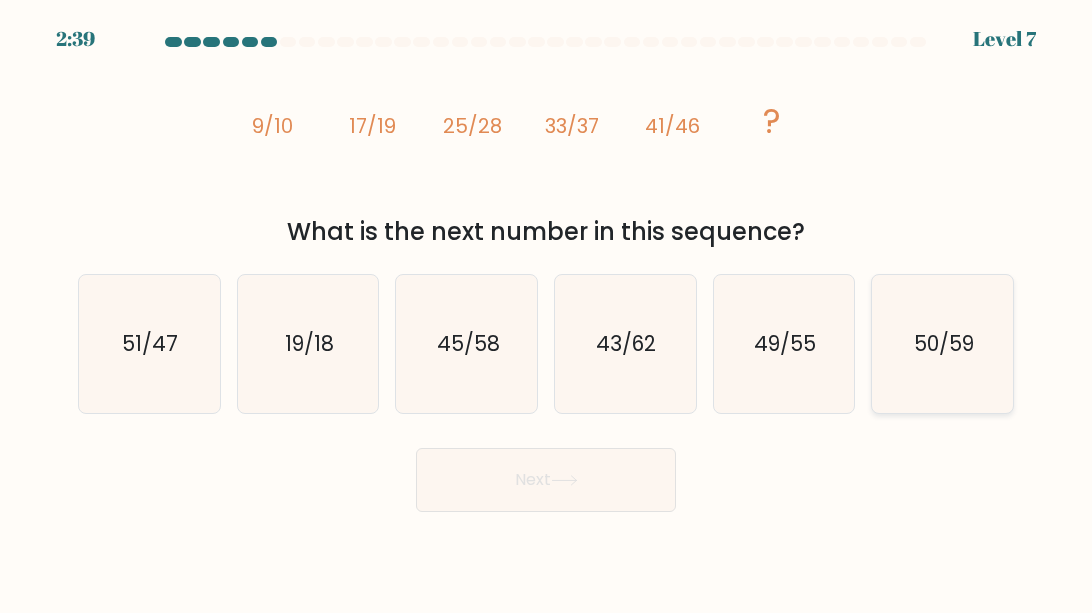 click on "50/59" at bounding box center (944, 343) 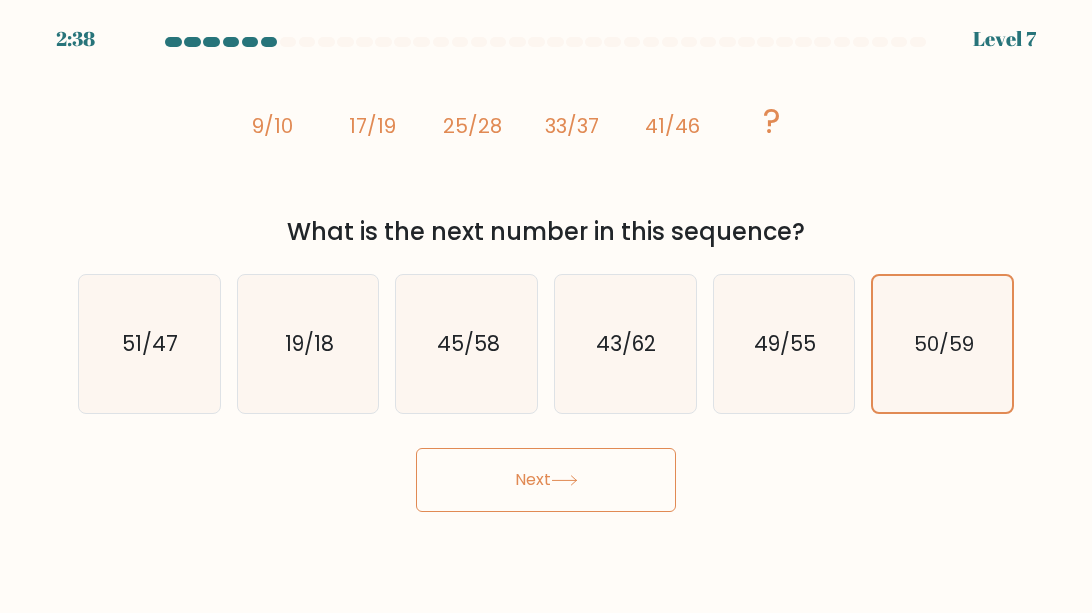 click on "Next" at bounding box center [546, 480] 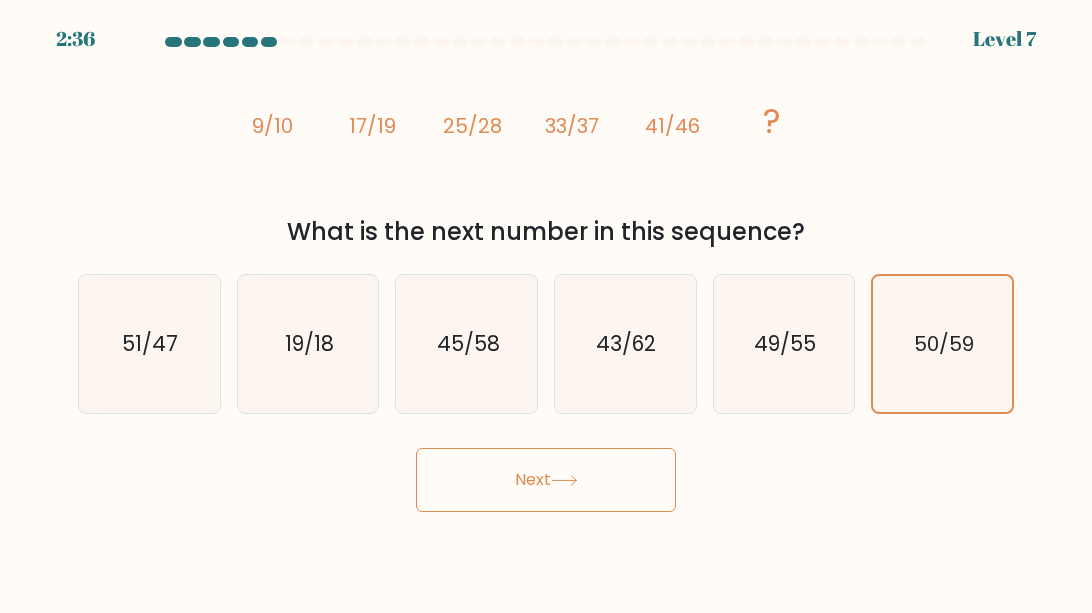 click on "Next" at bounding box center [546, 480] 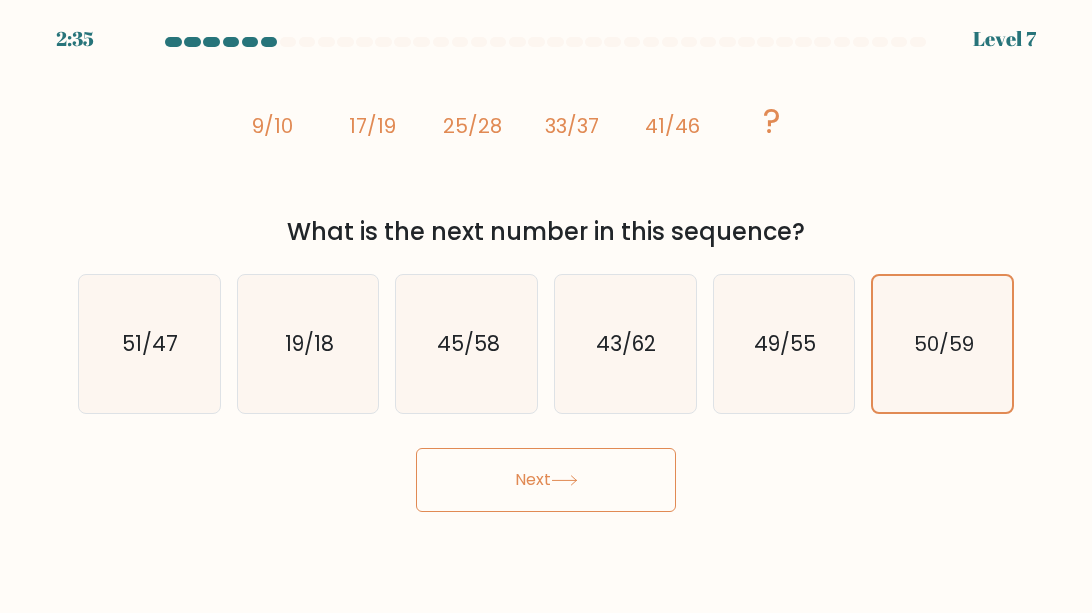 click on "Next" at bounding box center (546, 480) 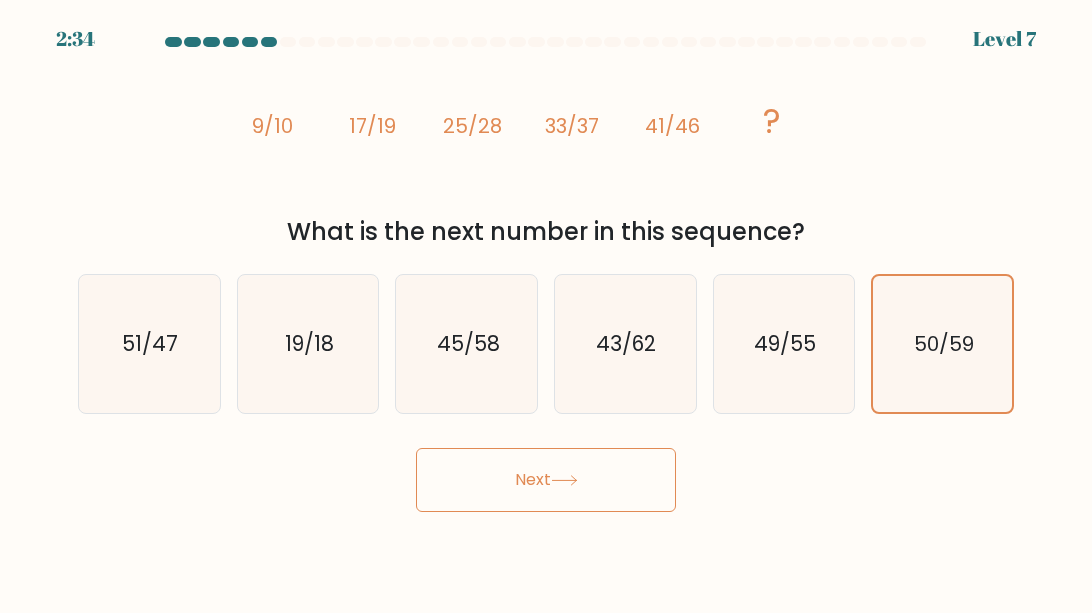 click on "Next" at bounding box center (546, 480) 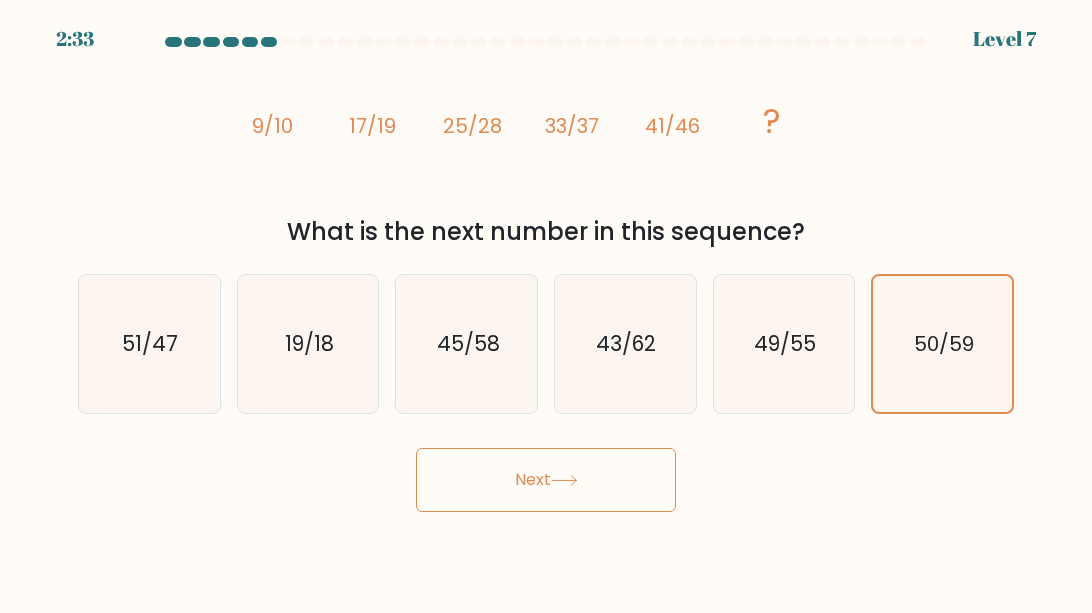 click on "Next" at bounding box center [546, 480] 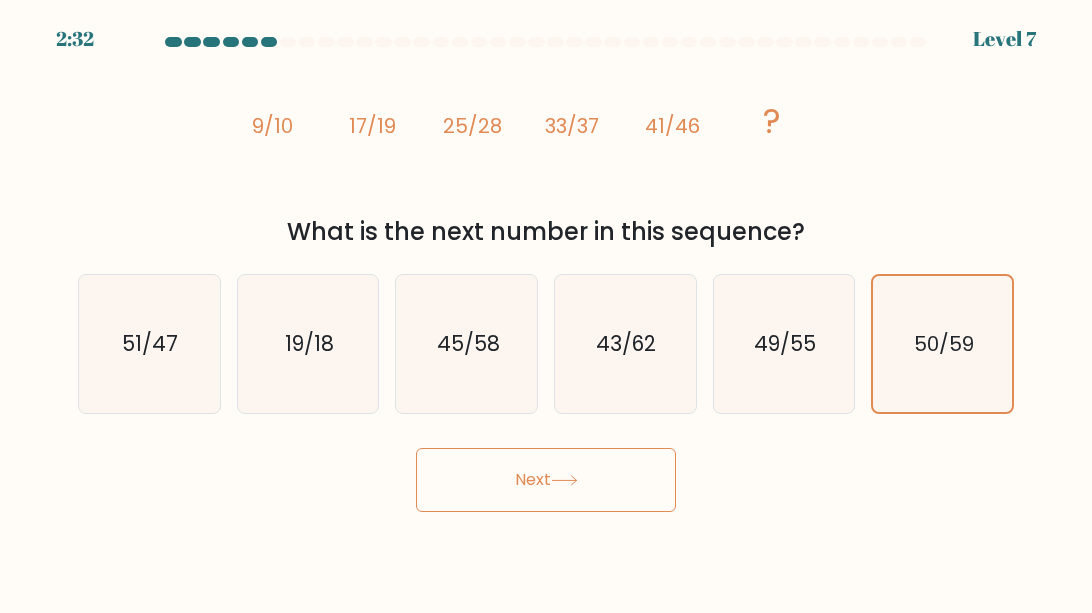 click on "Next" at bounding box center (546, 480) 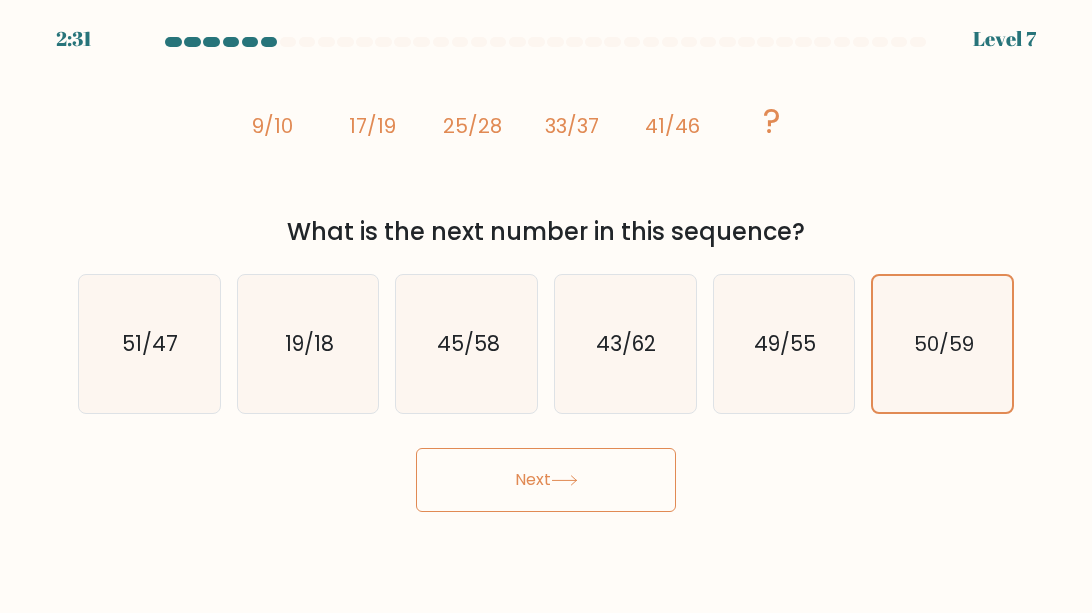 click on "Next" at bounding box center (546, 480) 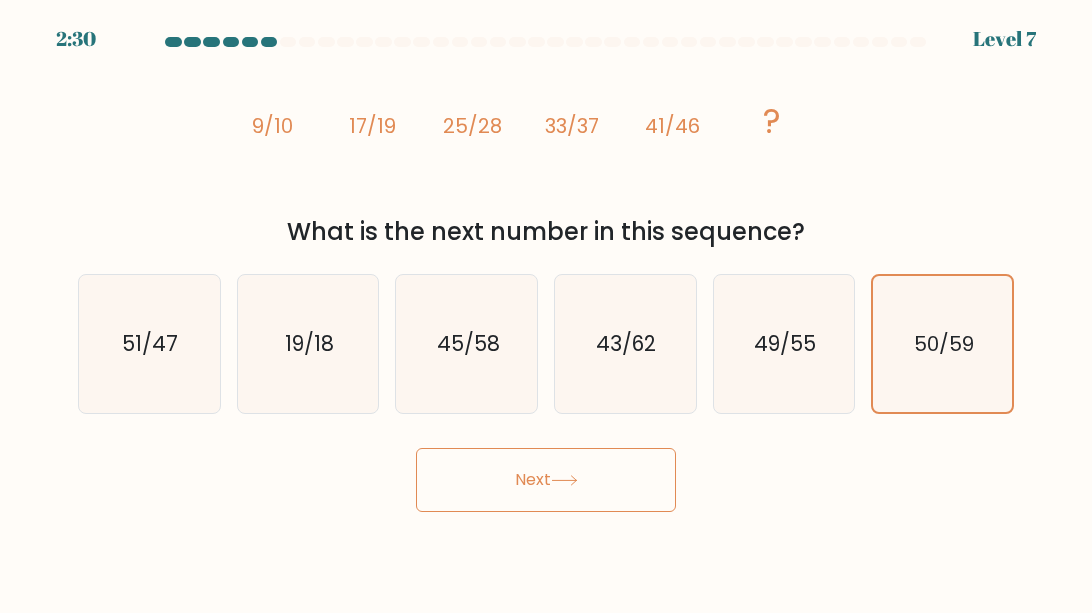 click on "Next" at bounding box center (546, 480) 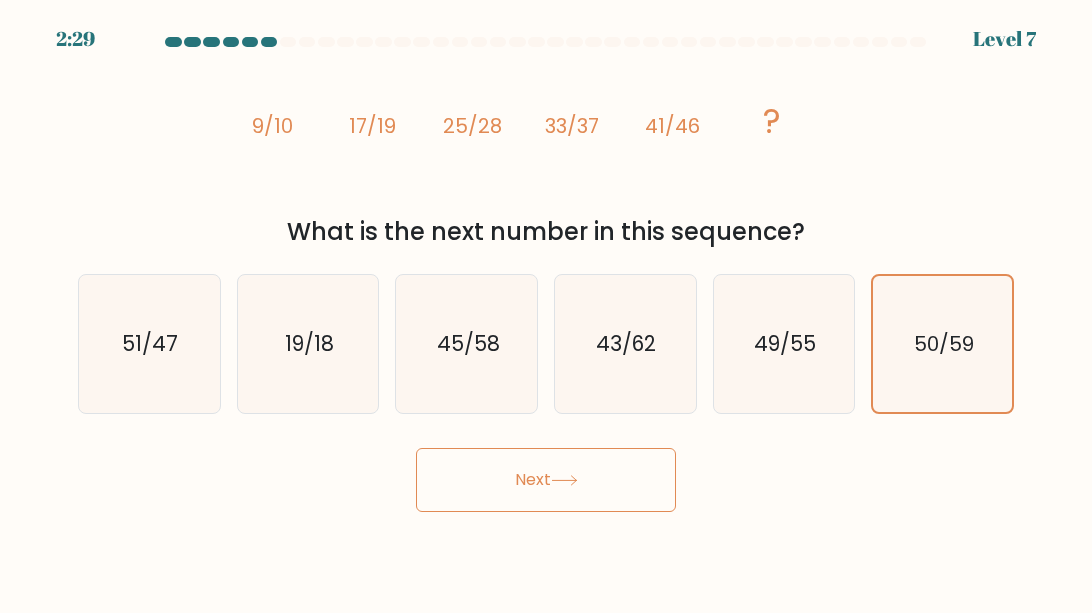 click on "Next" at bounding box center [546, 480] 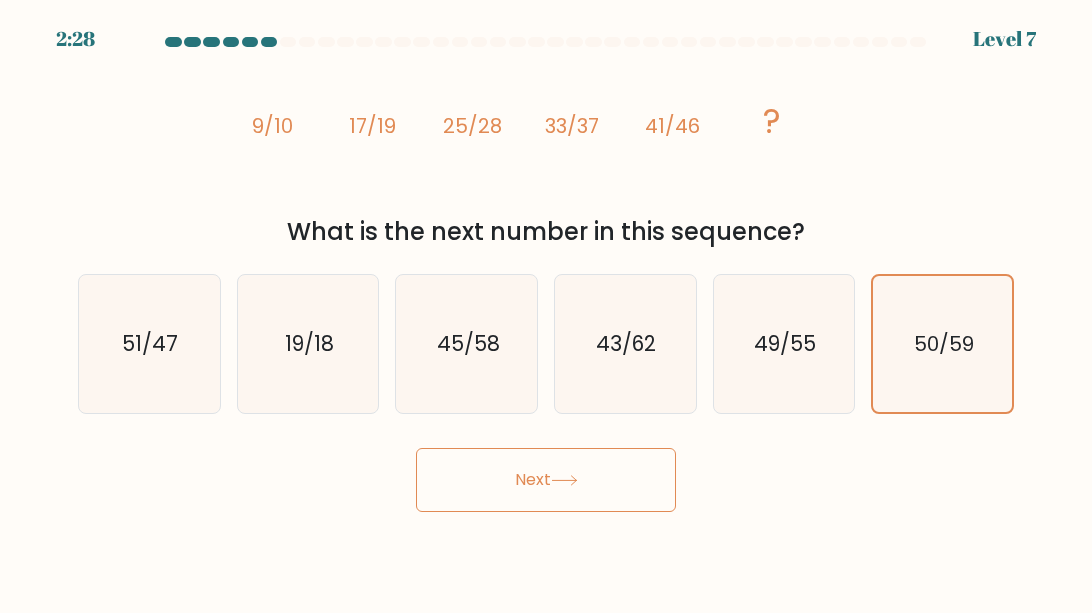 click on "Next" at bounding box center (546, 480) 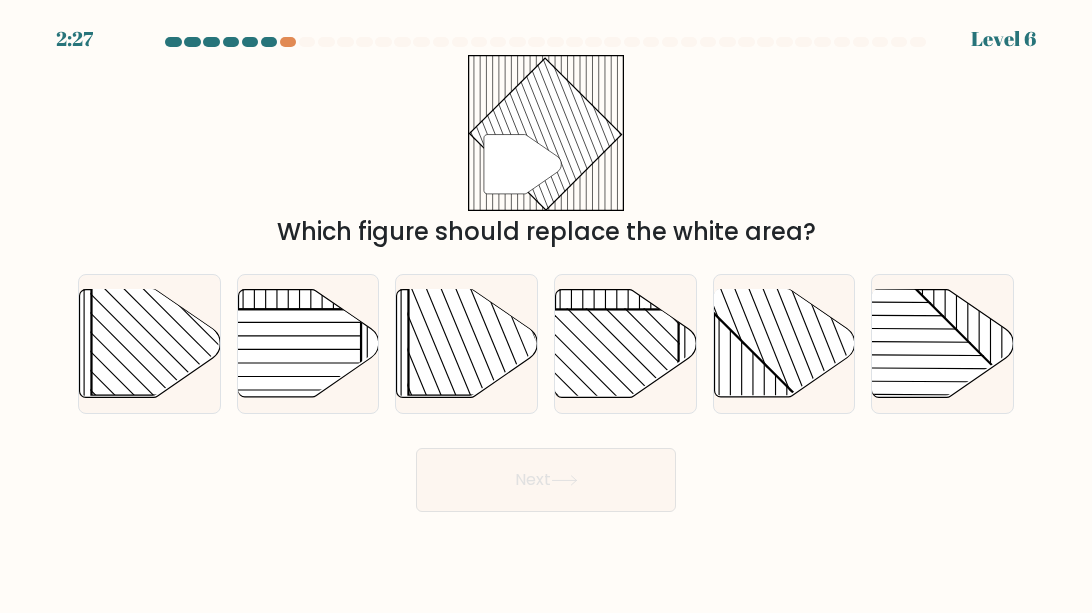 click on "Next" at bounding box center (546, 480) 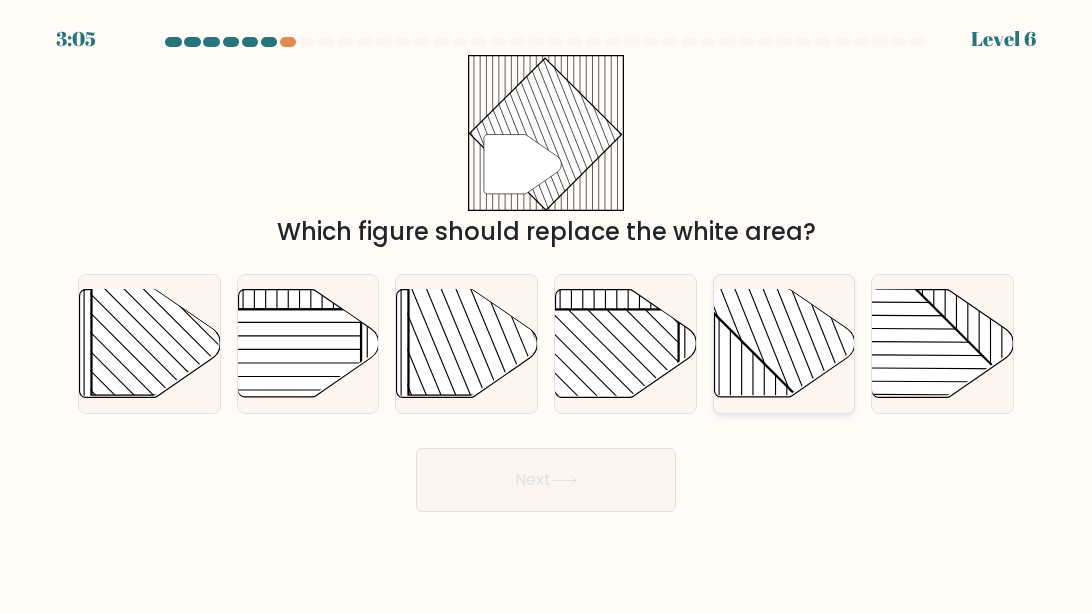 click at bounding box center (834, 291) 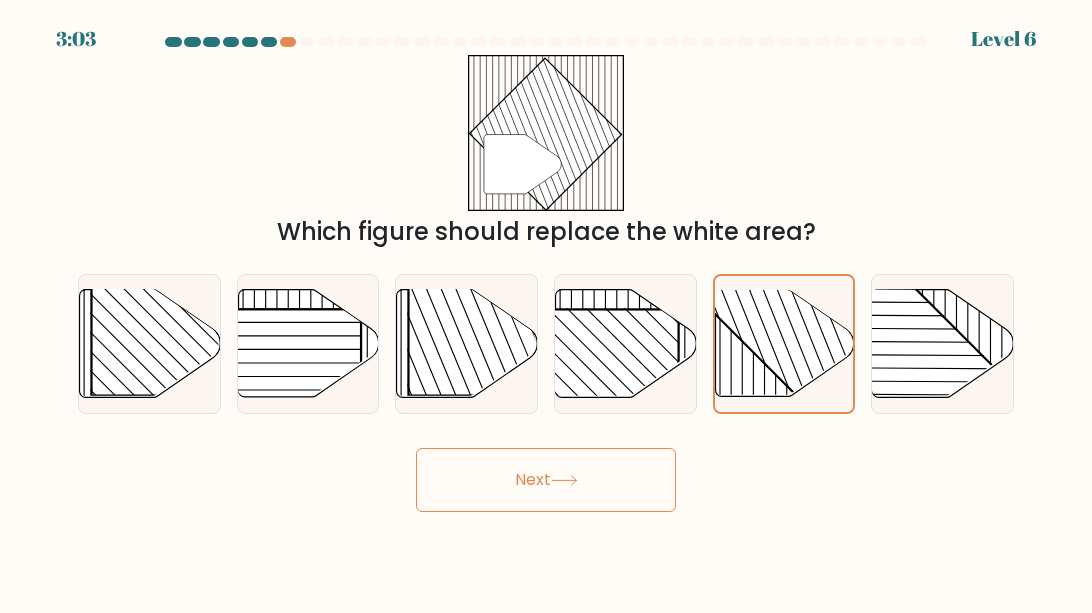 click on "Next" at bounding box center (546, 480) 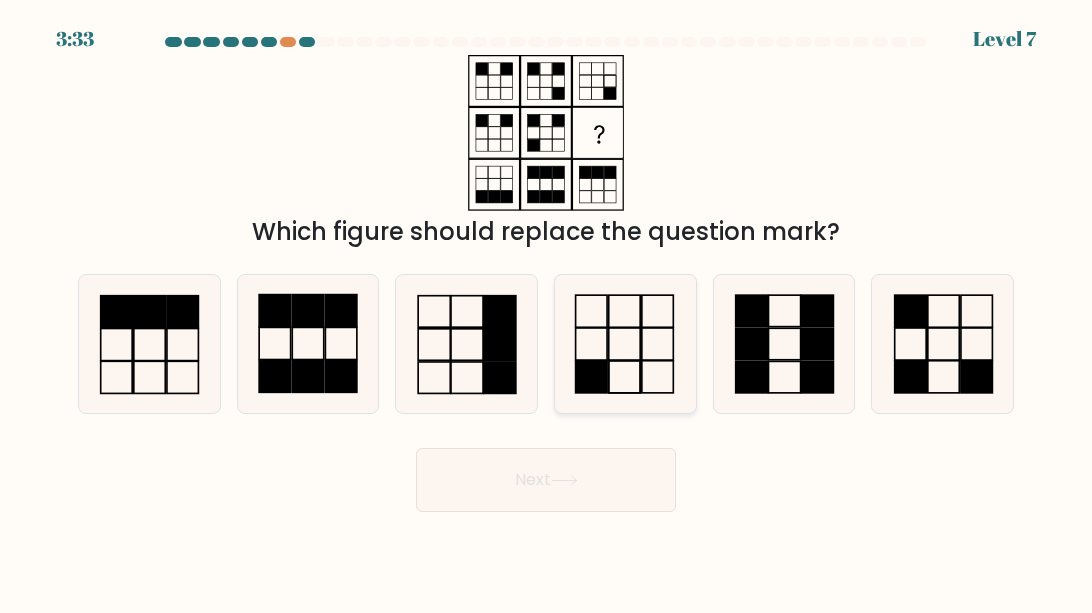 click at bounding box center (625, 344) 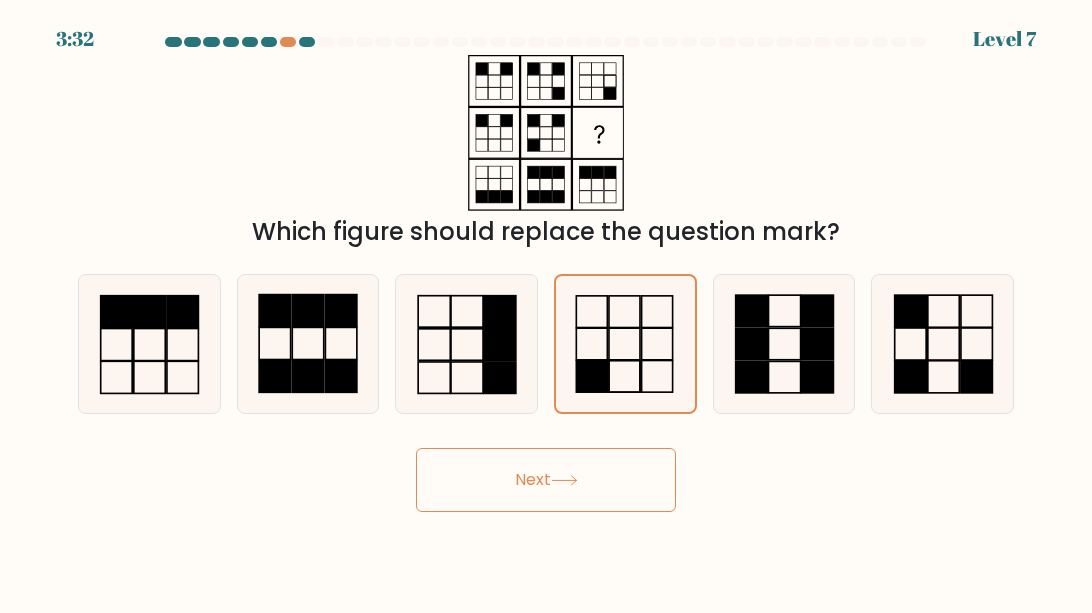 click on "Next" at bounding box center (546, 480) 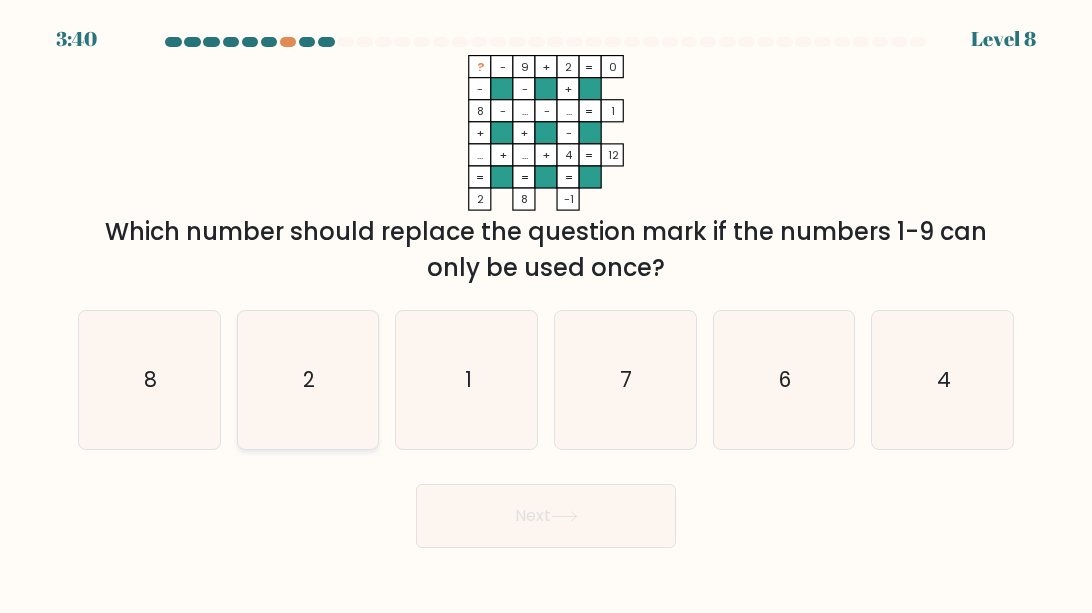 click on "2" at bounding box center [308, 380] 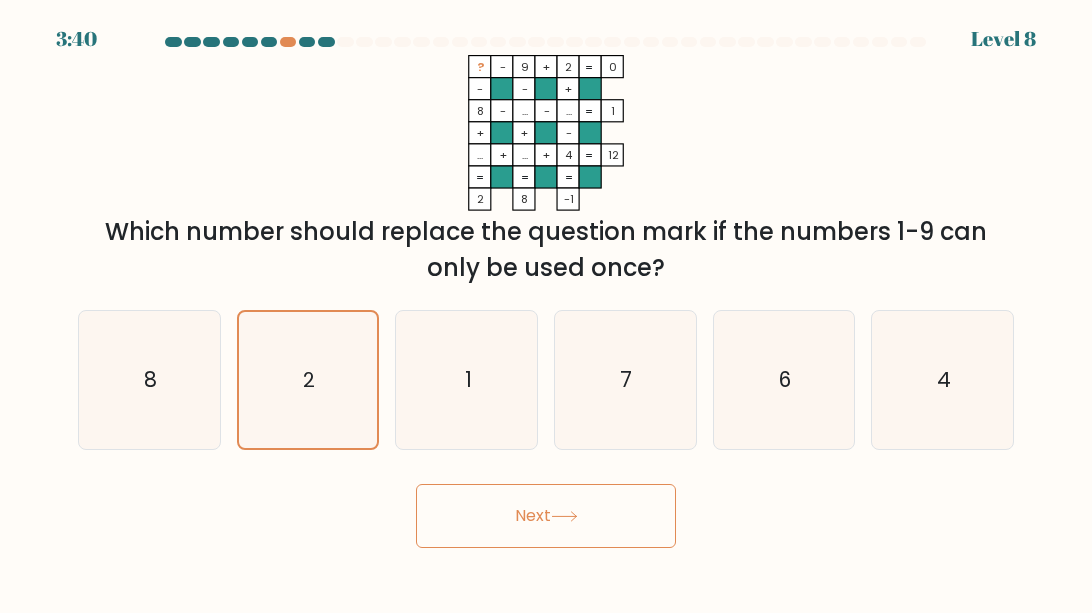 click on "Next" at bounding box center (546, 516) 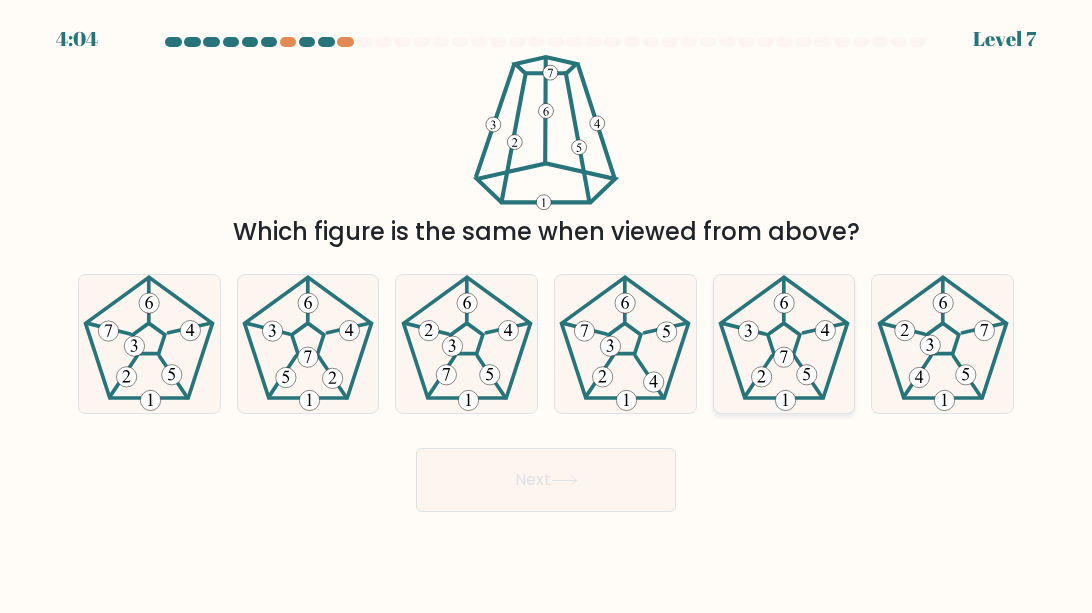 click at bounding box center [761, 377] 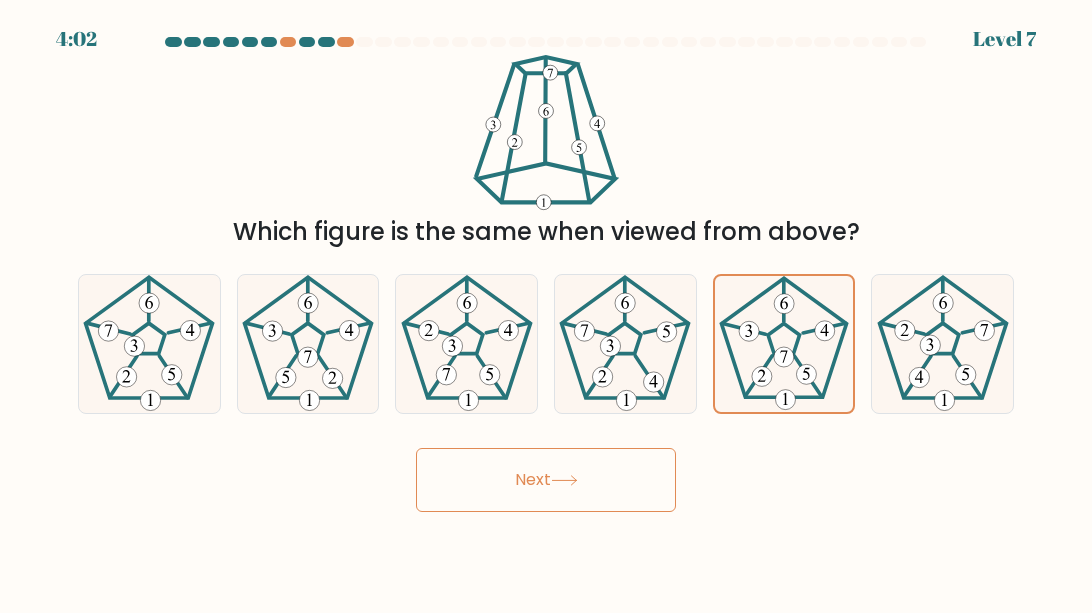 click on "Next" at bounding box center (546, 480) 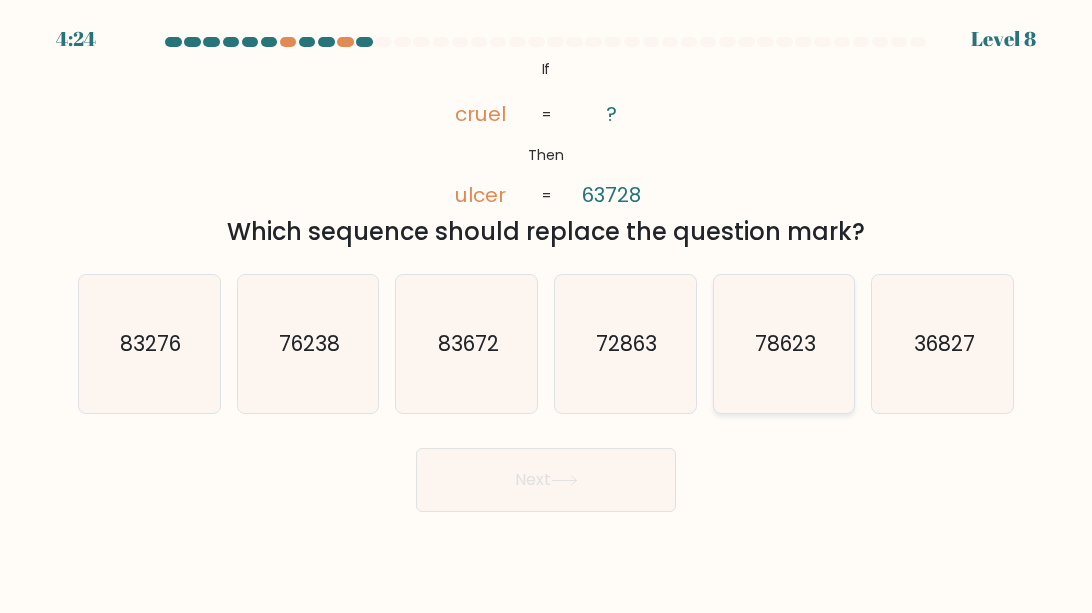 click on "78623" at bounding box center (784, 344) 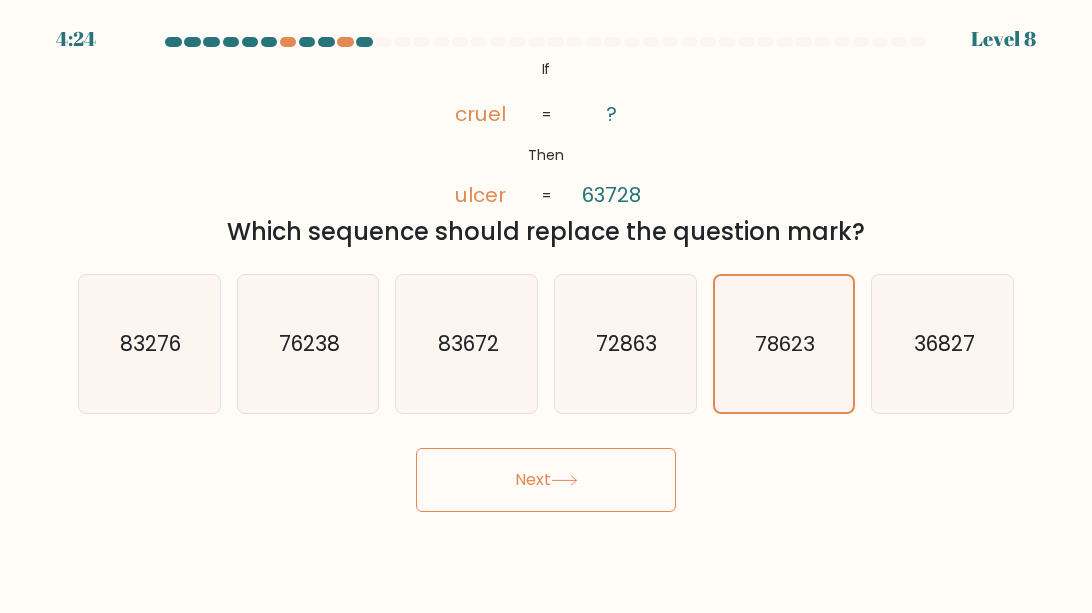 click on "Next" at bounding box center [546, 480] 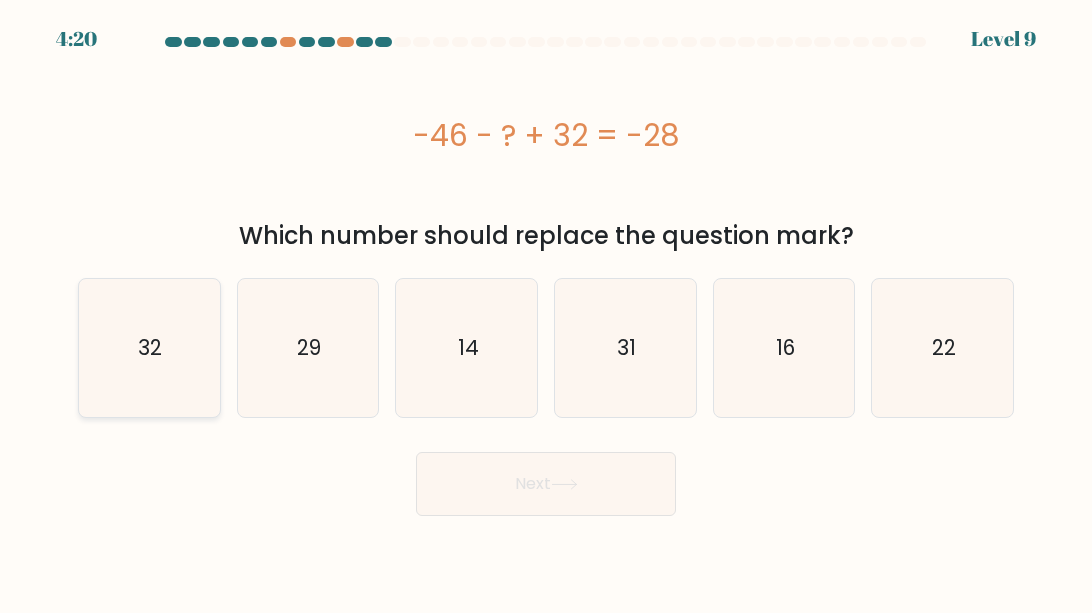 click on "32" at bounding box center [151, 347] 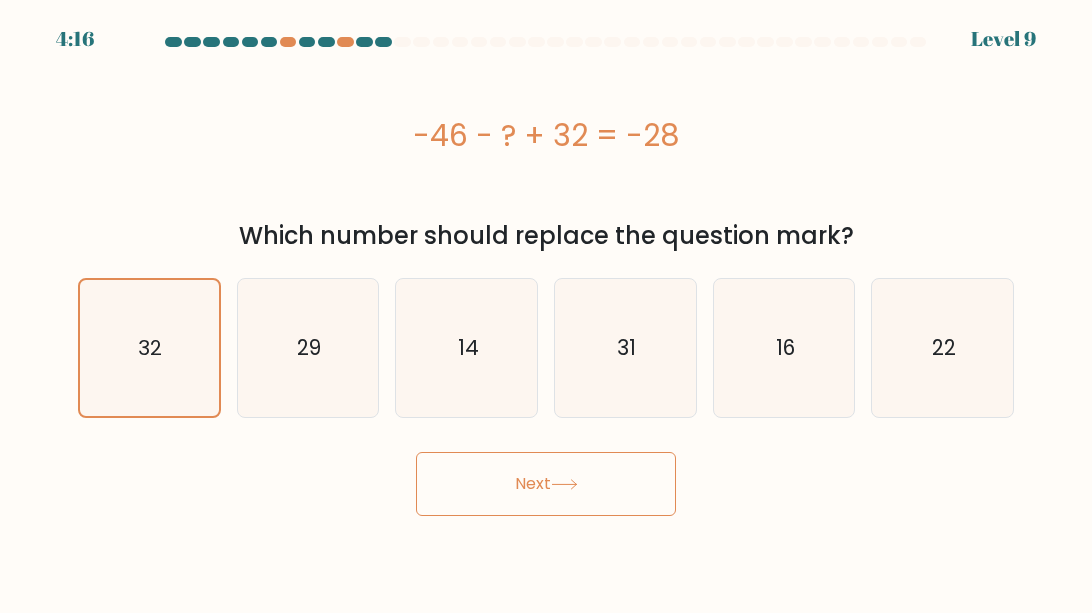 drag, startPoint x: 612, startPoint y: 488, endPoint x: 526, endPoint y: 482, distance: 86.209045 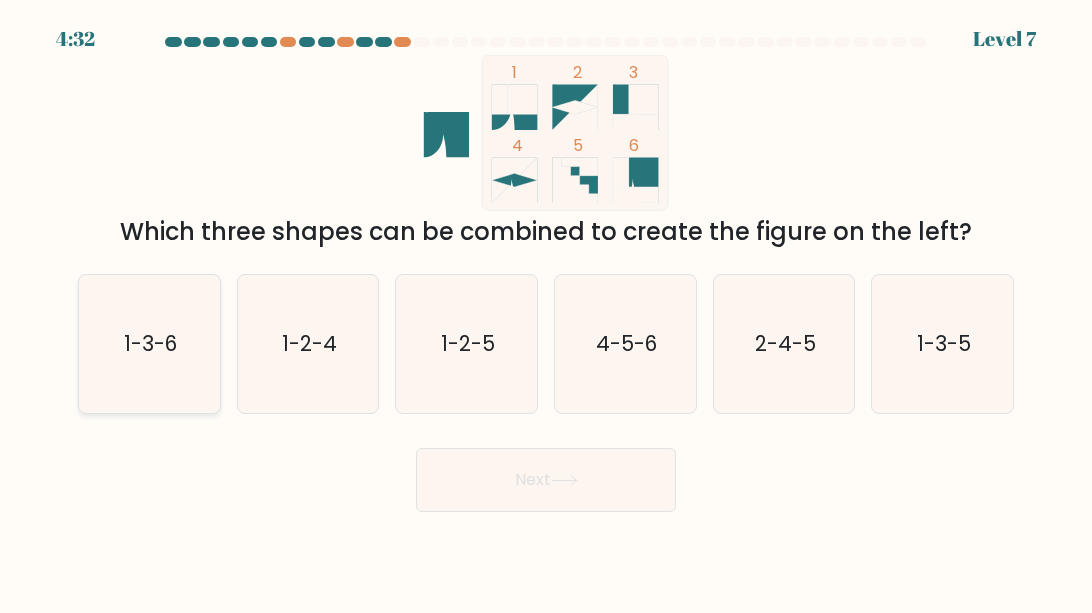 click on "1-3-6" at bounding box center [149, 344] 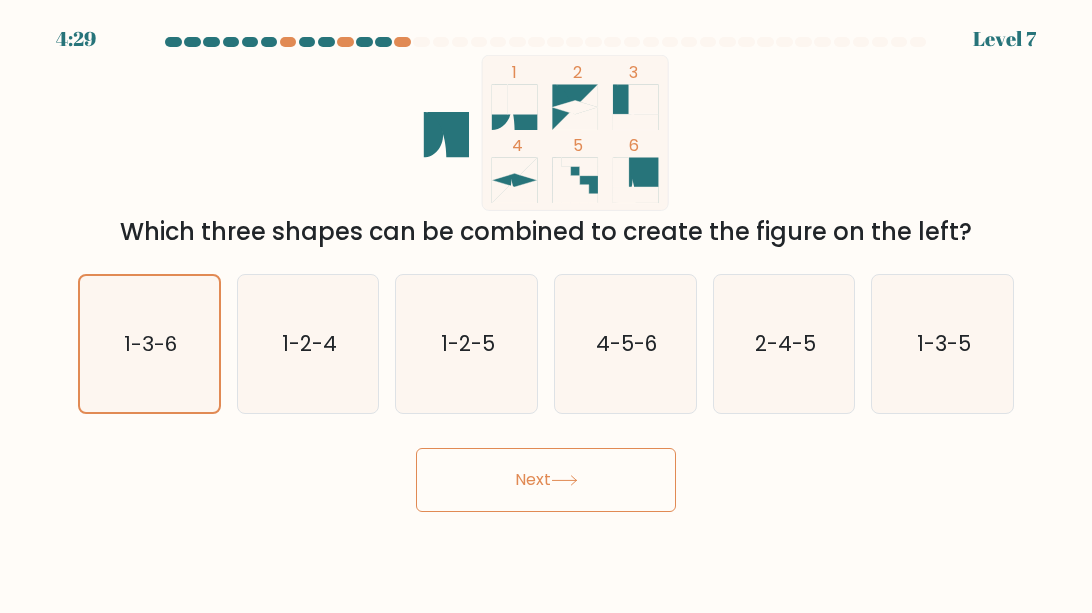 click on "Next" at bounding box center (546, 480) 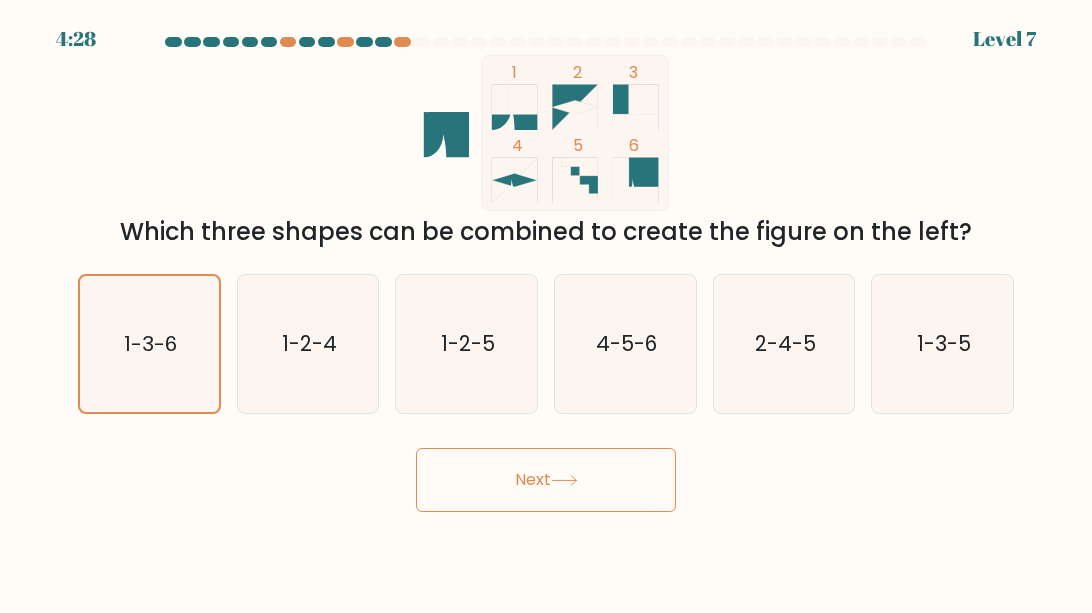 click on "Next" at bounding box center [546, 480] 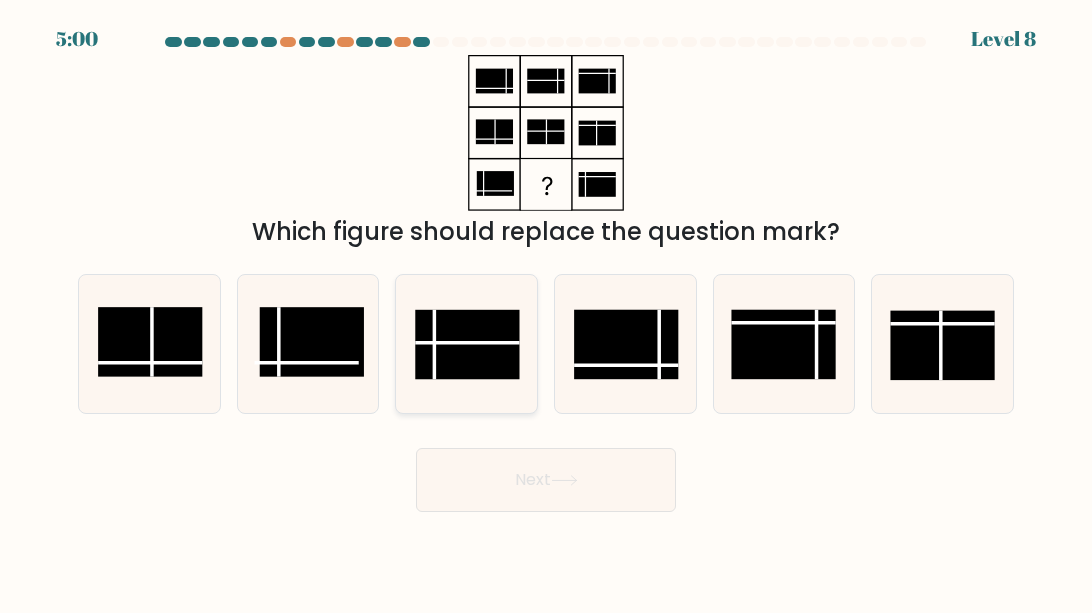 click at bounding box center [467, 344] 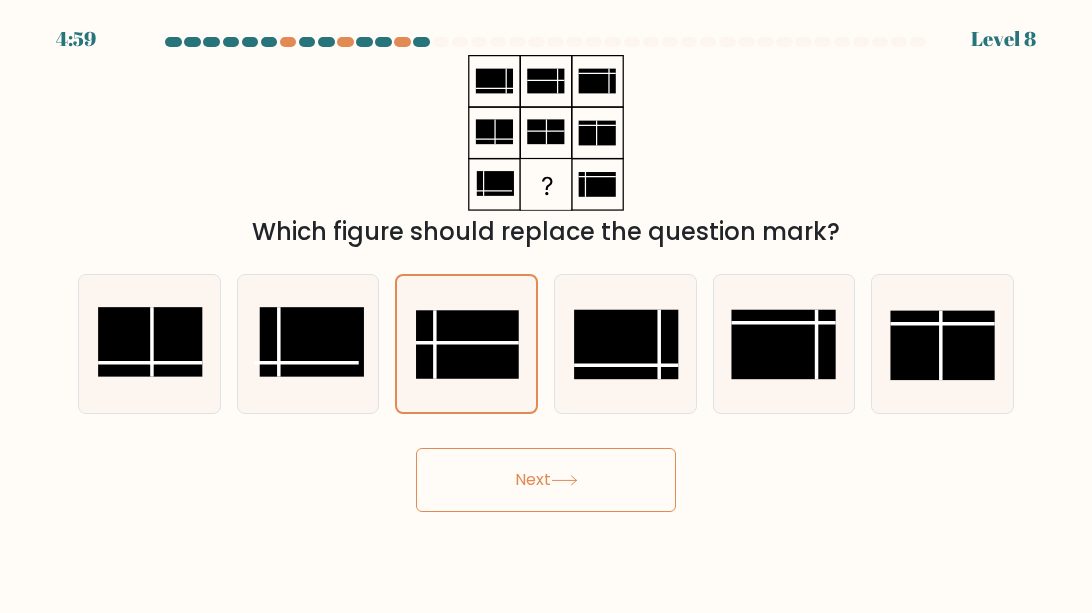 click on "Next" at bounding box center (546, 480) 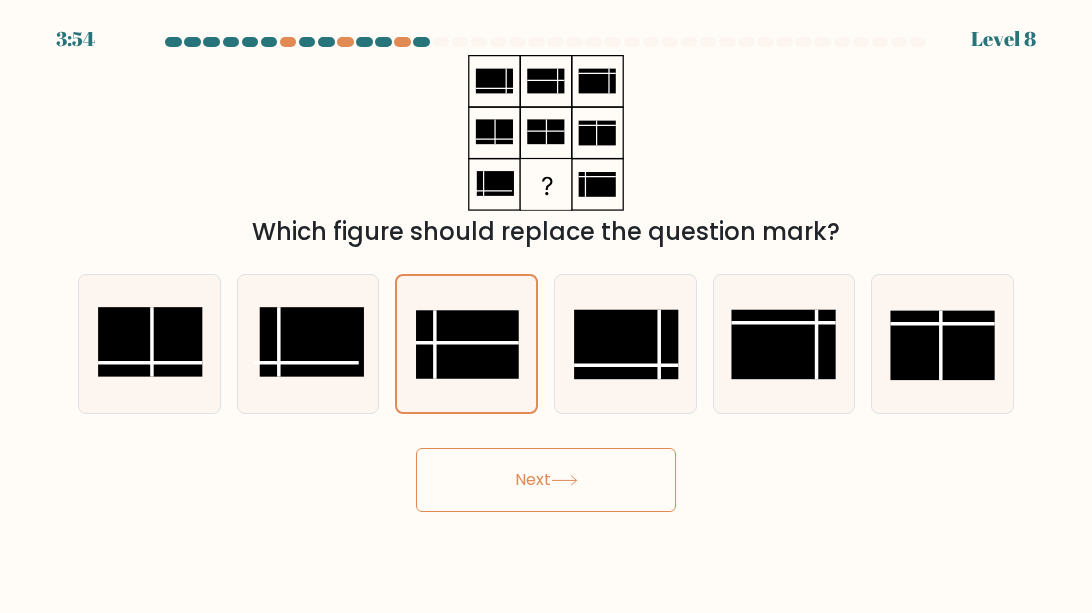 click at bounding box center (564, 480) 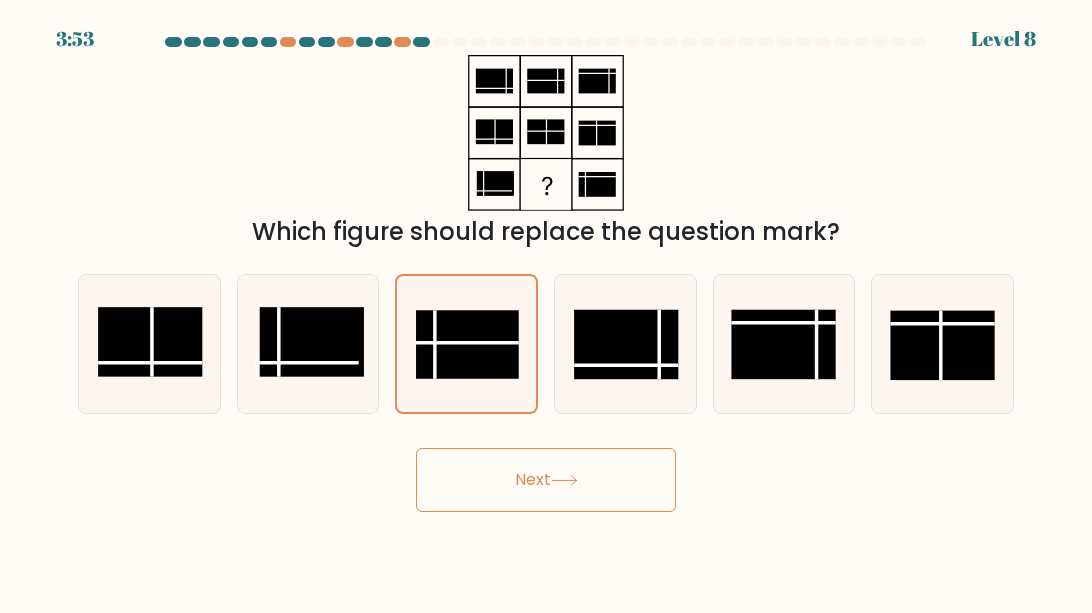 click on "Next" at bounding box center (546, 480) 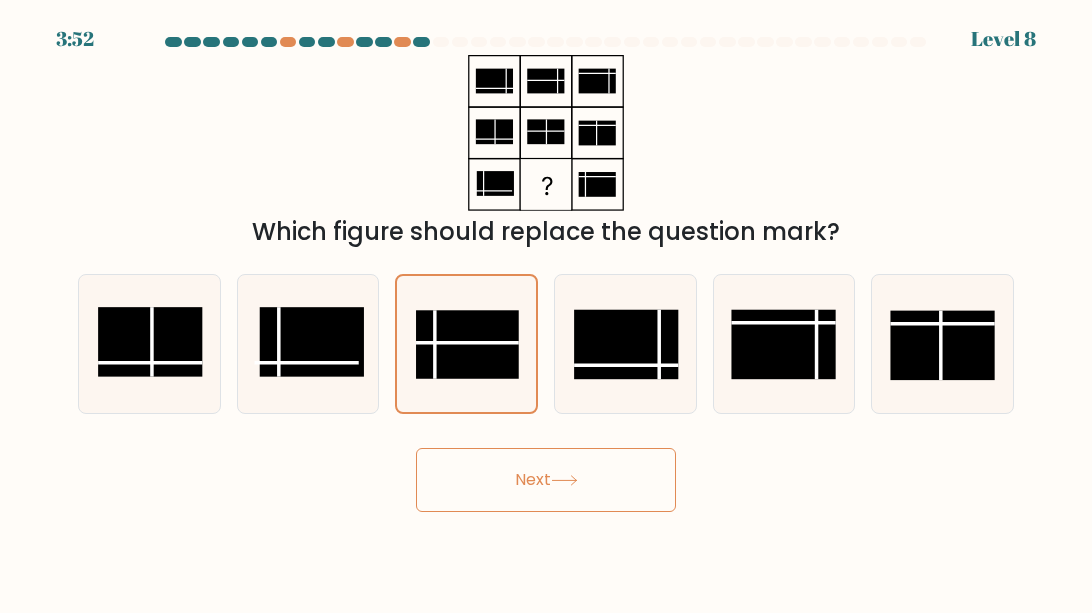 click on "Next" at bounding box center [546, 480] 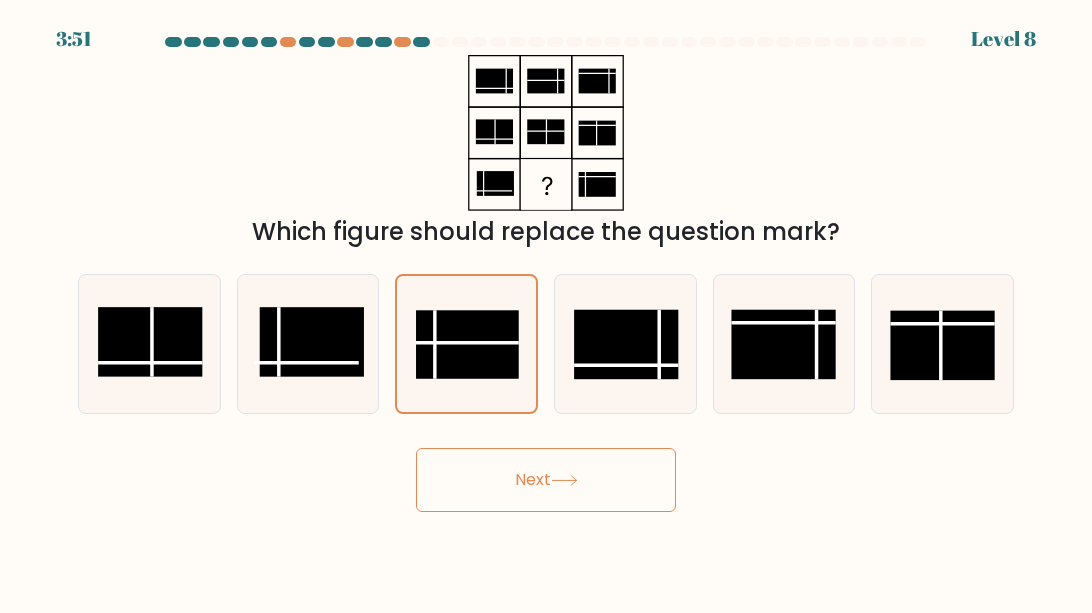 click on "Next" at bounding box center [546, 480] 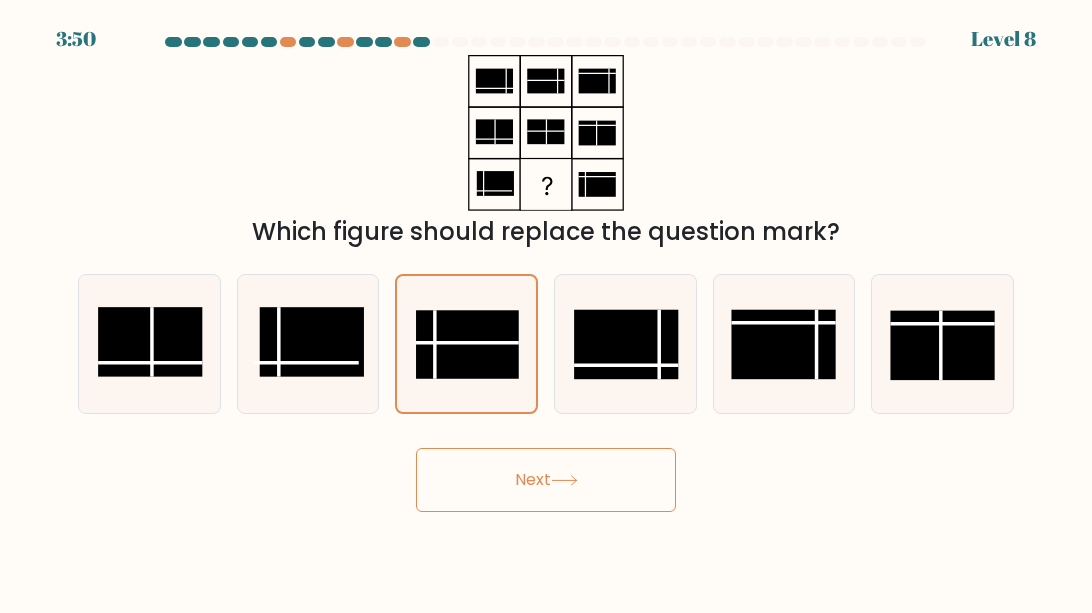 click on "Next" at bounding box center [546, 480] 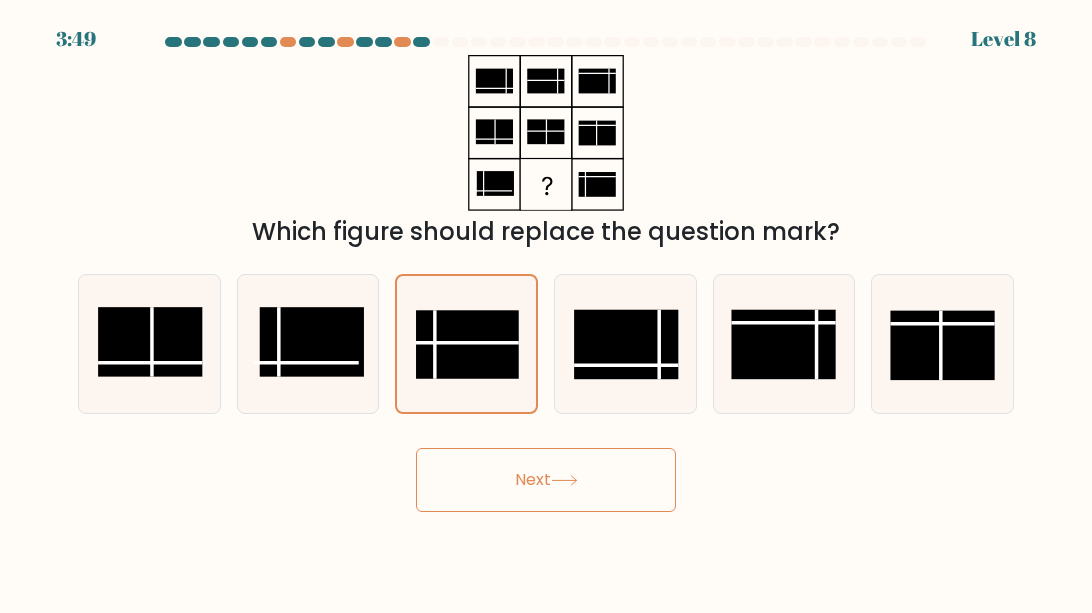 click on "Next" at bounding box center [546, 480] 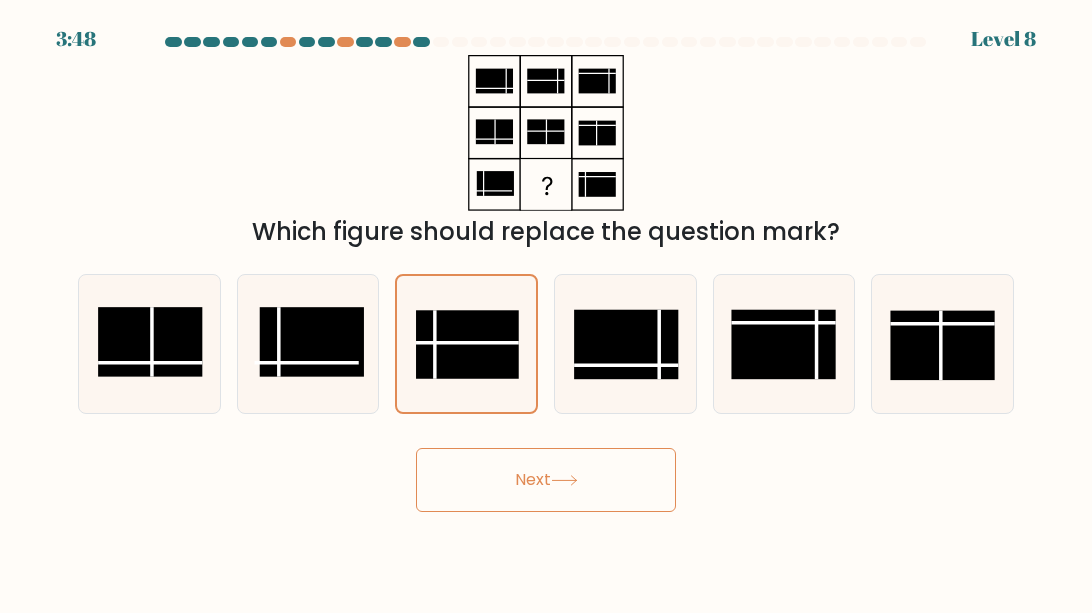 click on "Next" at bounding box center [546, 480] 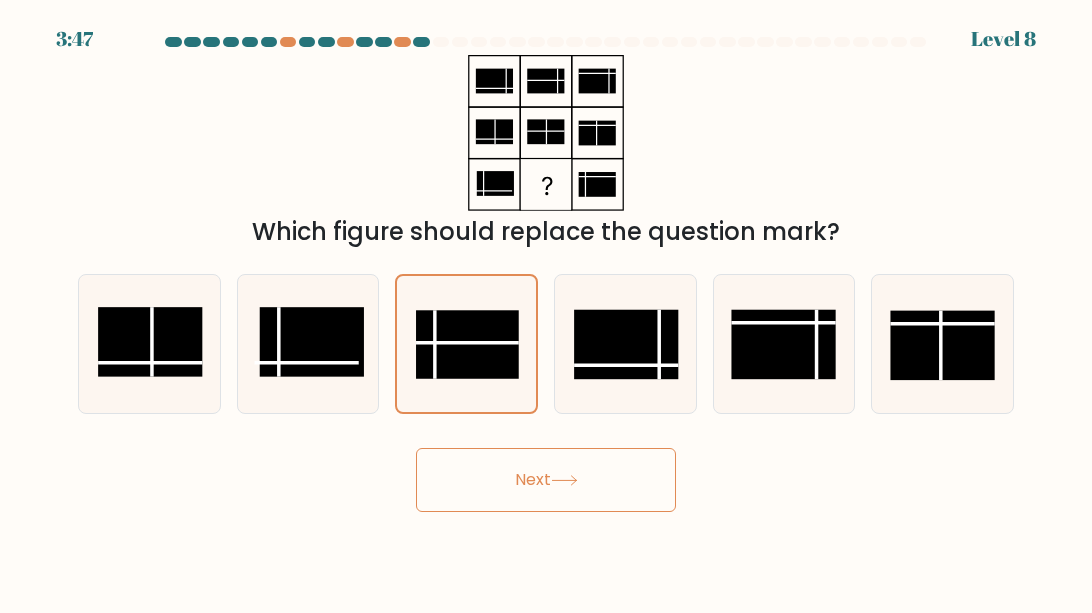 click on "Next" at bounding box center [546, 480] 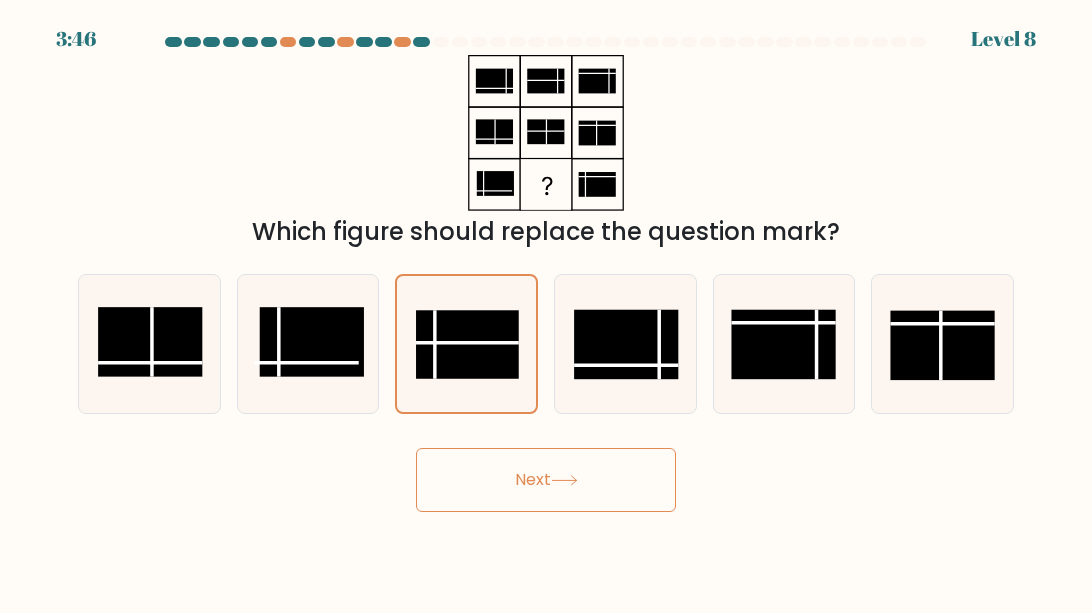 click on "Next" at bounding box center (546, 480) 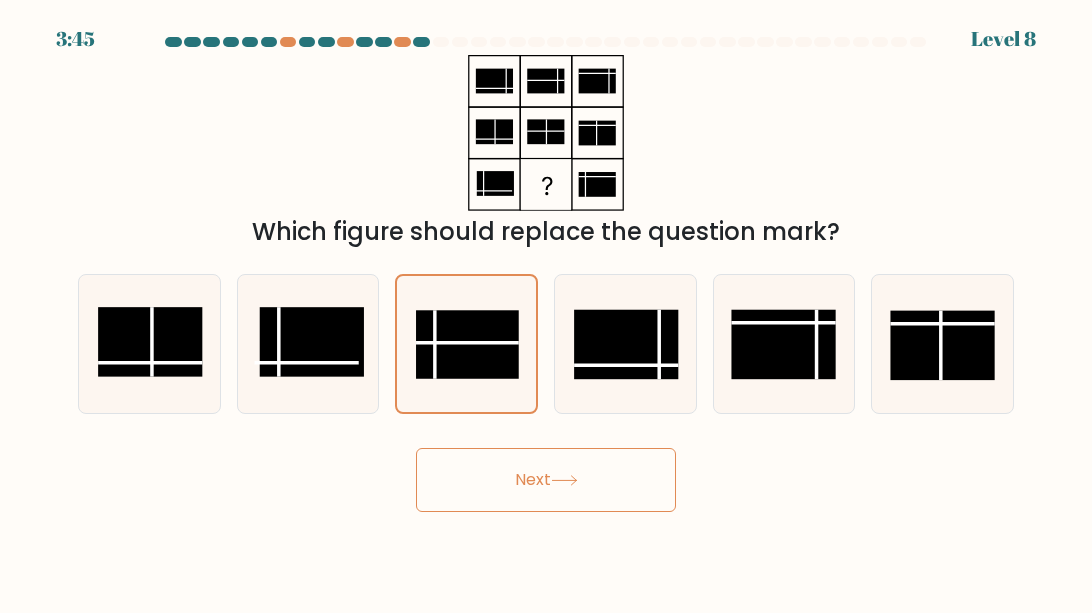 click on "Next" at bounding box center [546, 480] 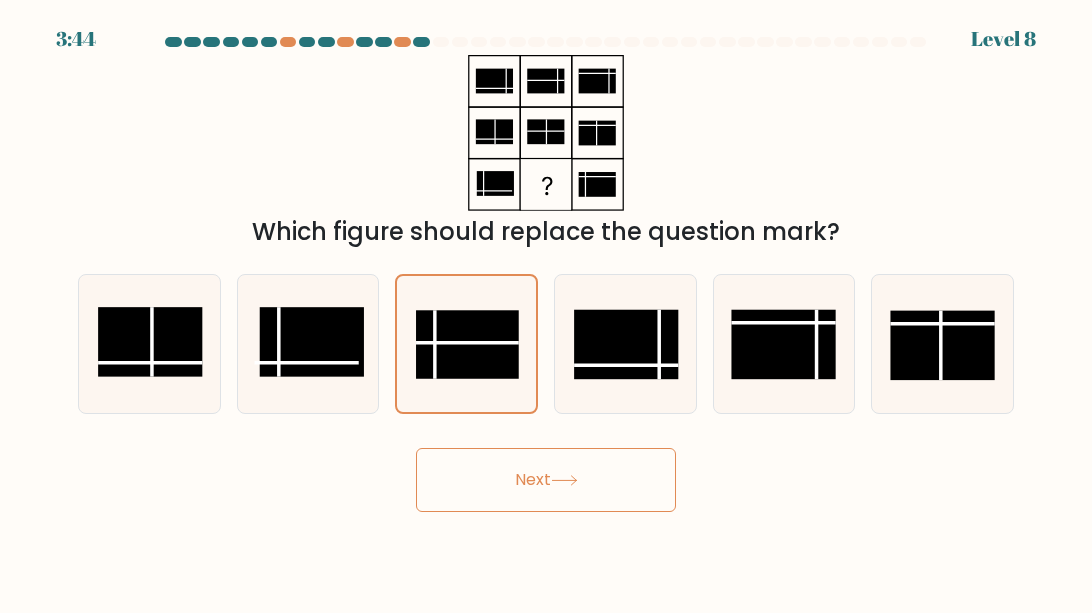 click on "Next" at bounding box center (546, 480) 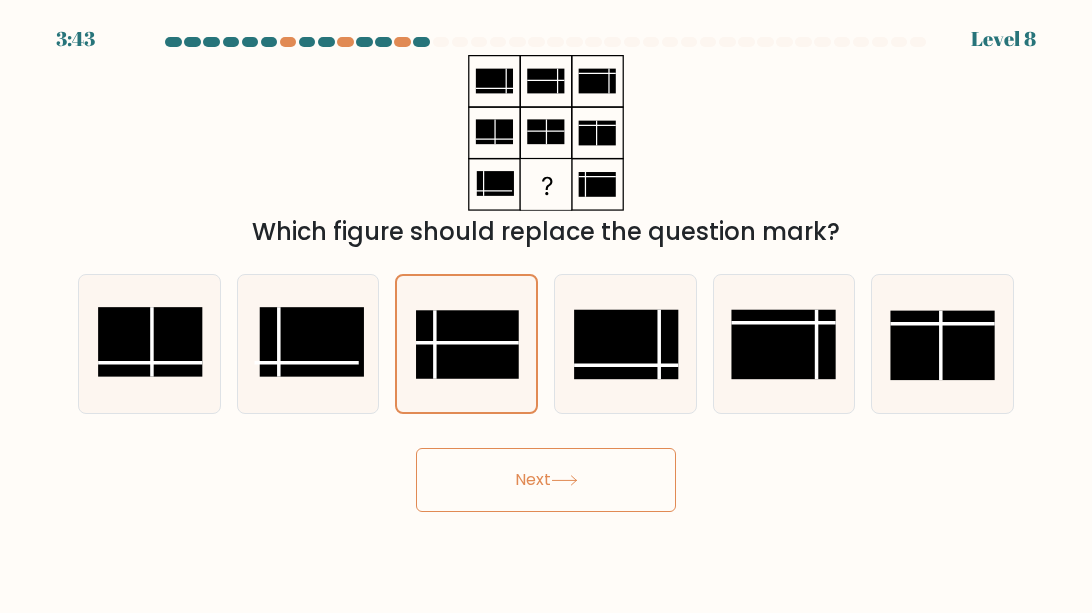 click on "Next" at bounding box center (546, 480) 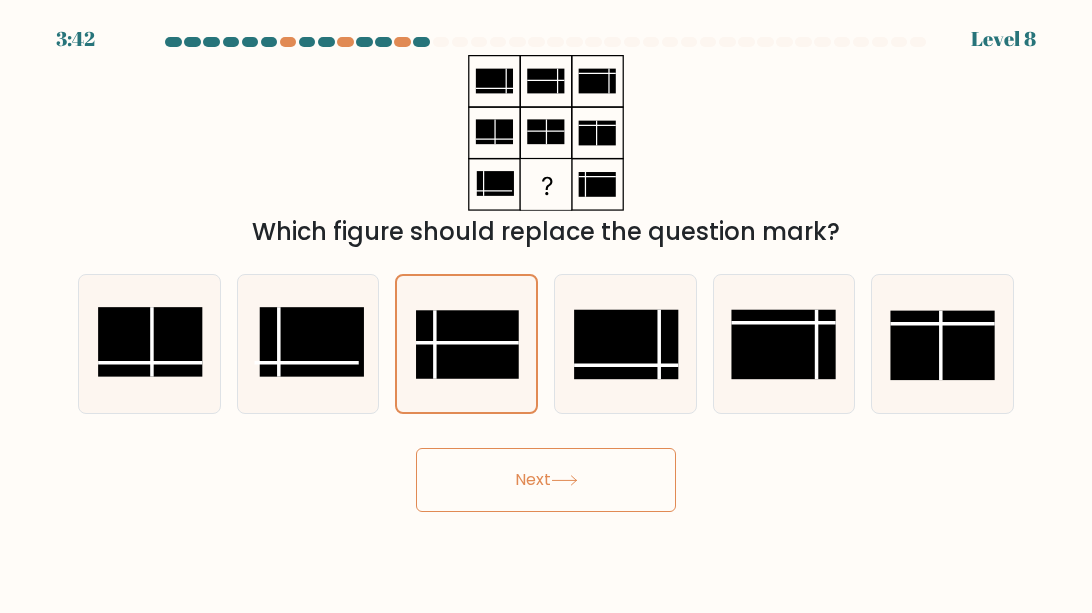 click on "Next" at bounding box center (546, 480) 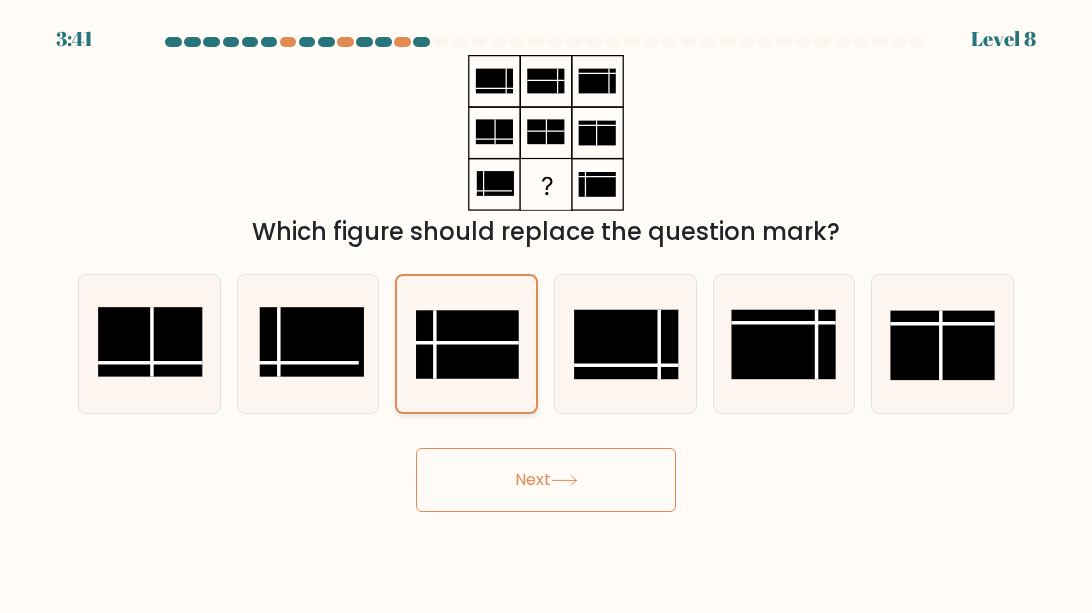 click at bounding box center [467, 344] 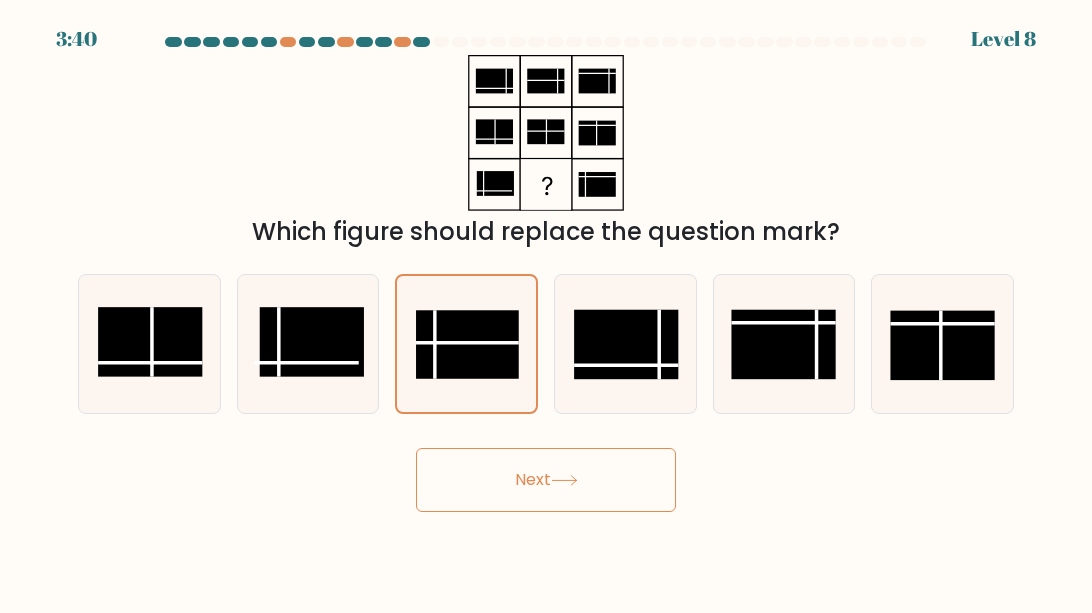 click on "Next" at bounding box center (546, 480) 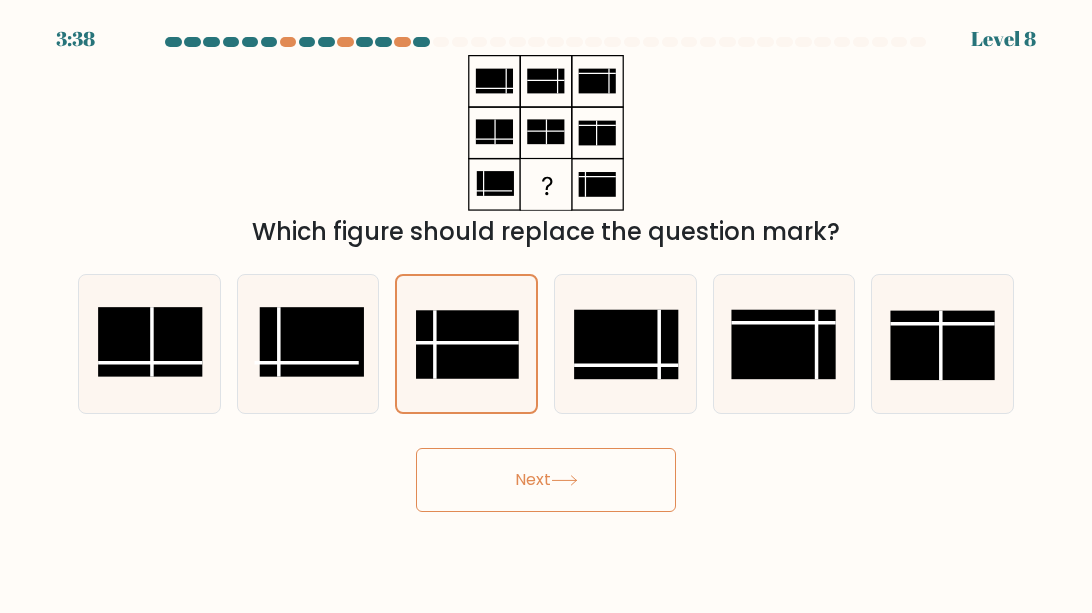 click on "Next" at bounding box center [546, 480] 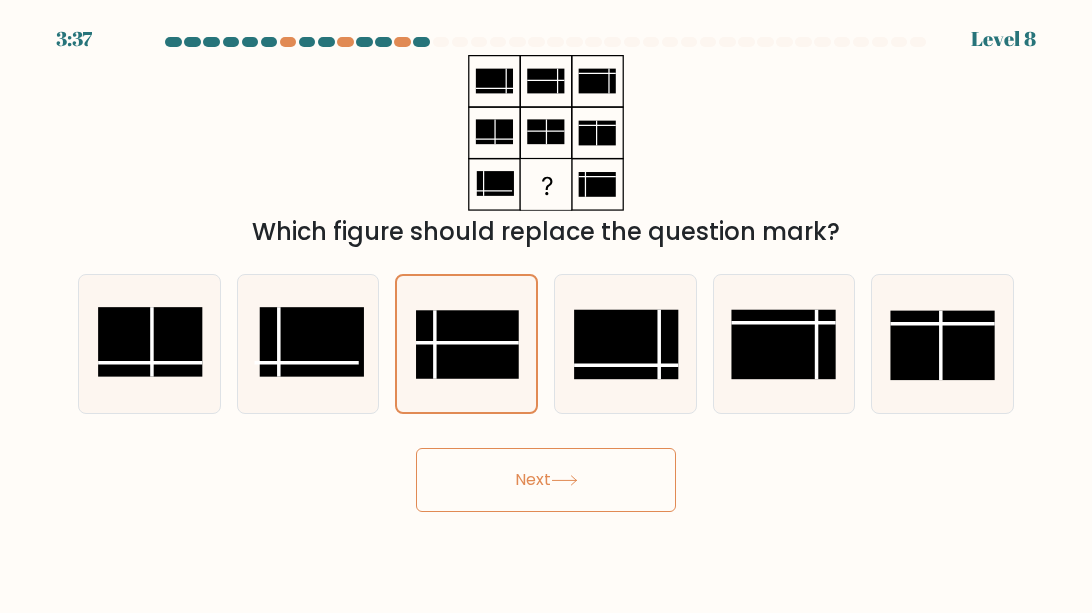 click on "Next" at bounding box center [546, 480] 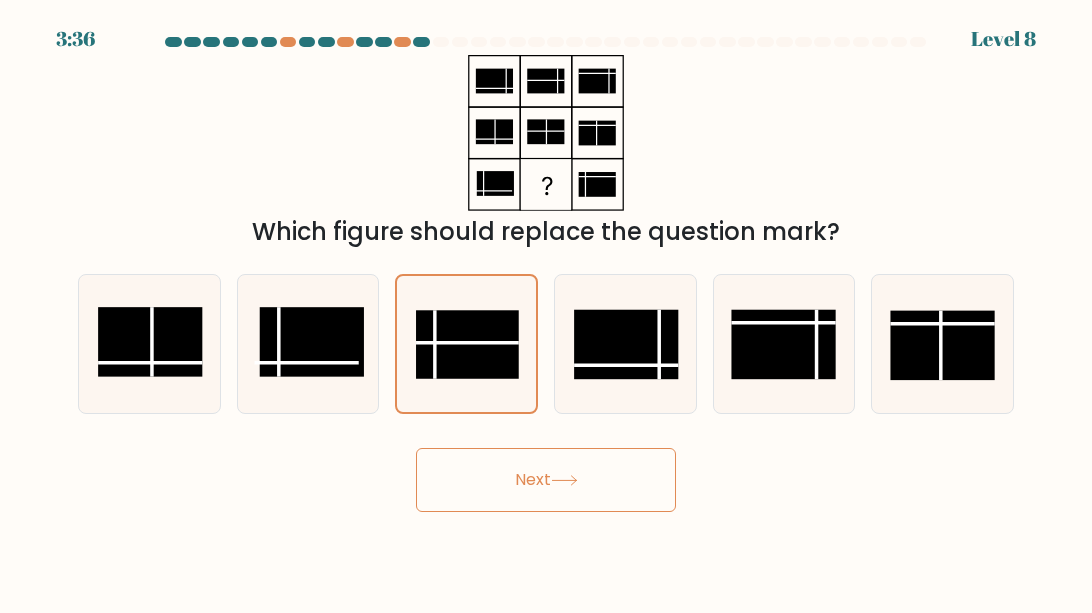 click on "Next" at bounding box center [546, 480] 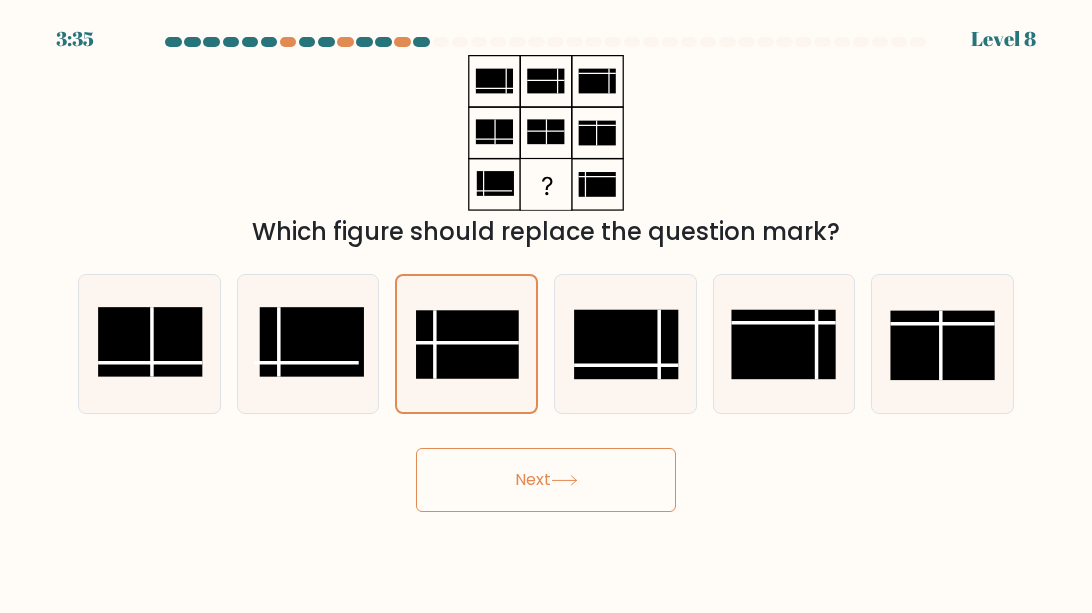 click on "Next" at bounding box center (546, 480) 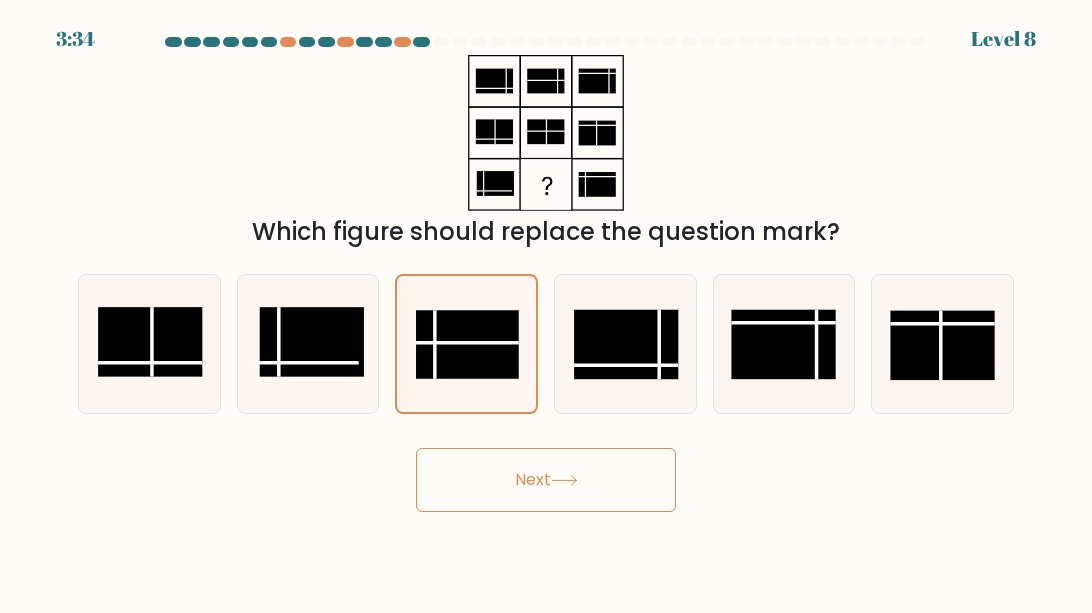 click on "Next" at bounding box center (546, 480) 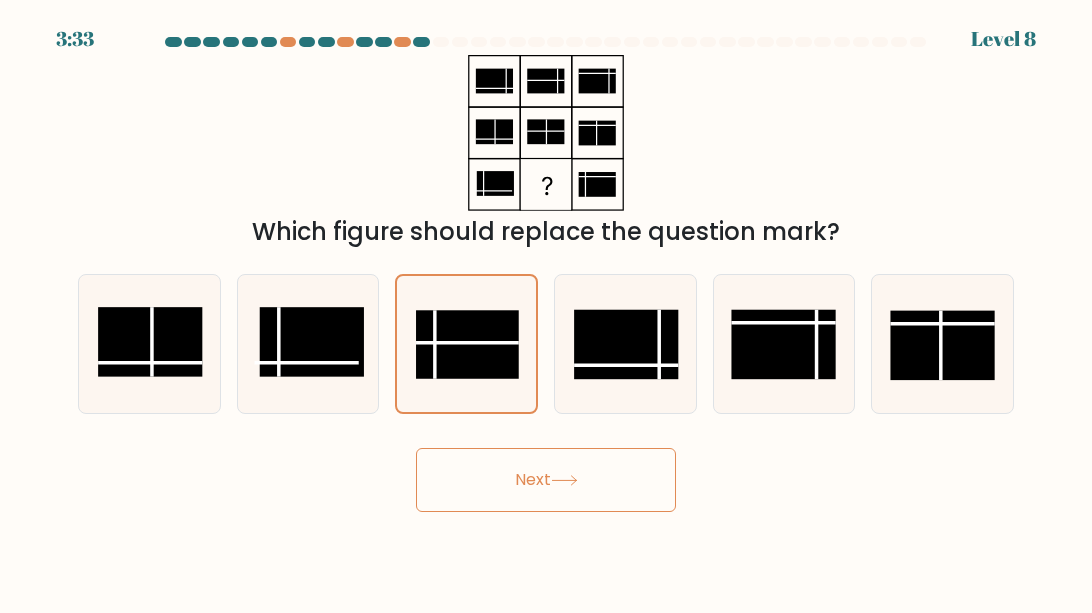 click on "Next" at bounding box center [546, 480] 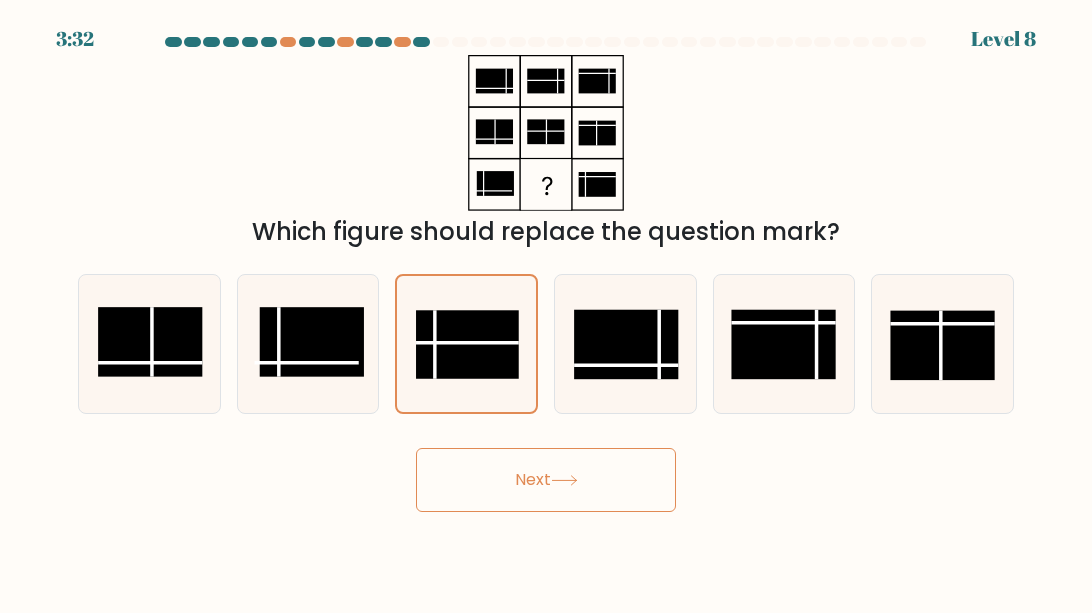 click on "Next" at bounding box center [546, 480] 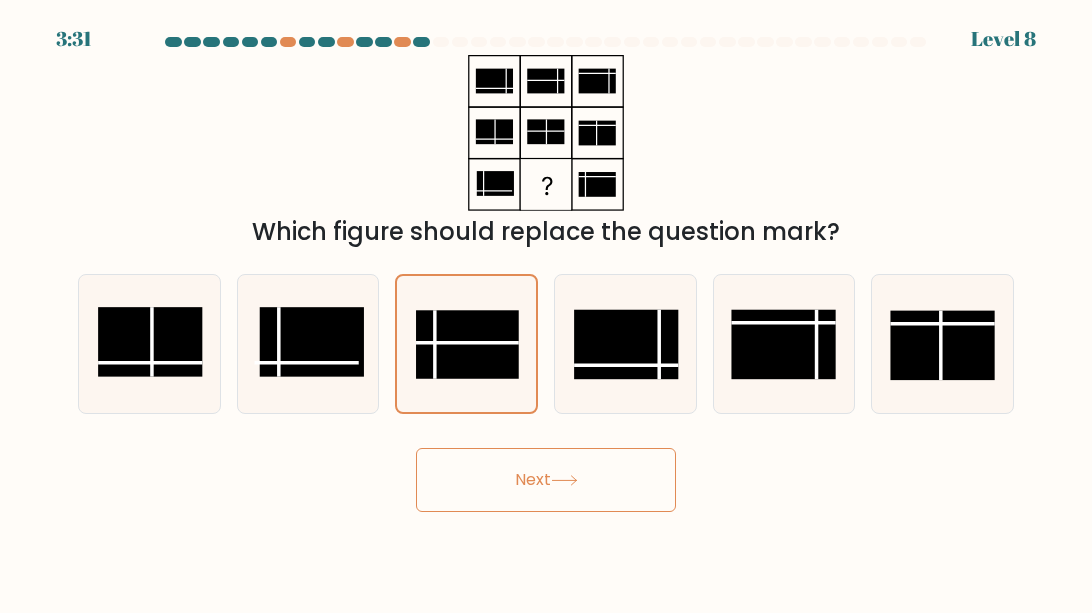 click on "Next" at bounding box center [546, 480] 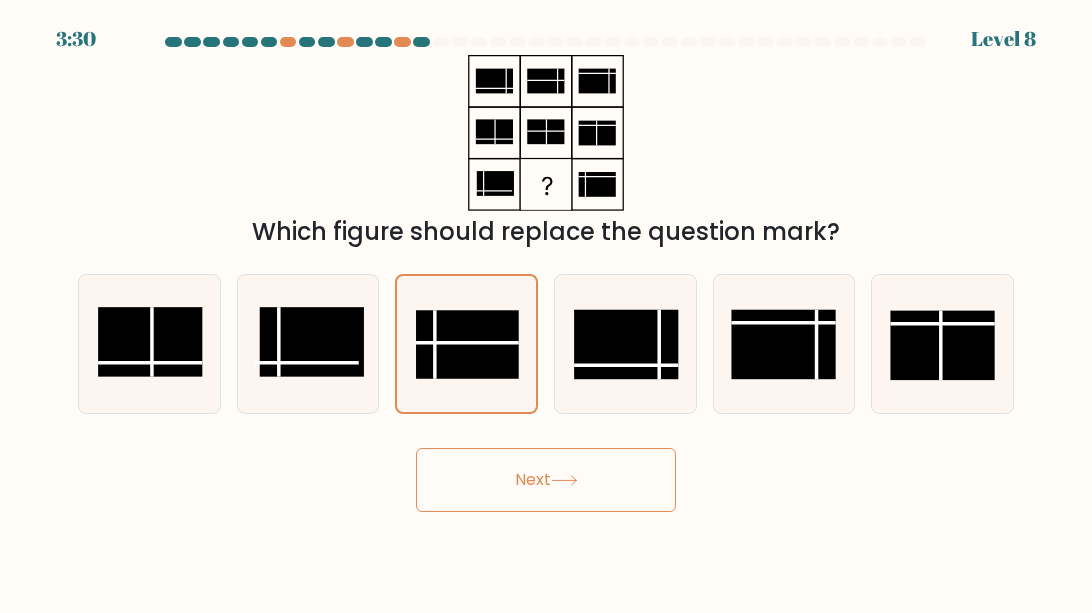 click on "Next" at bounding box center (546, 480) 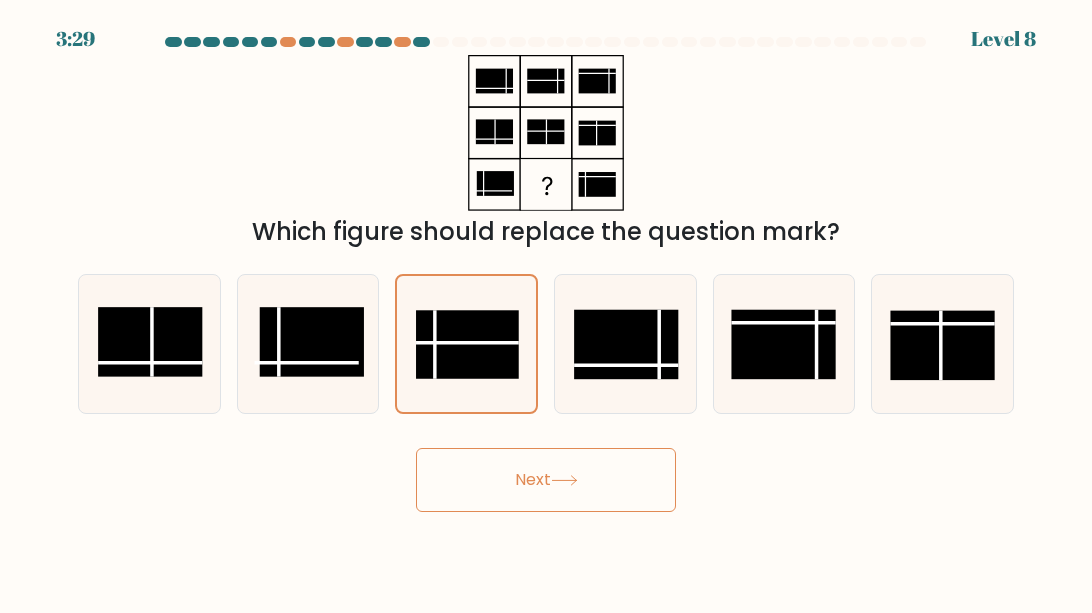 click on "Next" at bounding box center (546, 480) 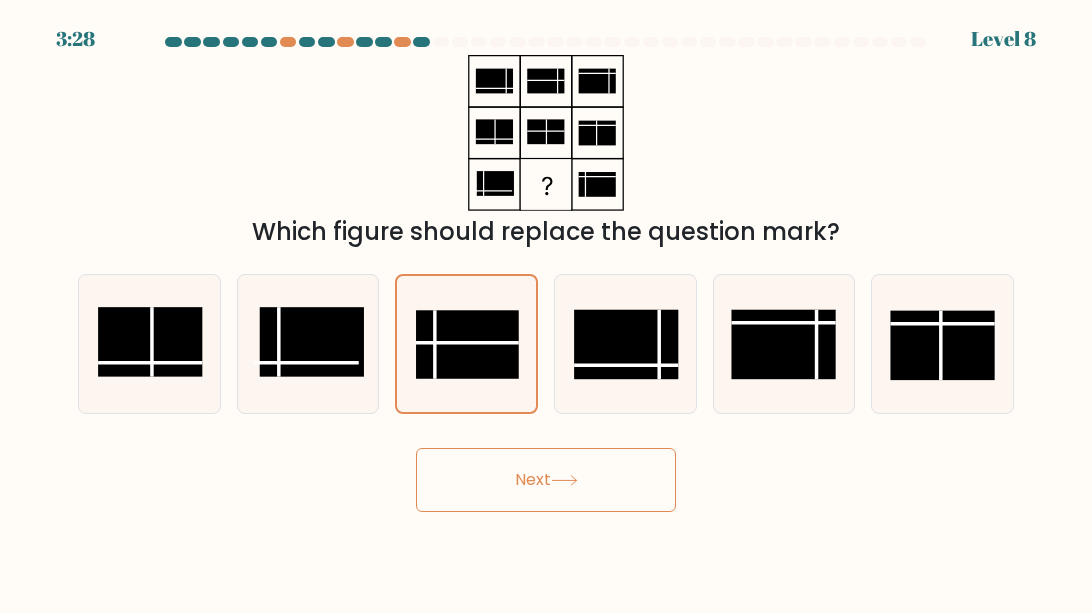 click on "Next" at bounding box center (546, 480) 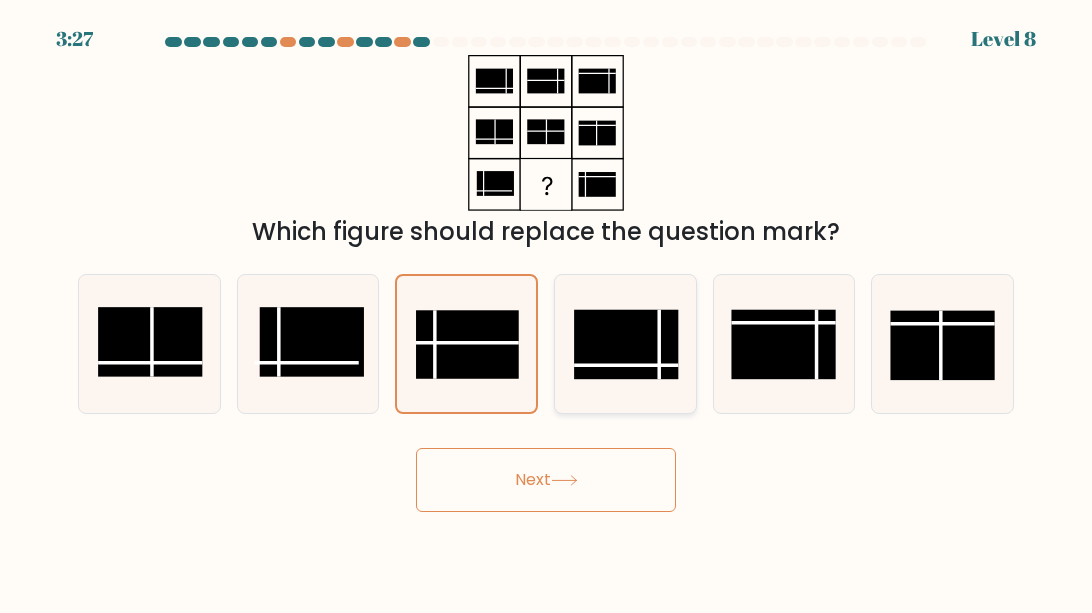 click at bounding box center (625, 344) 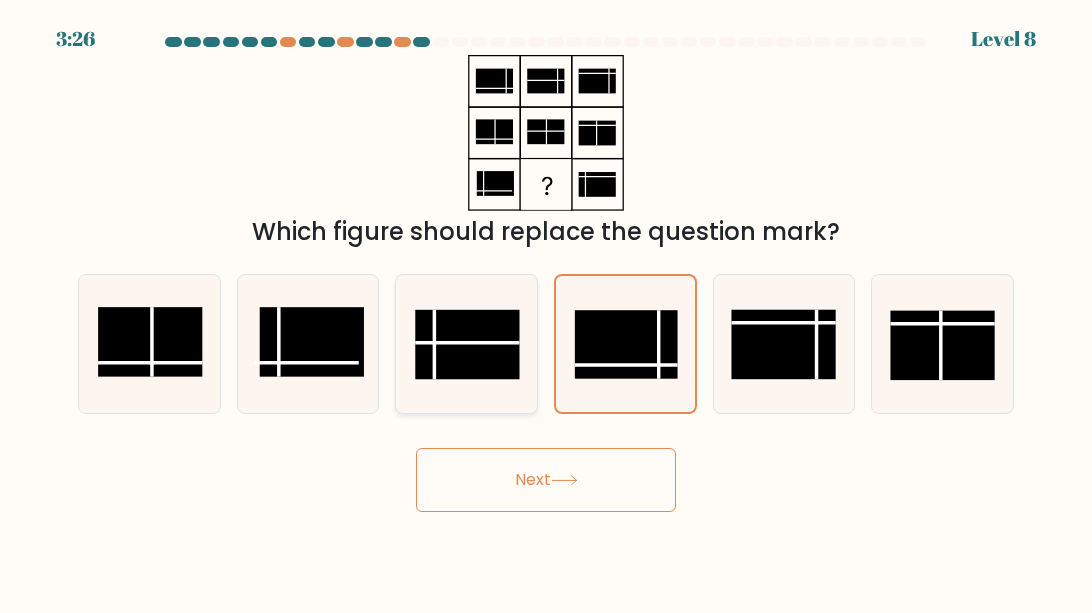 click at bounding box center [467, 344] 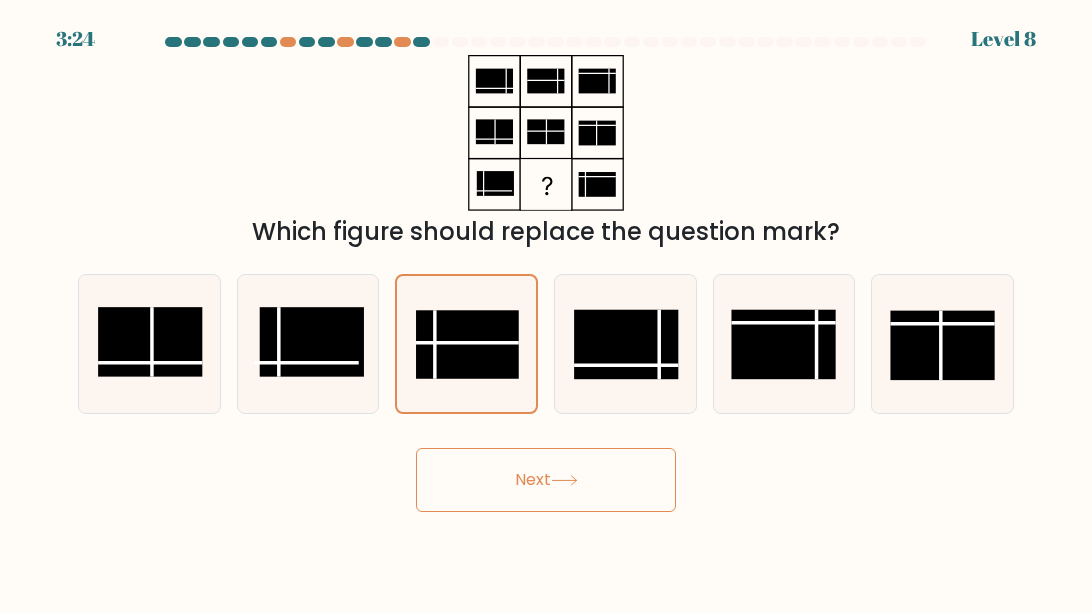 click on "Next" at bounding box center [546, 480] 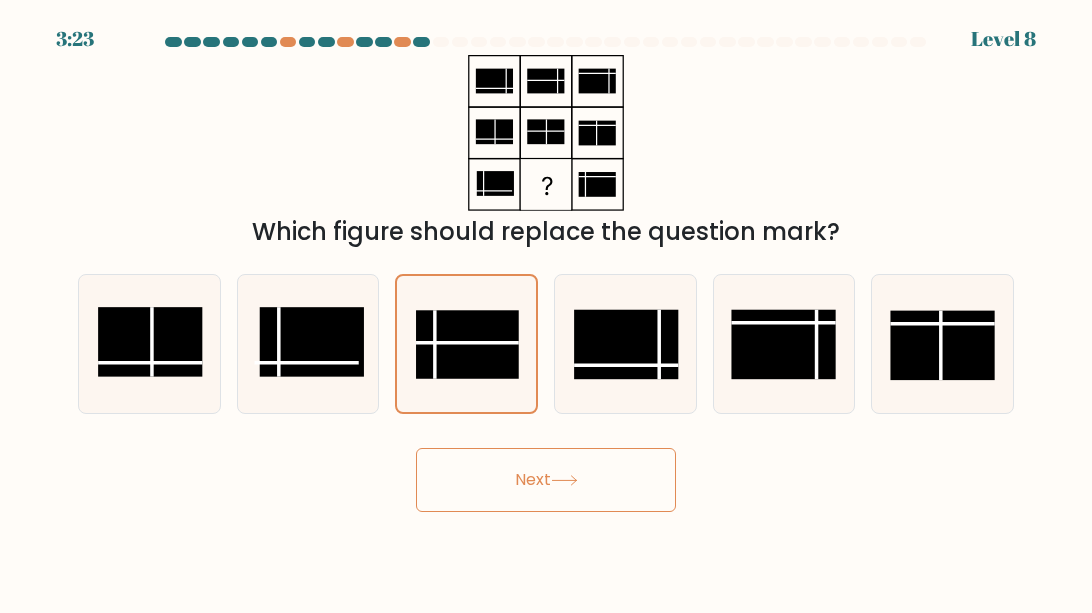 click on "Next" at bounding box center [546, 480] 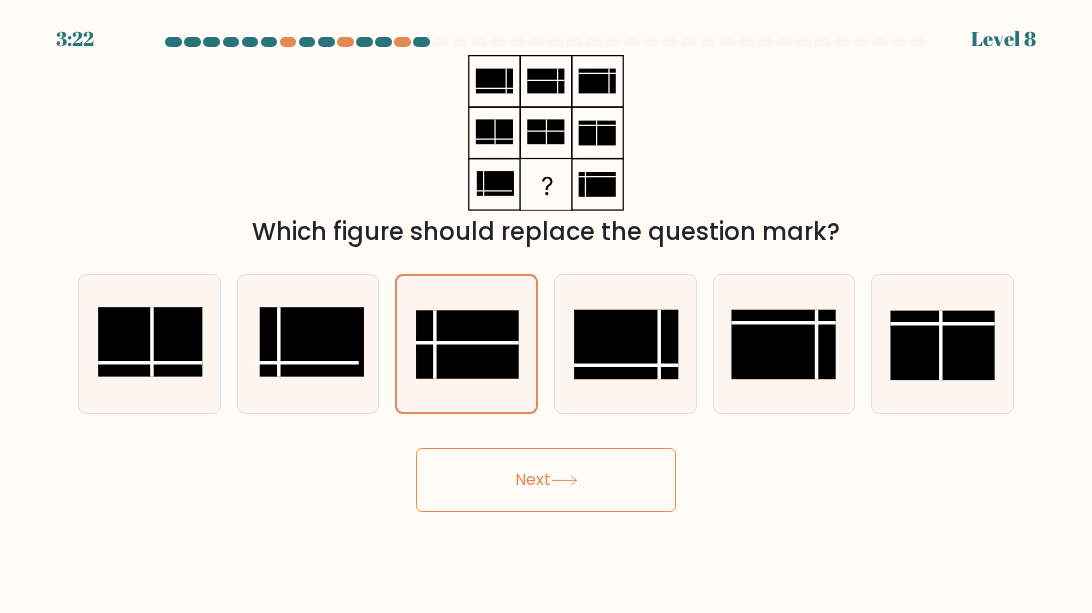 click on "Next" at bounding box center [546, 480] 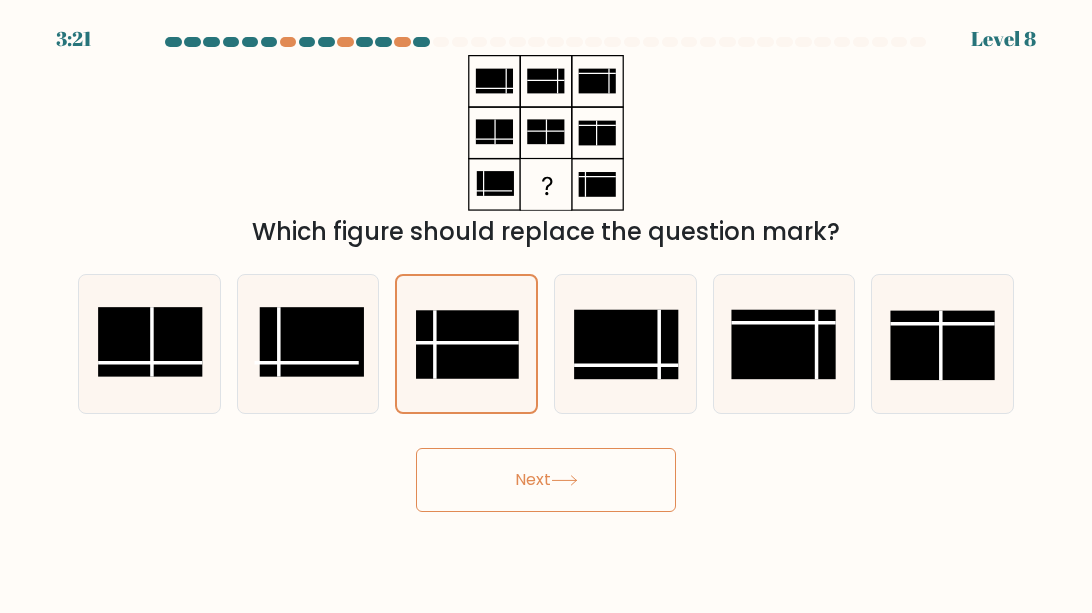 click at bounding box center (564, 480) 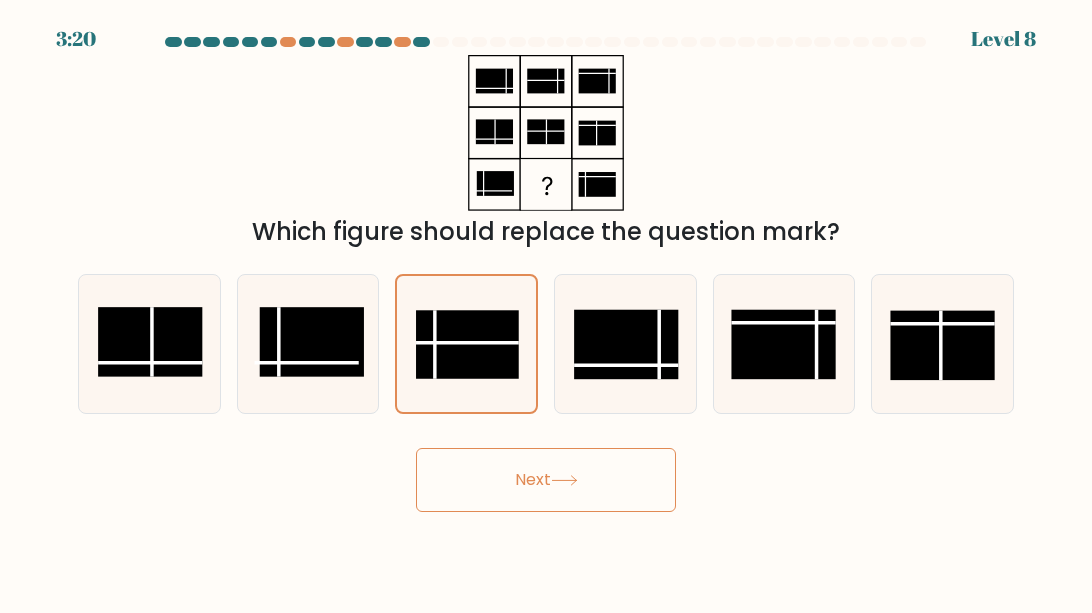 type 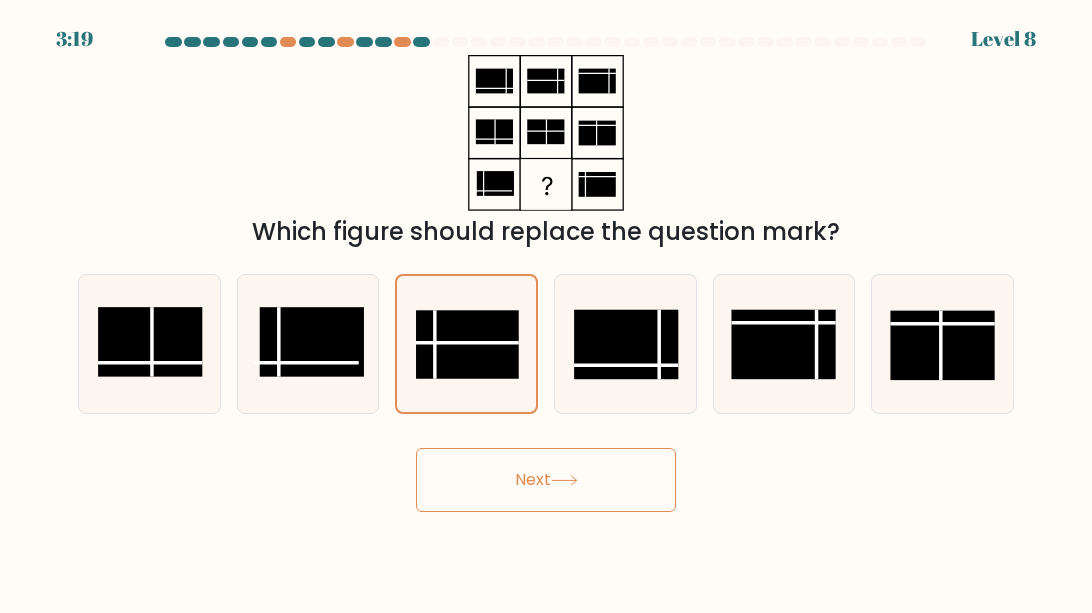 click on "Next" at bounding box center (546, 480) 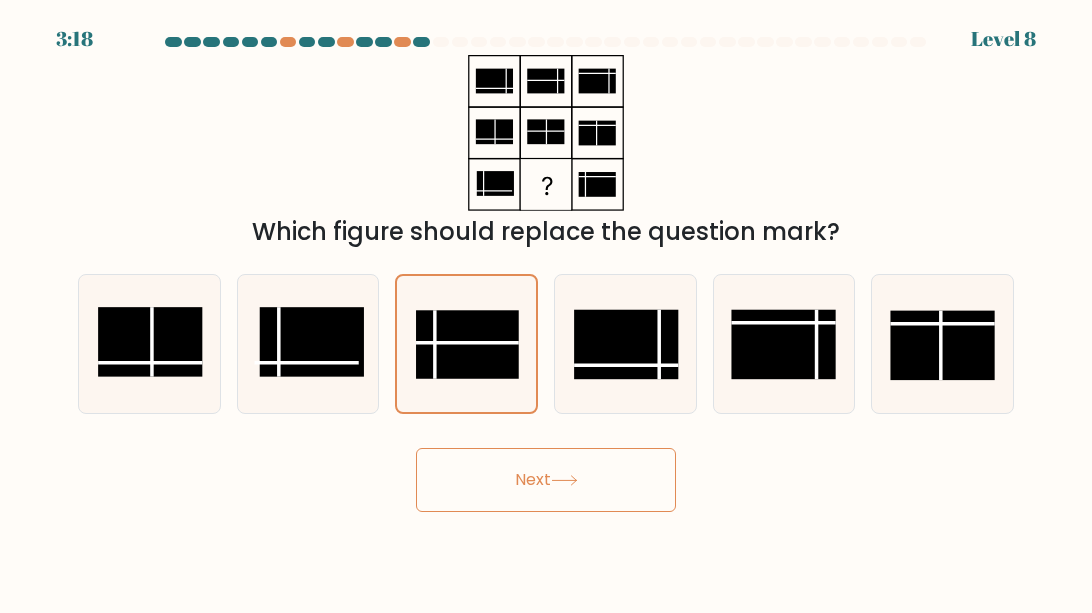 click on "Next" at bounding box center [546, 480] 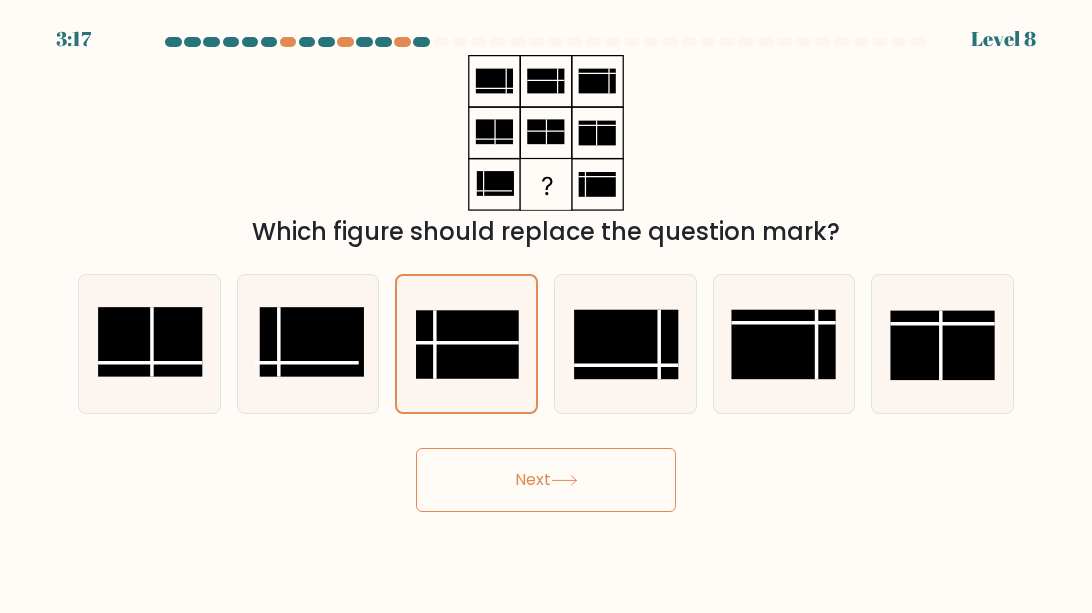click on "Next" at bounding box center (546, 480) 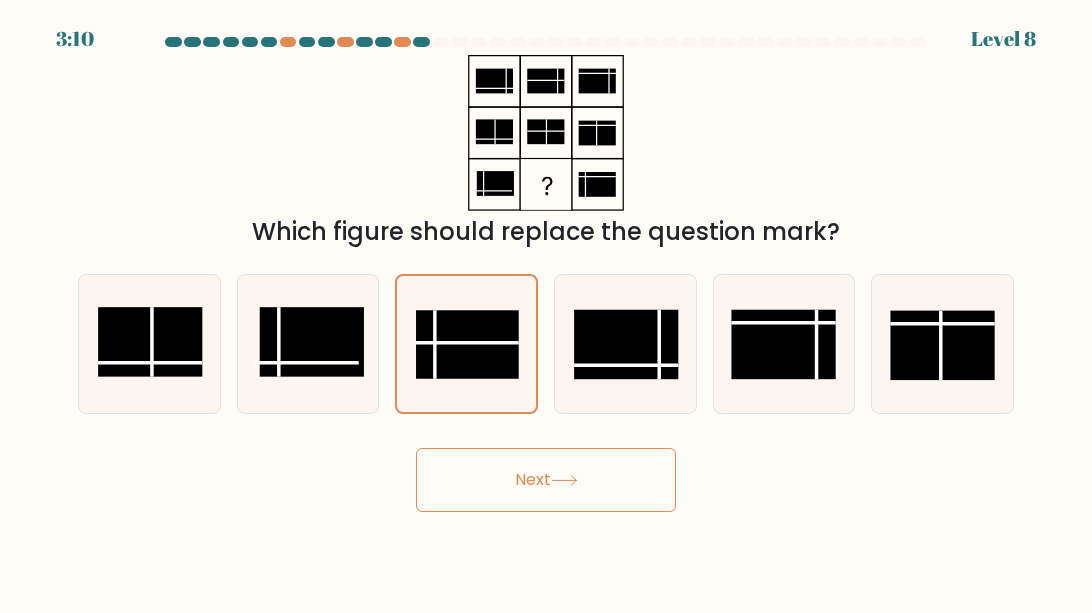 click at bounding box center (546, 274) 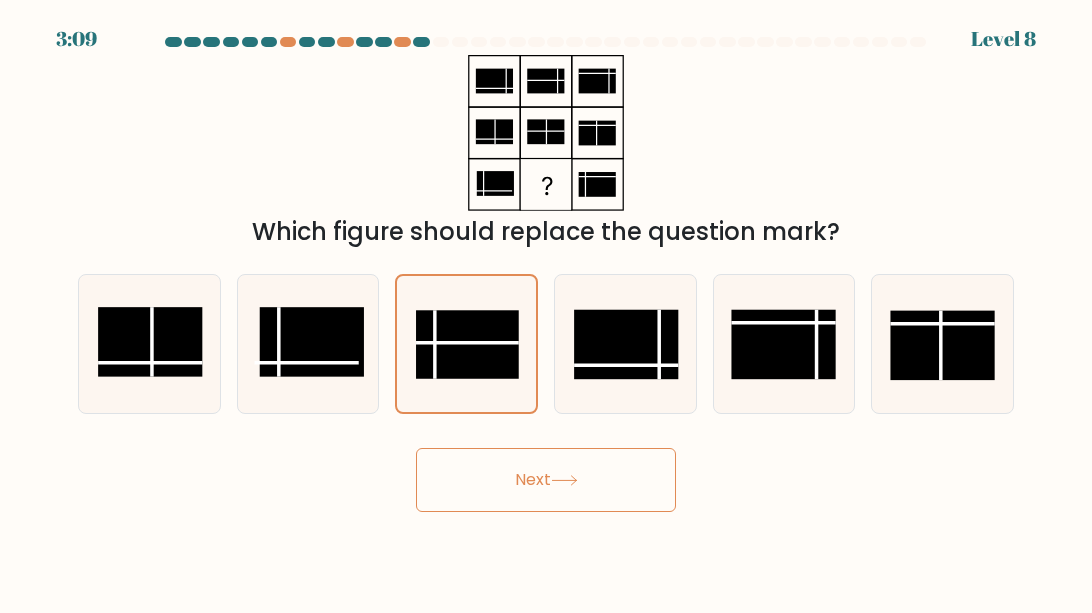 click on "3:09
Level 8" at bounding box center [546, 306] 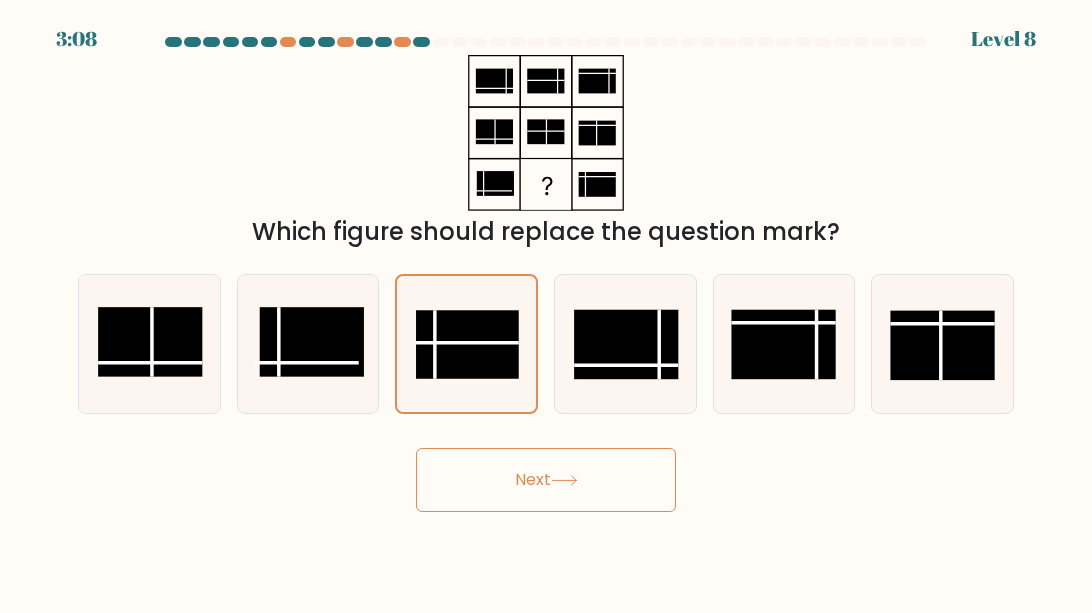 click on "Next" at bounding box center (546, 480) 